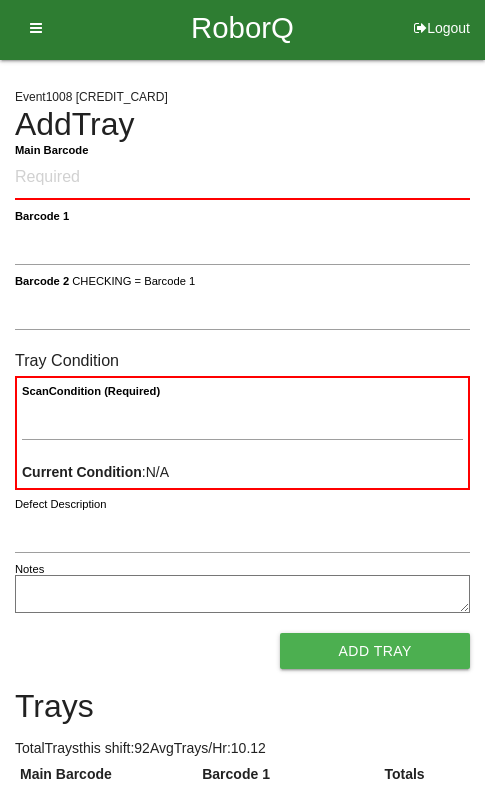scroll, scrollTop: 0, scrollLeft: 0, axis: both 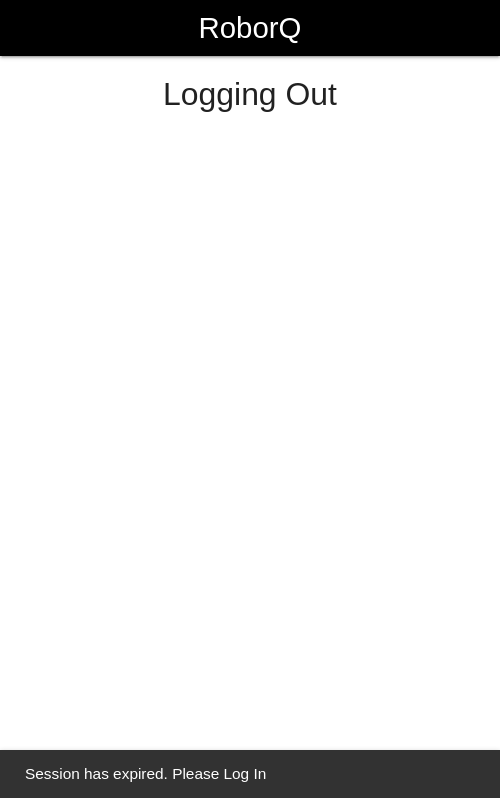 select on "Worker" 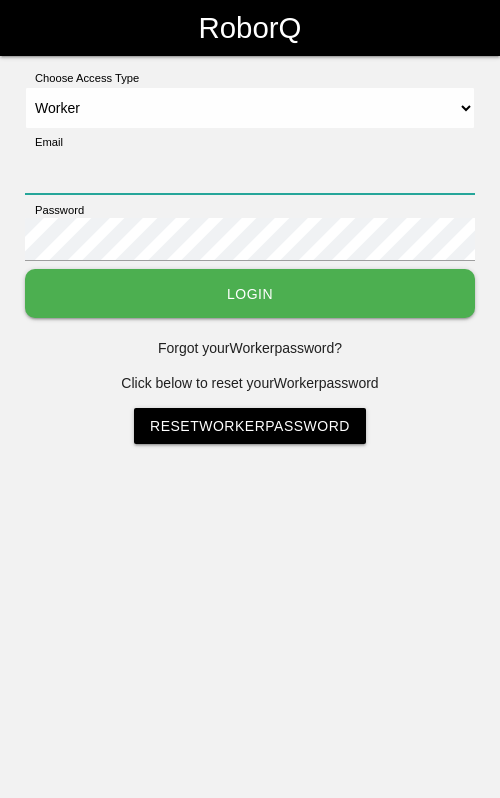 type on "sfatm1@[EMAIL_DOMAIN]" 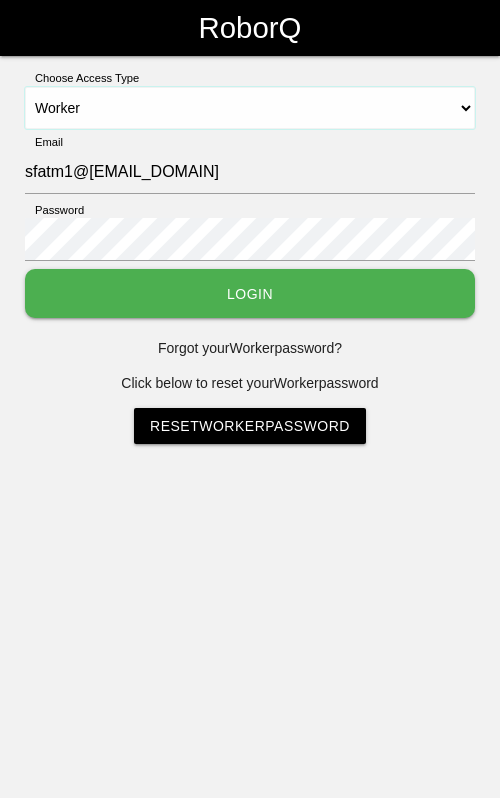 click on "Select Access Type Admin Customer Supervisor Worker" at bounding box center [250, 108] 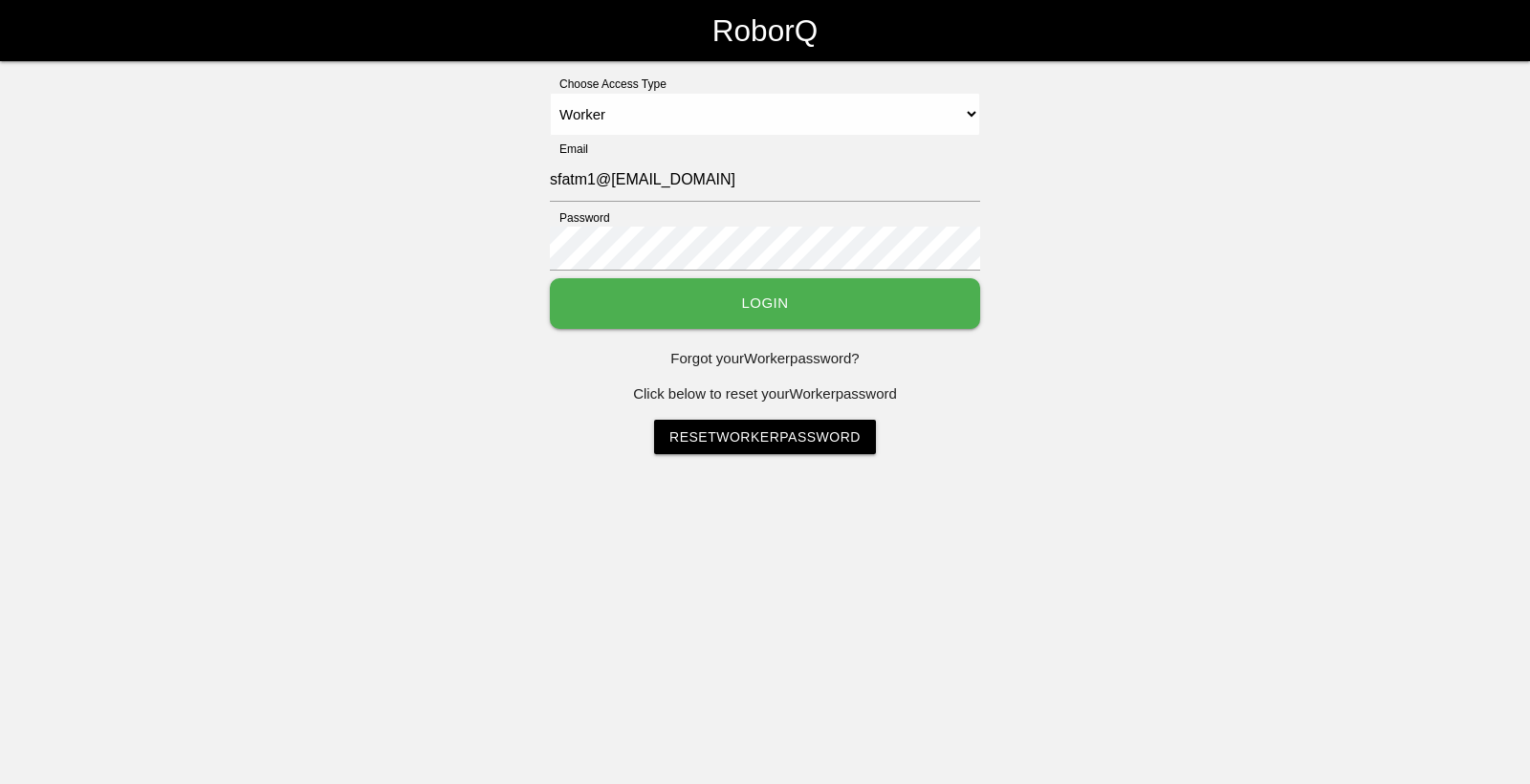click on "Login" at bounding box center [765, 303] 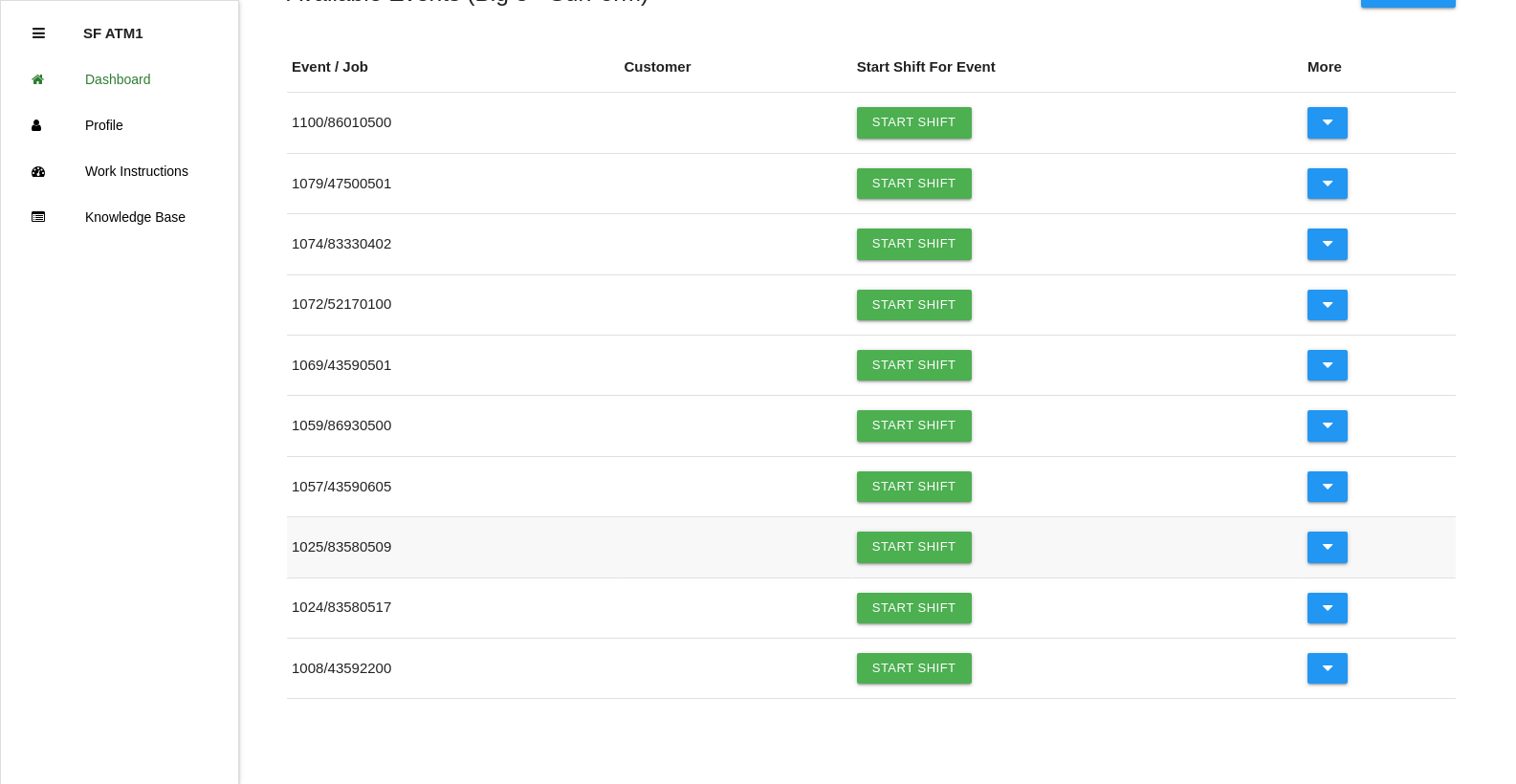 scroll, scrollTop: 226, scrollLeft: 0, axis: vertical 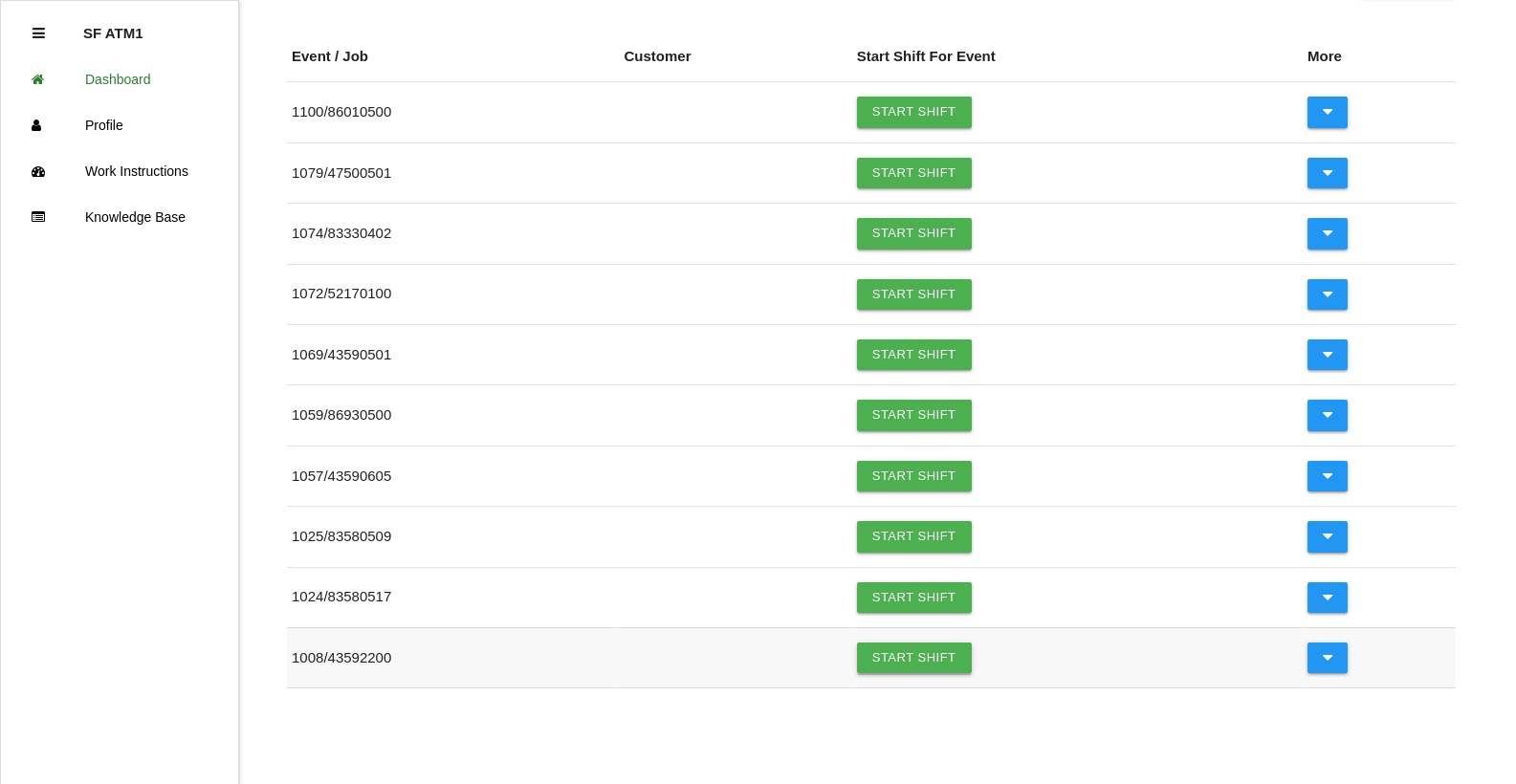 click on "Start Shift" at bounding box center (914, 658) 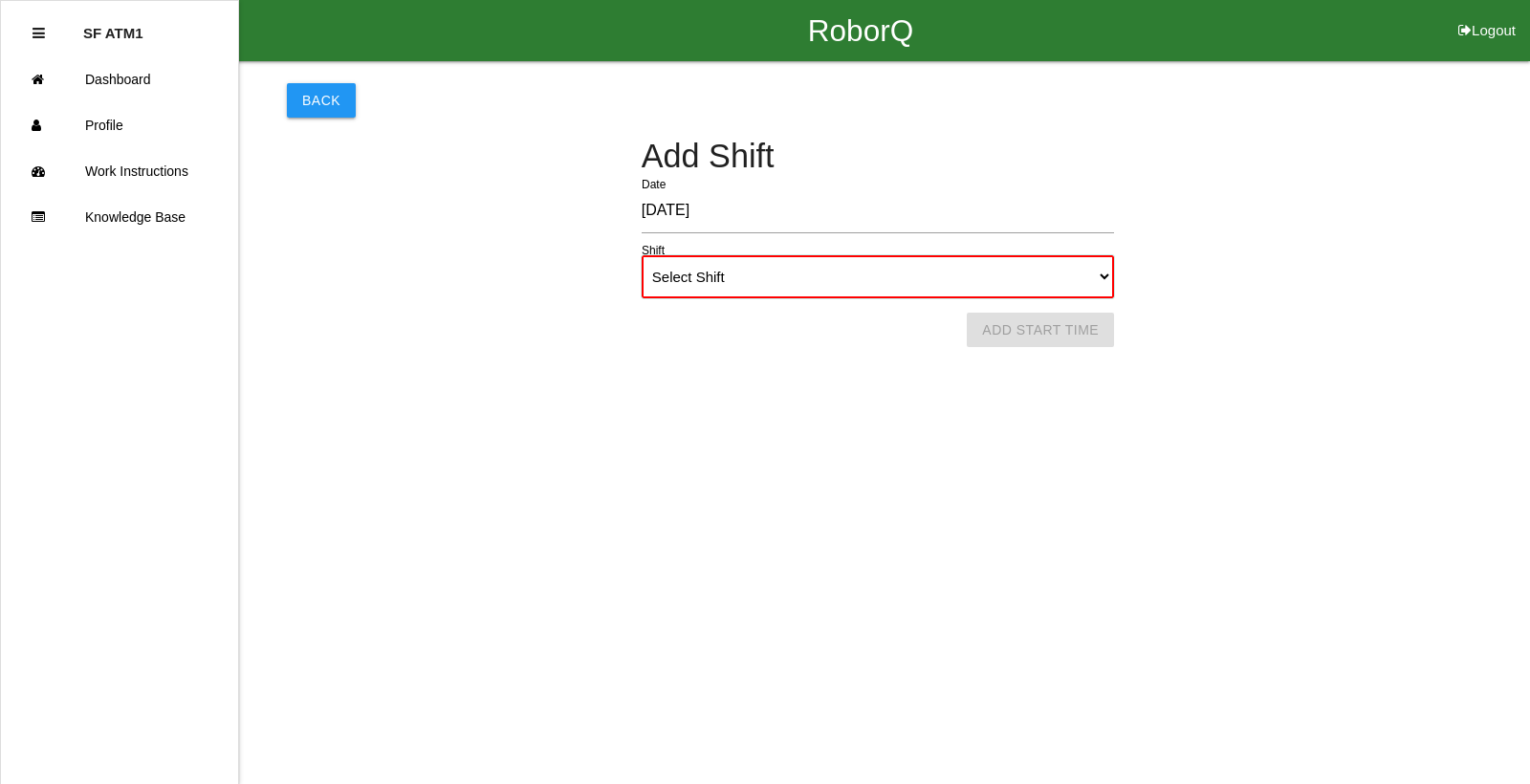 click on "Select Shift 1st Shift 2nd Shift 3rd Shift 4th Shift" at bounding box center [878, 276] 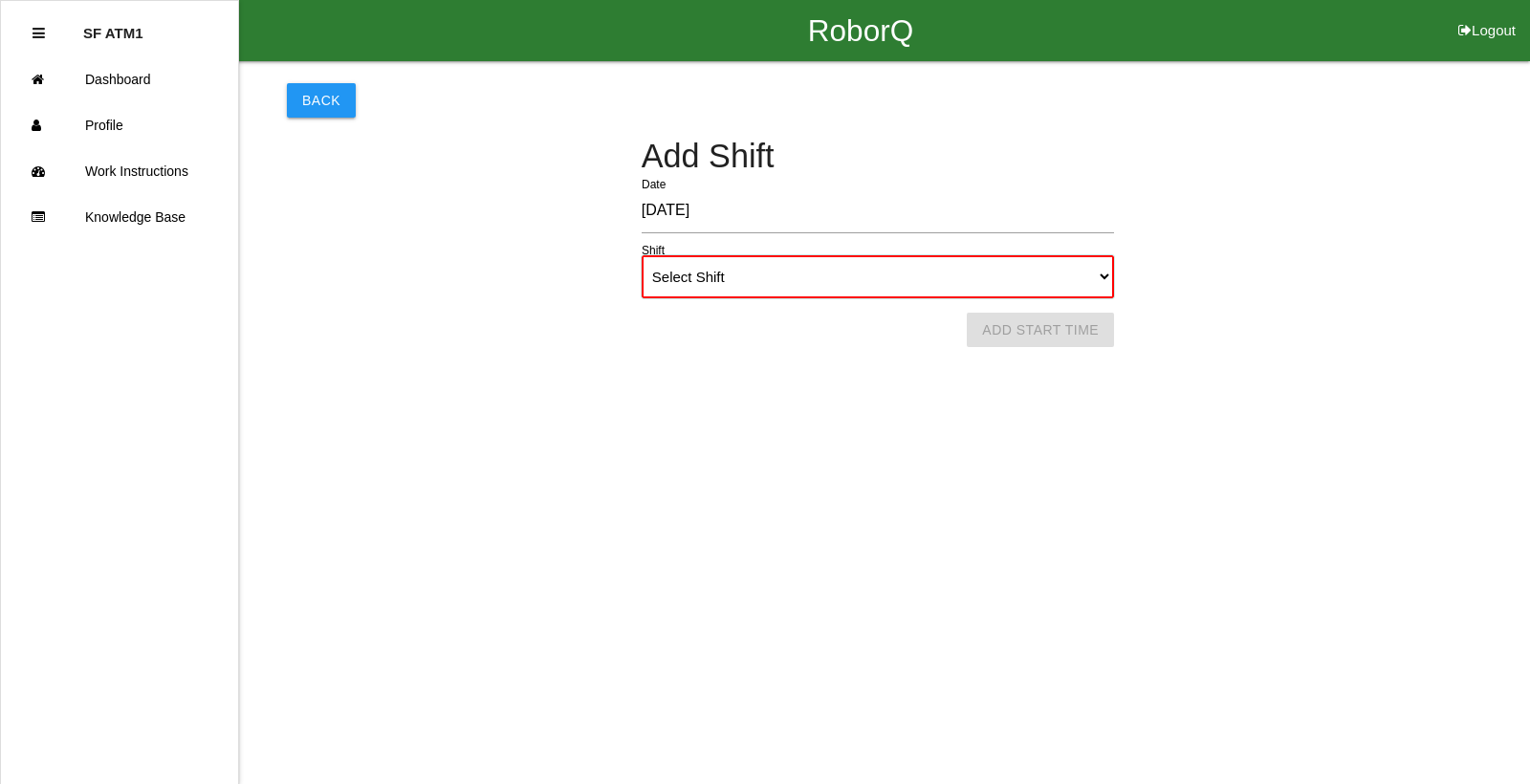 select on "1" 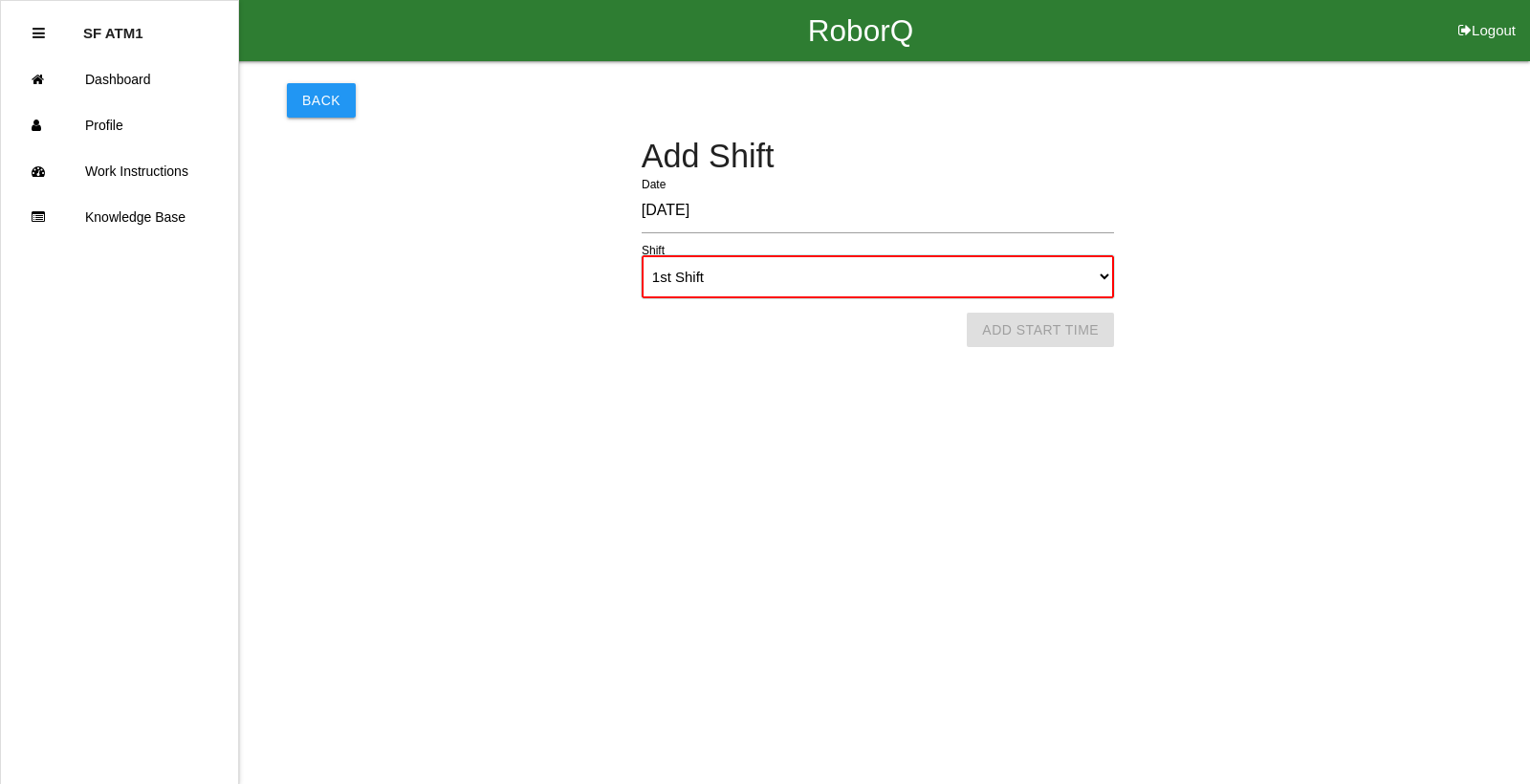 click on "Select Shift 1st Shift 2nd Shift 3rd Shift 4th Shift" at bounding box center (878, 276) 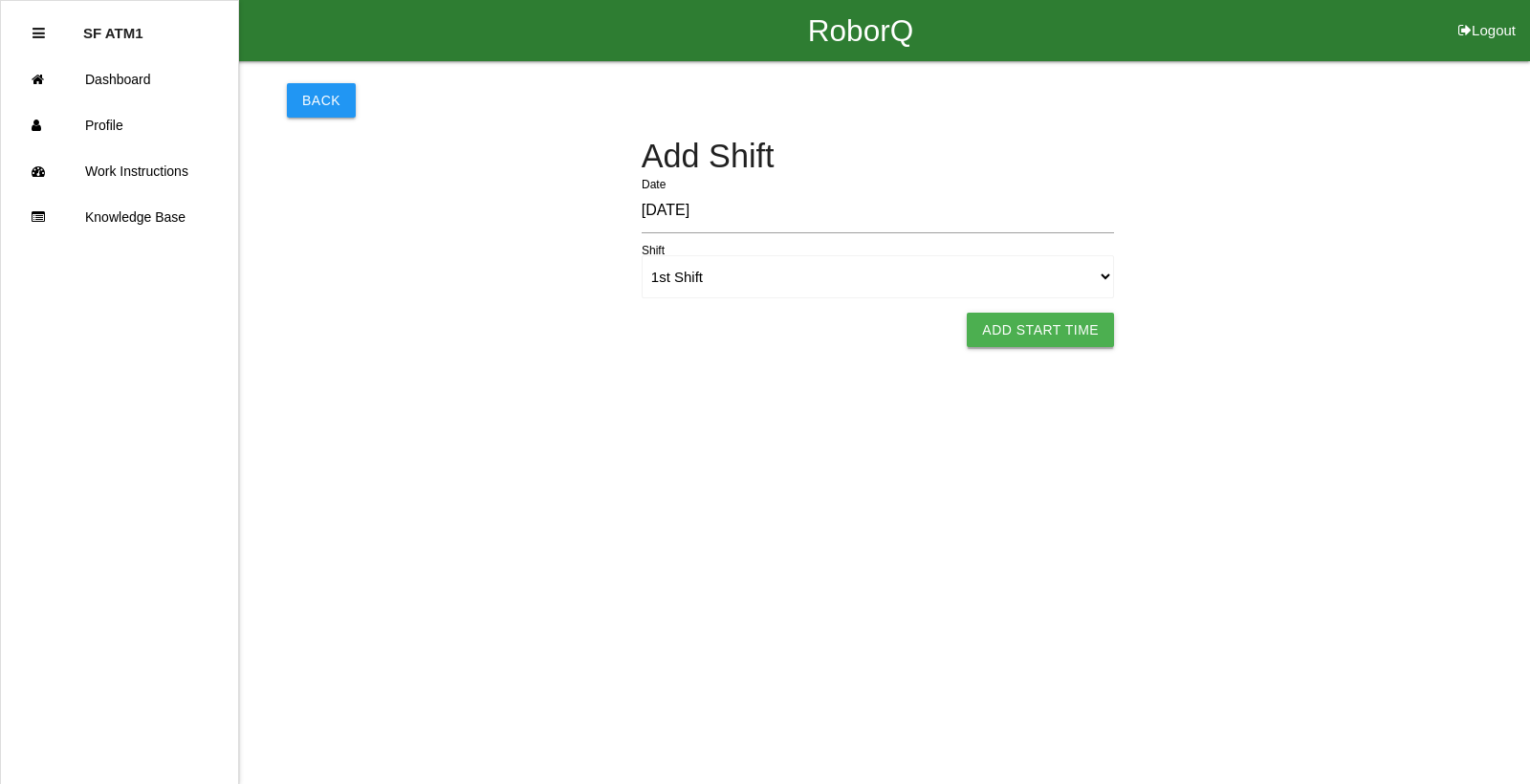 click on "Add Start Time" at bounding box center [1040, 330] 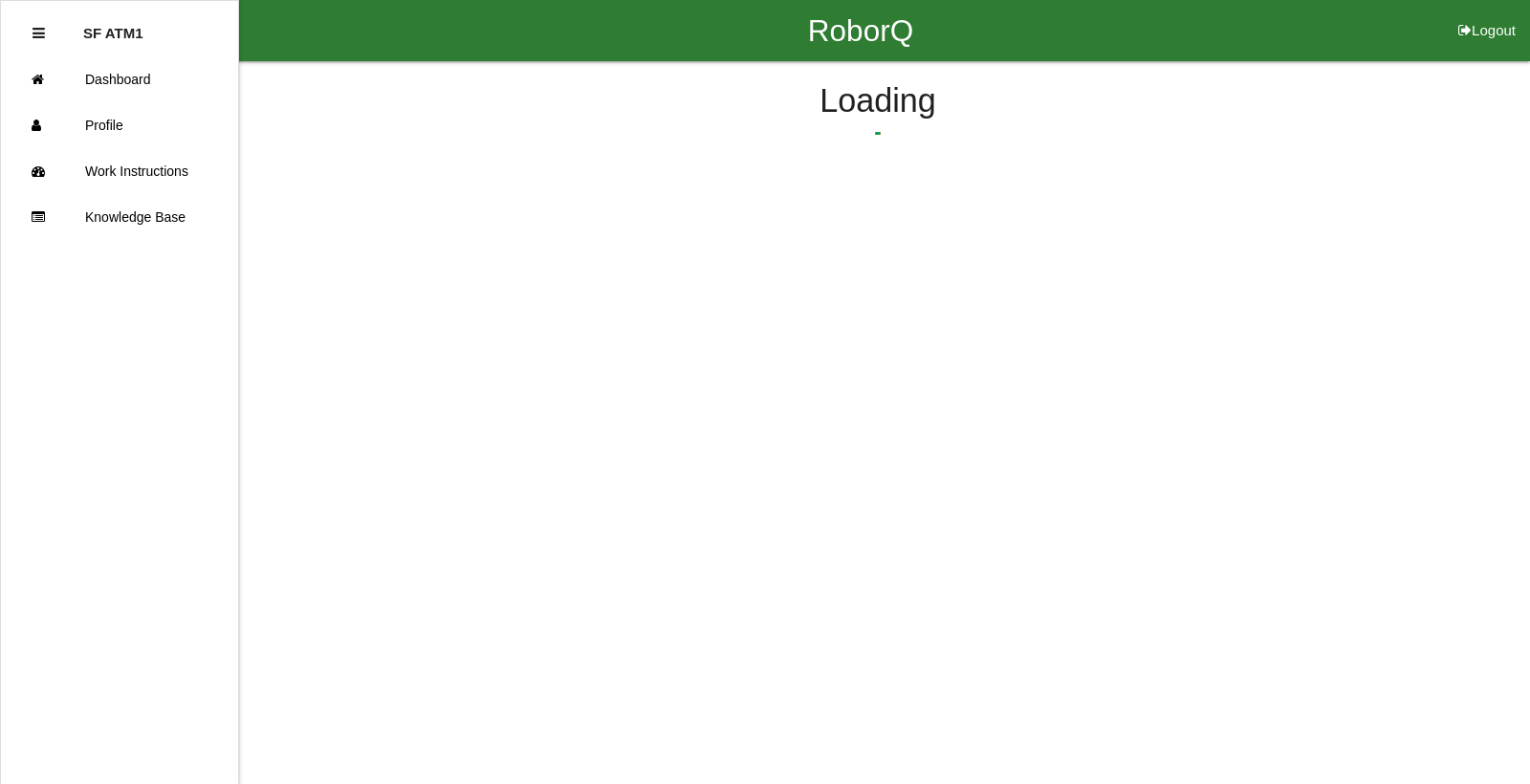 select on "6" 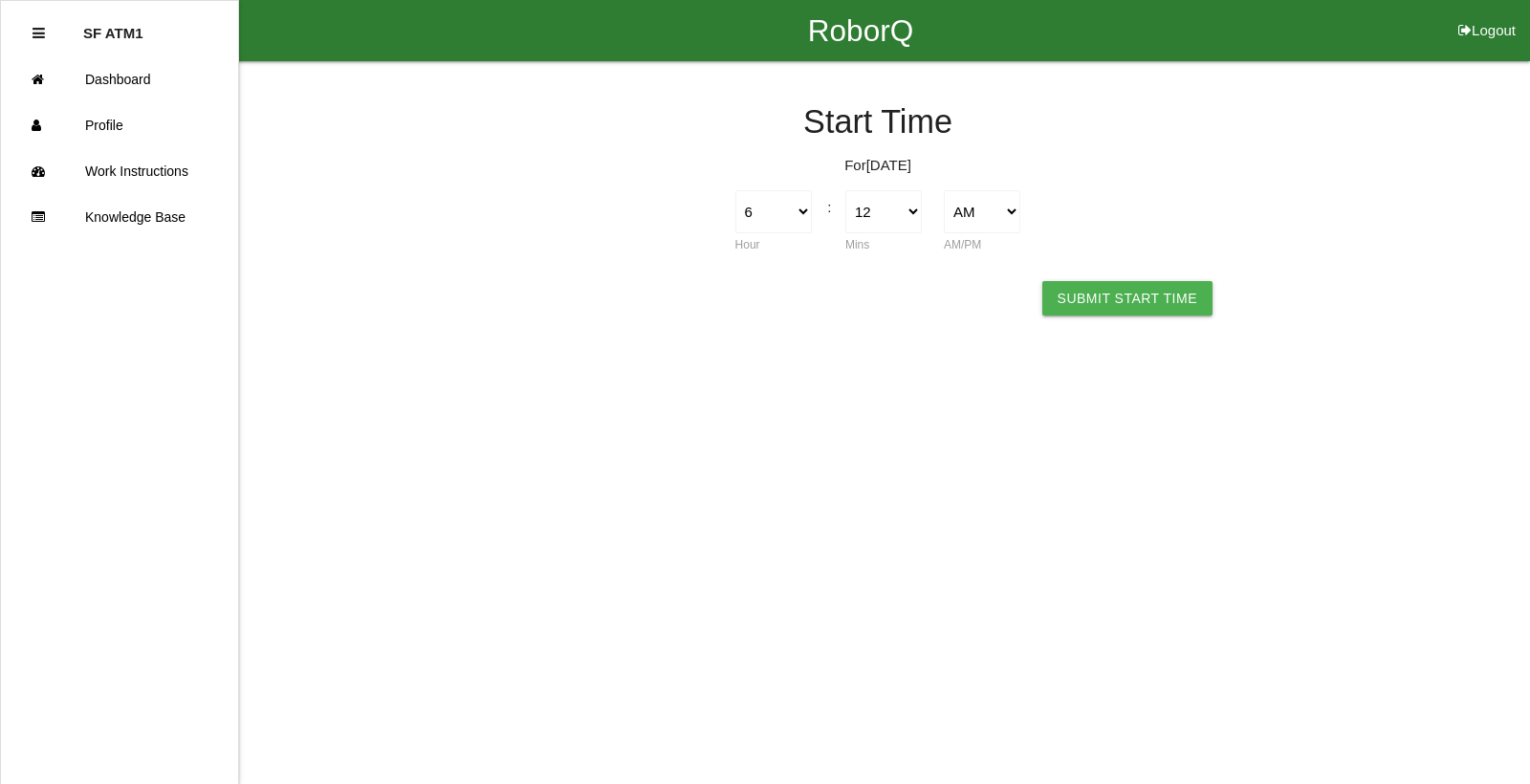 click on "1 2 3 4 5 6 7 8 9 10 11 12 Hour : 00 01 02 03 04 05 06 07 08 09 10 11 12 13 14 15 16 17 18 19 20 21 22 23 24 25 26 27 28 29 30 31 32 33 34 35 36 37 38 39 40 41 42 43 44 45 46 47 48 49 50 51 52 53 54 55 56 57 58 59 Mins AM PM AM/PM 1 2 3 4 5 6 7 8 9 10 11 12 Hour : 00 01 02 03 04 05 06 07 08 09 10 11 12 13 14 15 16 17 18 19 20 21 22 23 24 25 26 27 28 29 30 31 32 33 34 35 36 37 38 39 40 41 42 43 44 45 46 47 48 49 50 51 52 53 54 55 56 57 58 59 Mins AM PM AM/PM 1 2 3 4 5 6 7 8 9 10 11 12 Hour : 00 01 02 03 04 05 06 07 08 09 10 11 12 13 14 15 16 17 18 19 20 21 22 23 24 25 26 27 28 29 30 31 32 33 34 35 36 37 38 39 40 41 42 43 44 45 46 47 48 49 50 51 52 53 54 55 56 57 58 59 Mins AM PM AM/PM Submit Start Time" at bounding box center [878, 235] 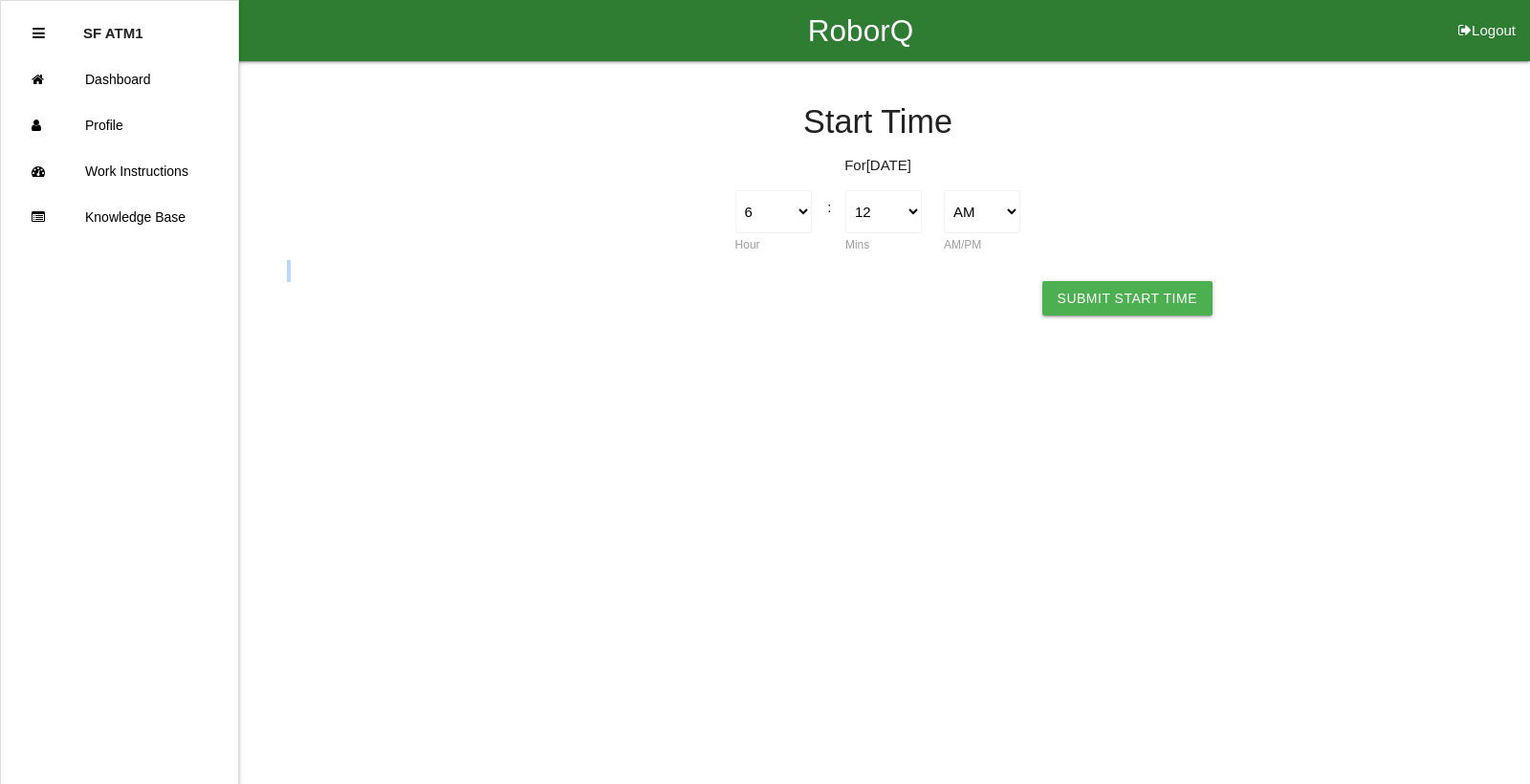 click on "1 2 3 4 5 6 7 8 9 10 11 12 Hour : 00 01 02 03 04 05 06 07 08 09 10 11 12 13 14 15 16 17 18 19 20 21 22 23 24 25 26 27 28 29 30 31 32 33 34 35 36 37 38 39 40 41 42 43 44 45 46 47 48 49 50 51 52 53 54 55 56 57 58 59 Mins AM PM AM/PM 1 2 3 4 5 6 7 8 9 10 11 12 Hour : 00 01 02 03 04 05 06 07 08 09 10 11 12 13 14 15 16 17 18 19 20 21 22 23 24 25 26 27 28 29 30 31 32 33 34 35 36 37 38 39 40 41 42 43 44 45 46 47 48 49 50 51 52 53 54 55 56 57 58 59 Mins AM PM AM/PM 1 2 3 4 5 6 7 8 9 10 11 12 Hour : 00 01 02 03 04 05 06 07 08 09 10 11 12 13 14 15 16 17 18 19 20 21 22 23 24 25 26 27 28 29 30 31 32 33 34 35 36 37 38 39 40 41 42 43 44 45 46 47 48 49 50 51 52 53 54 55 56 57 58 59 Mins AM PM AM/PM Submit Start Time" at bounding box center (878, 235) 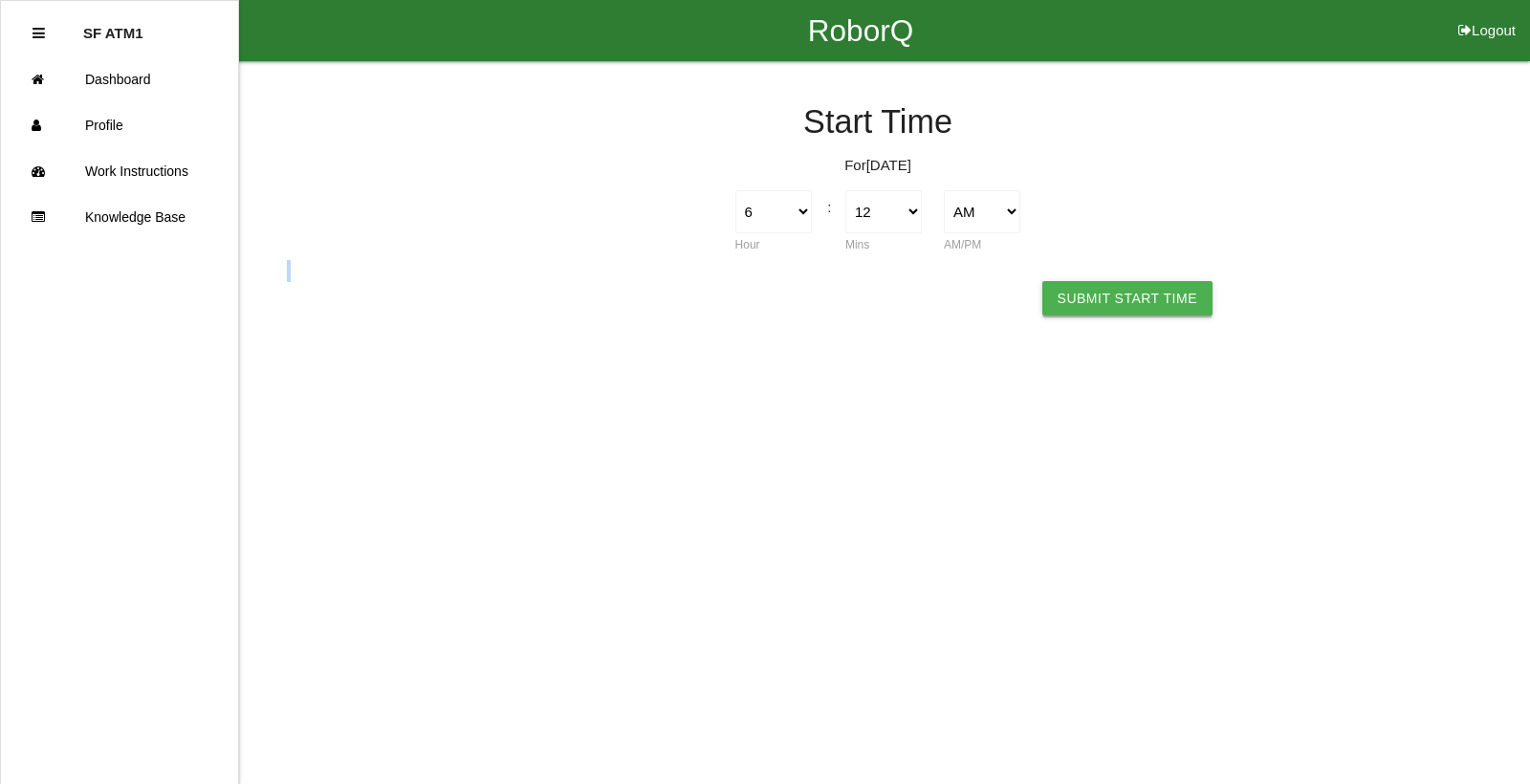 click on "Submit Start Time" at bounding box center [1127, 298] 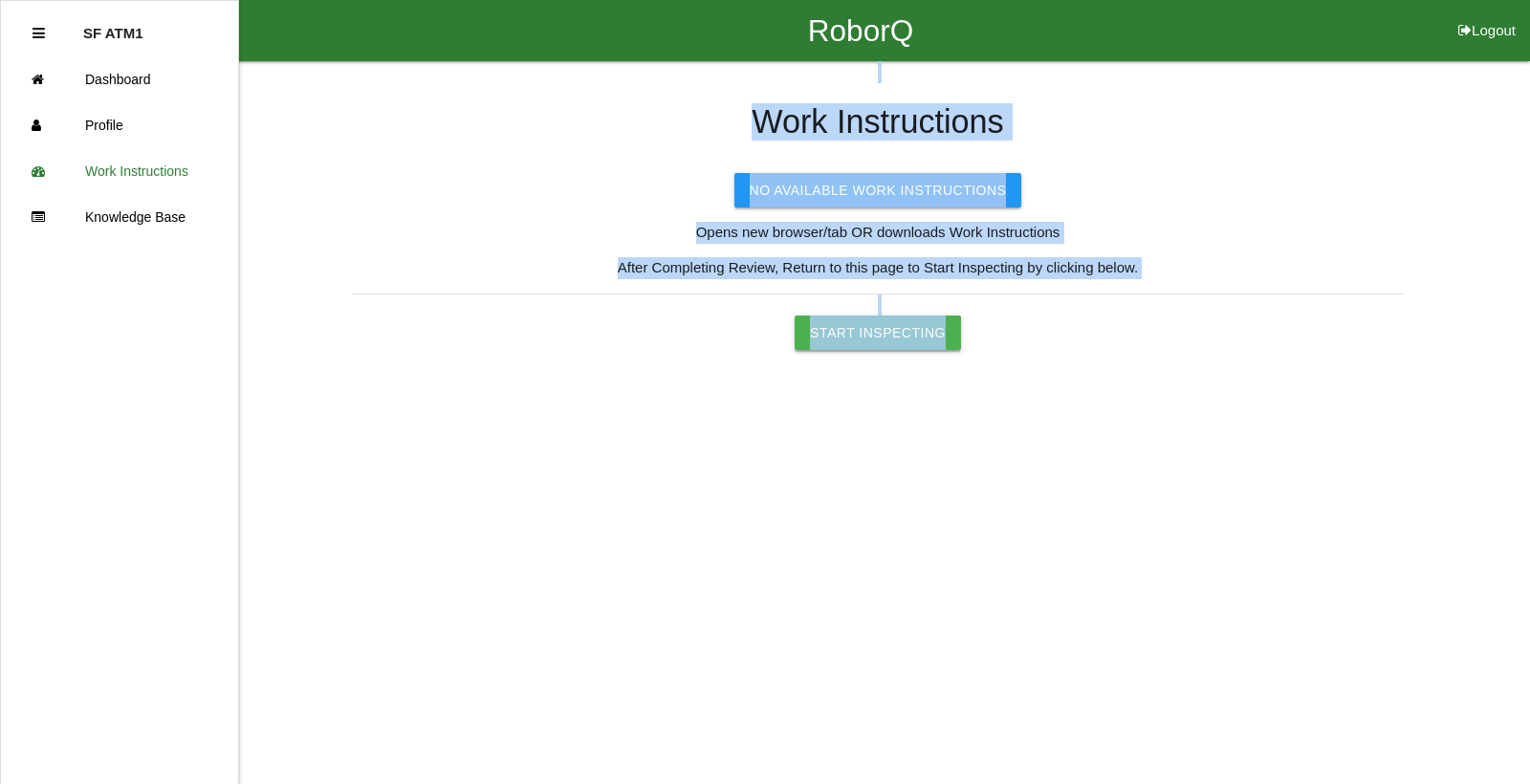 click on "Start Inspecting" at bounding box center [878, 333] 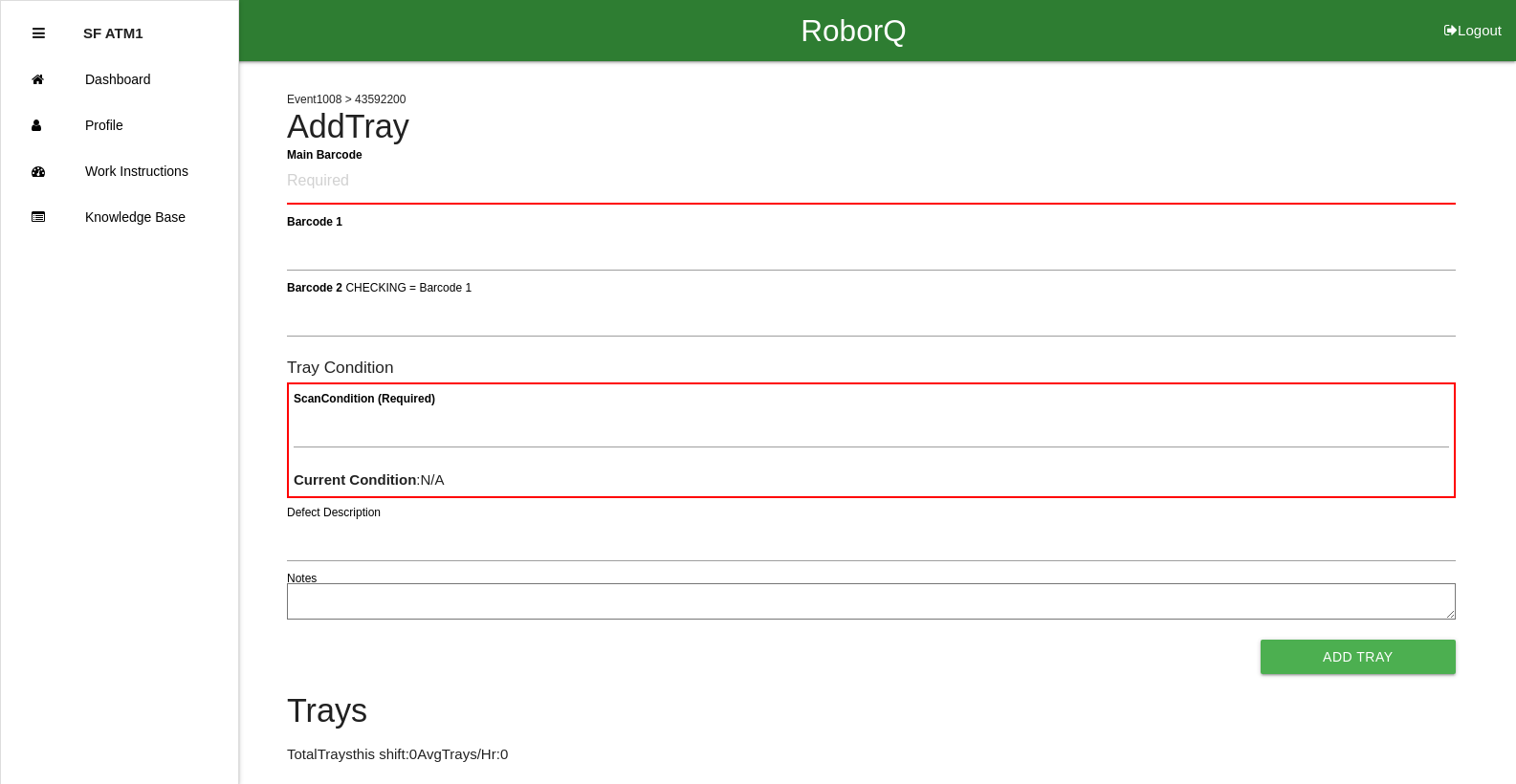 click on "Main Barcode" at bounding box center (871, 182) 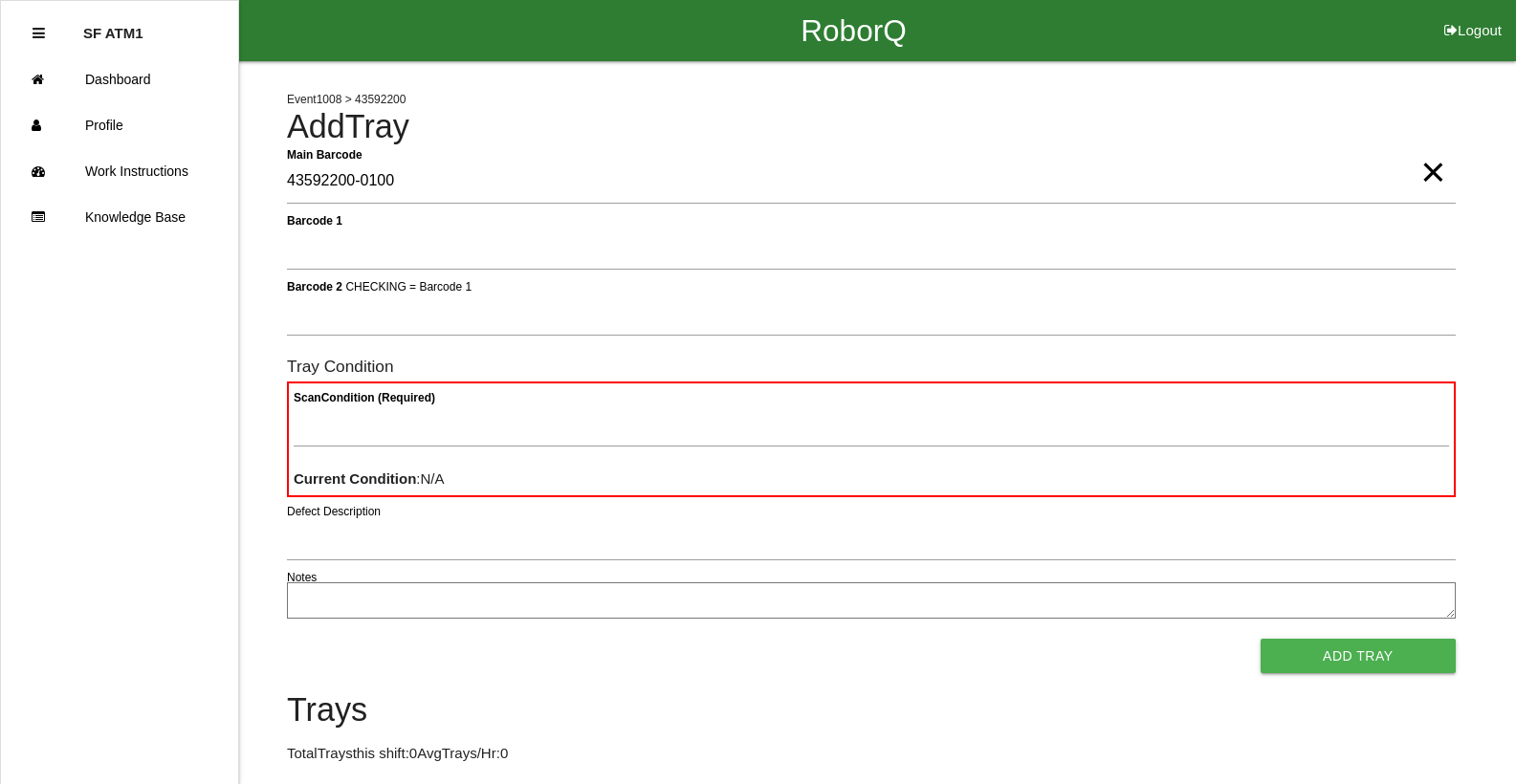 type on "43592200-0100" 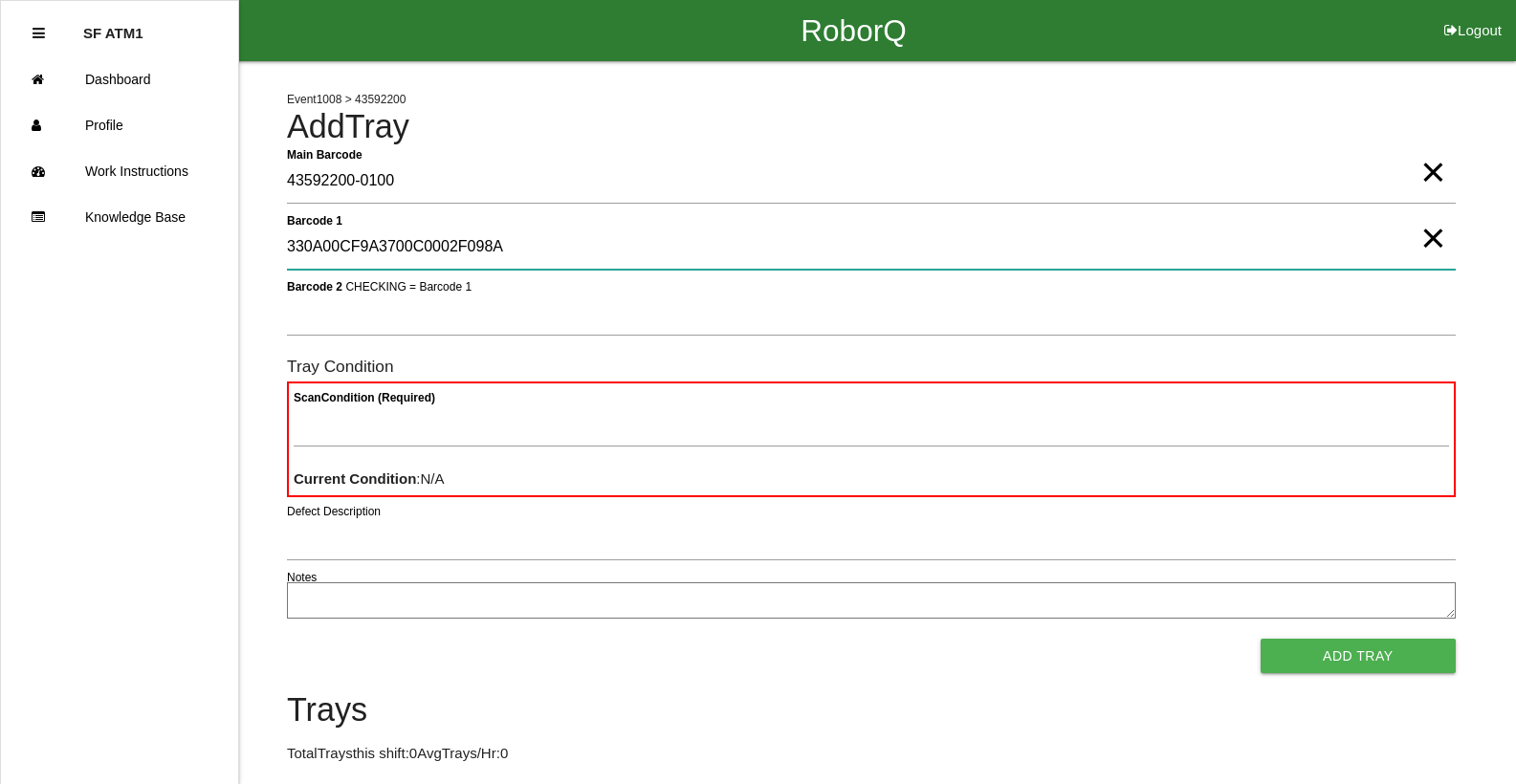 type on "330A00CF9A3700C0002F098A" 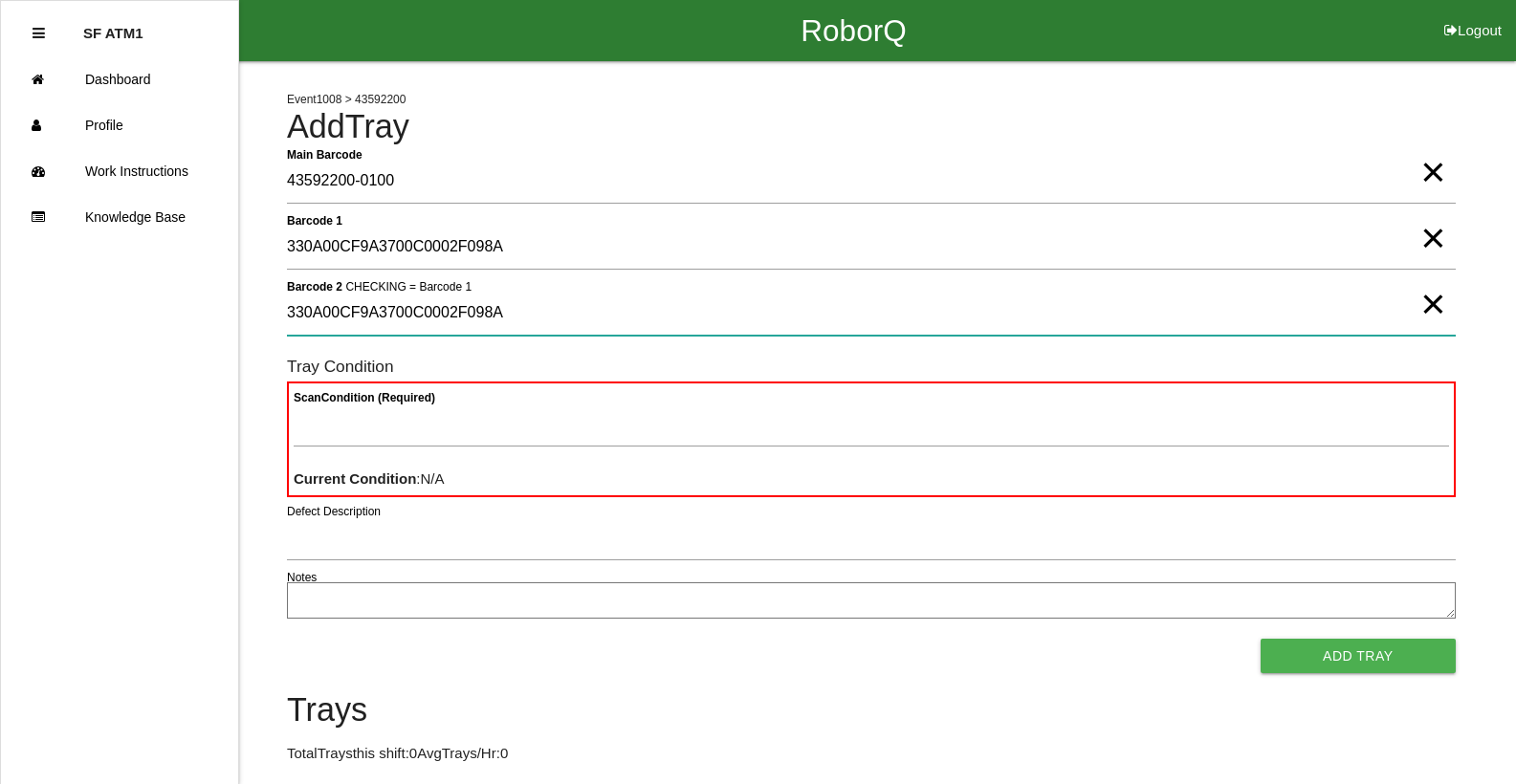 type on "330A00CF9A3700C0002F098A" 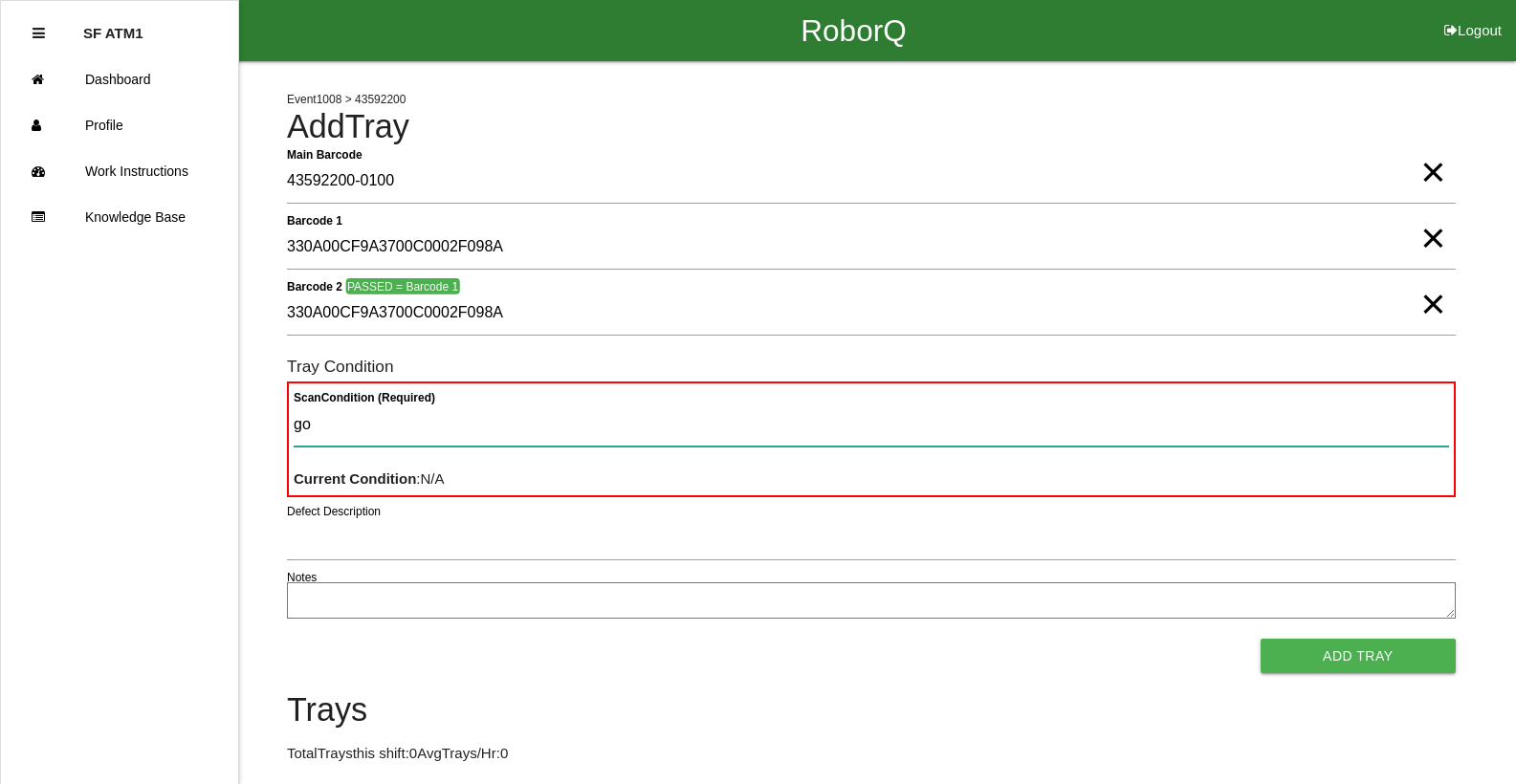 type on "goo" 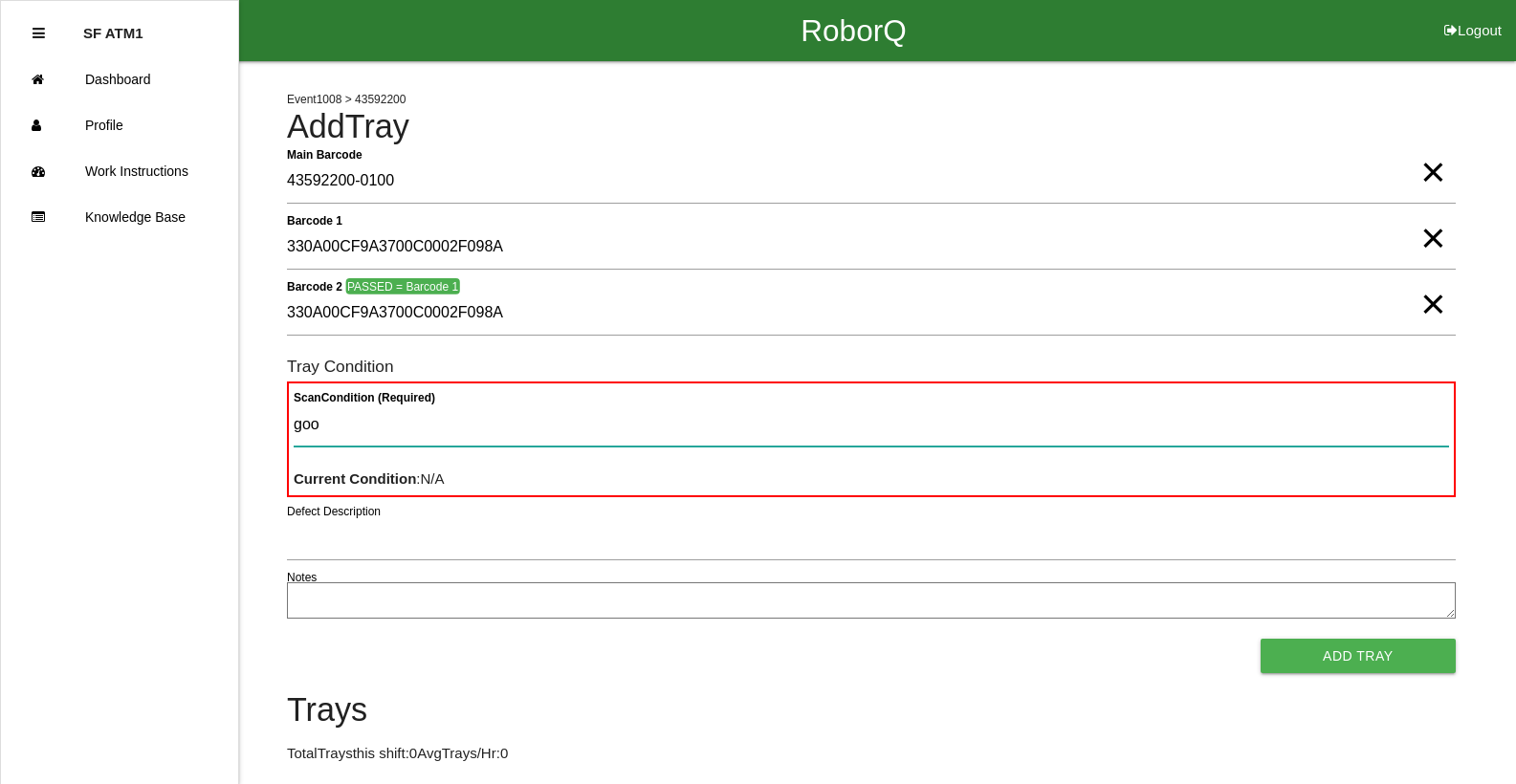 type 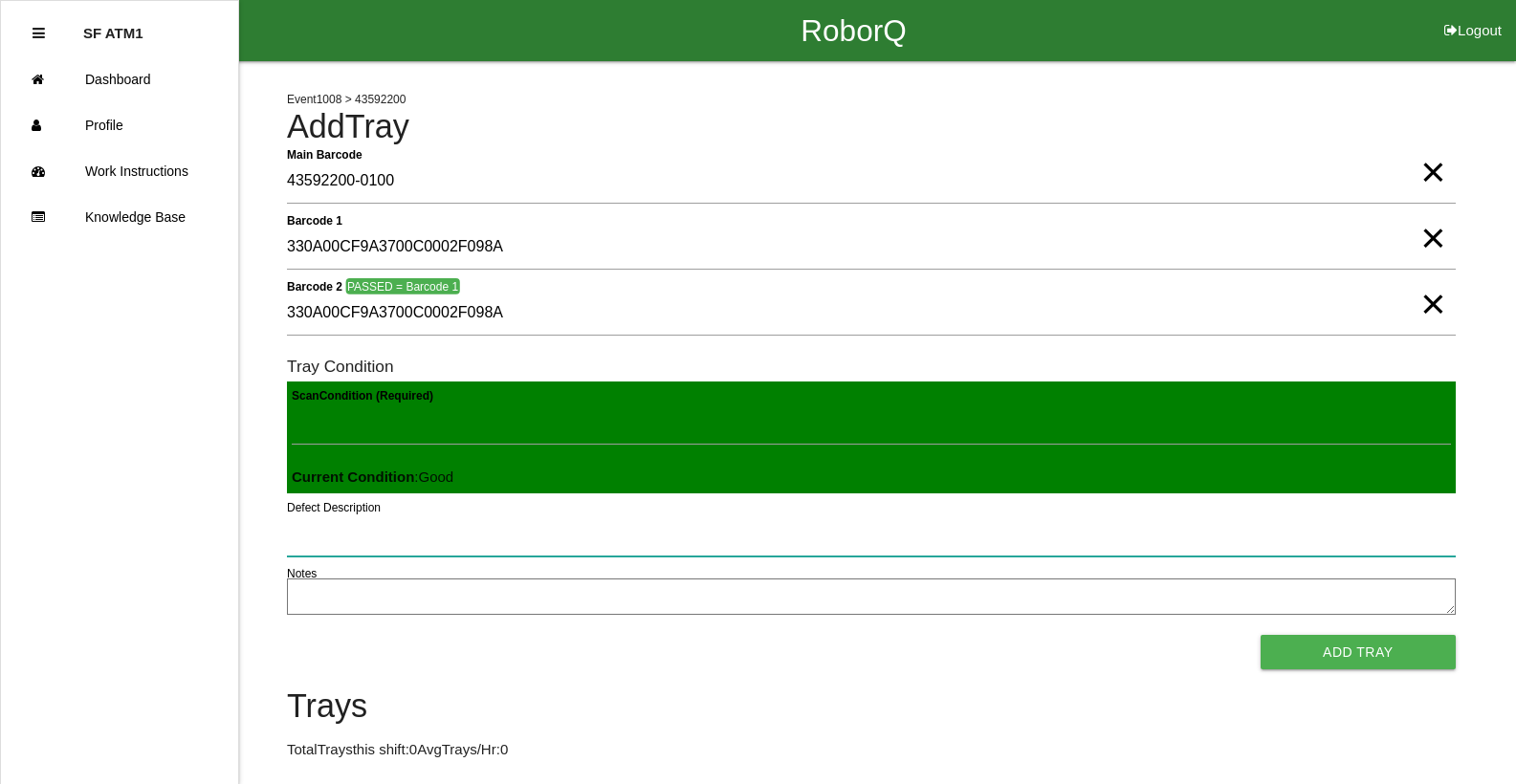 type 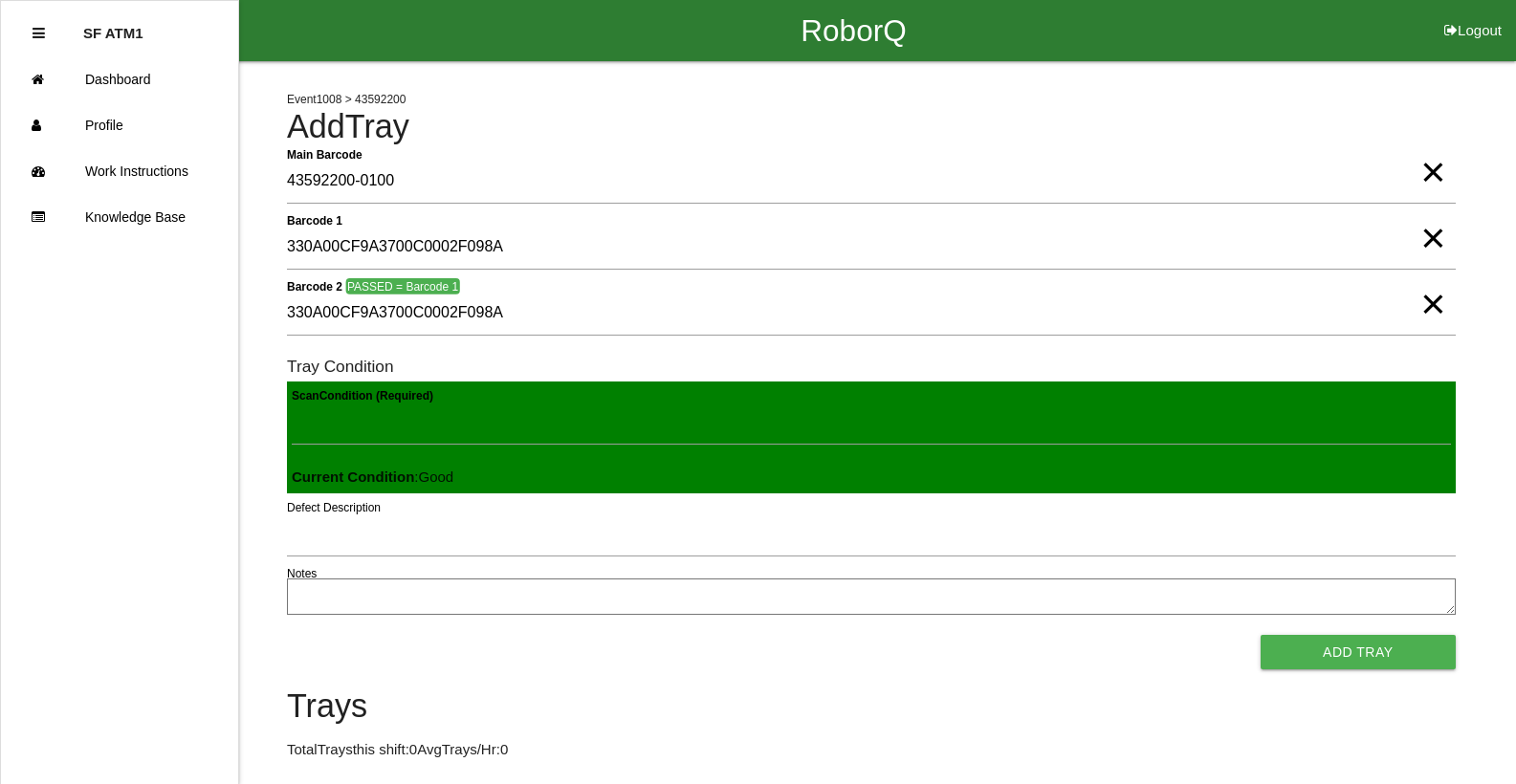type 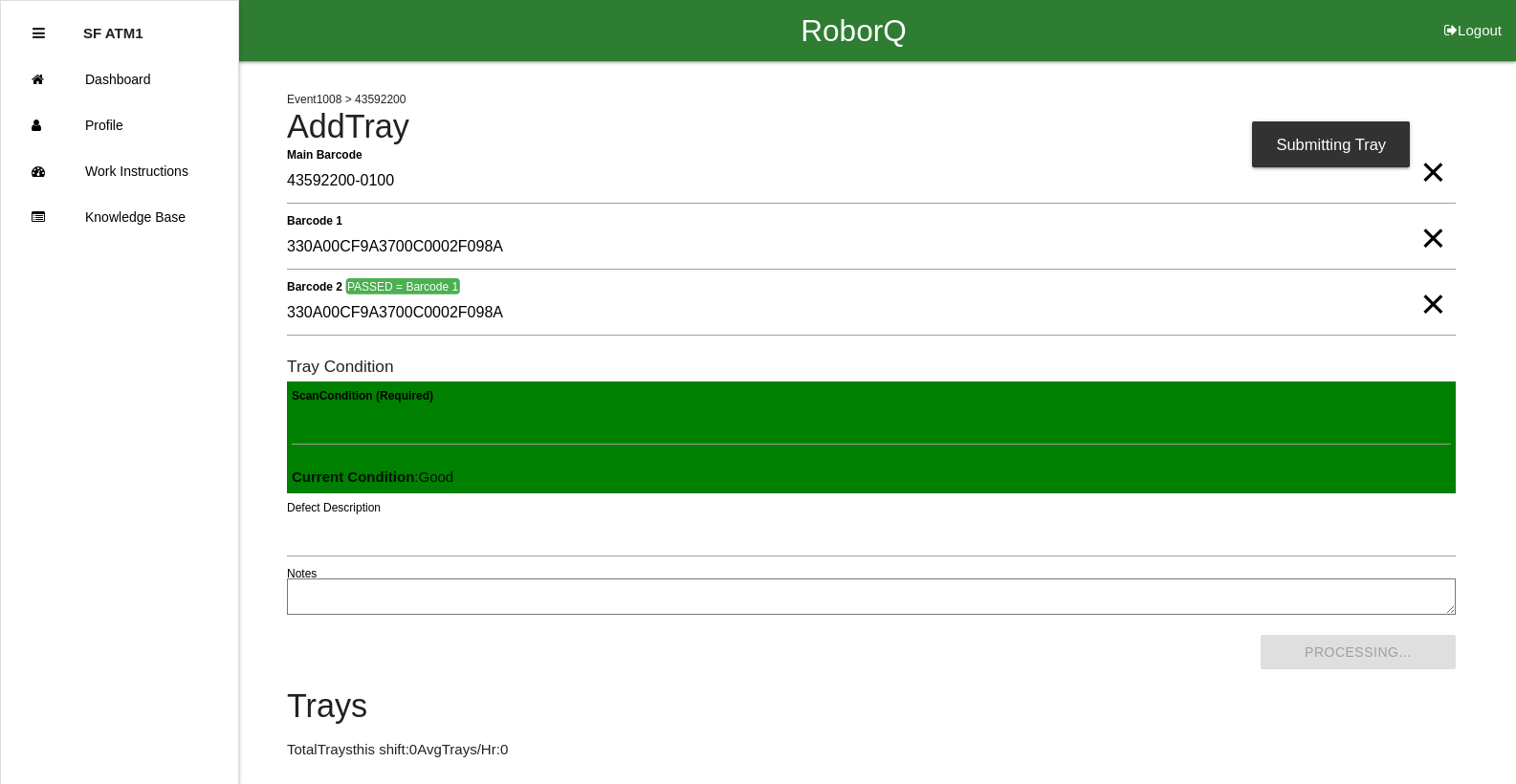 type 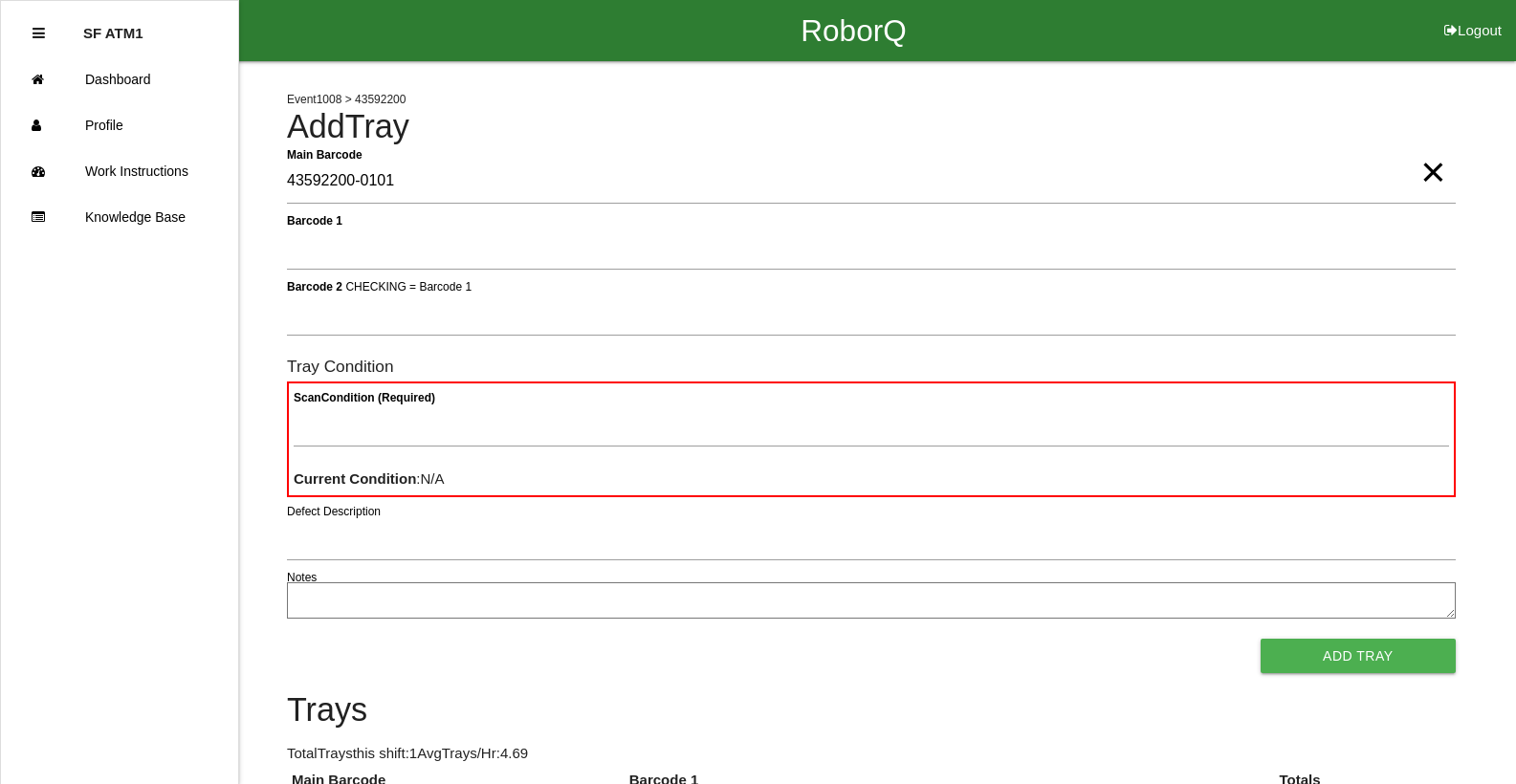 type on "43592200-0101" 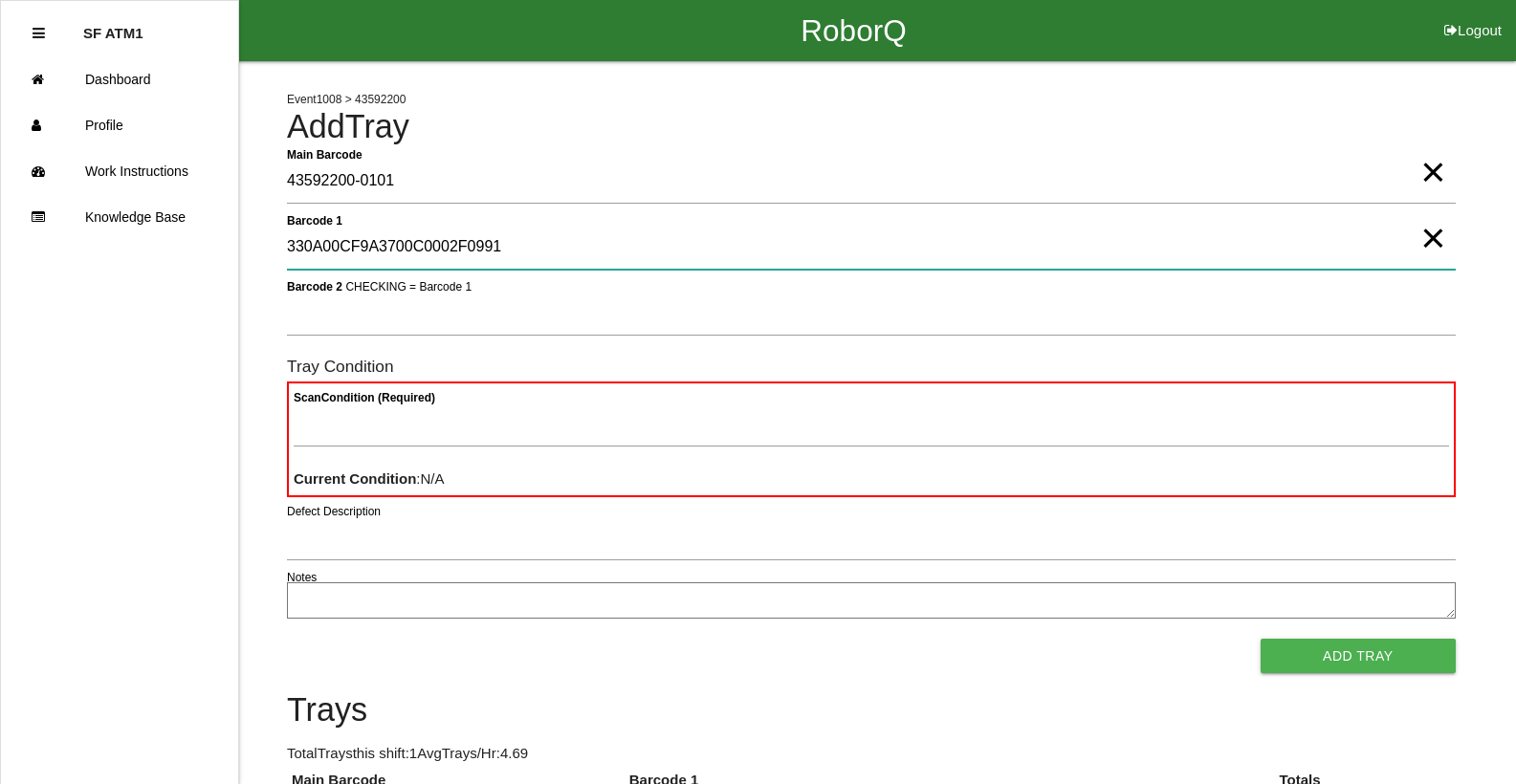 type on "330A00CF9A3700C0002F0991" 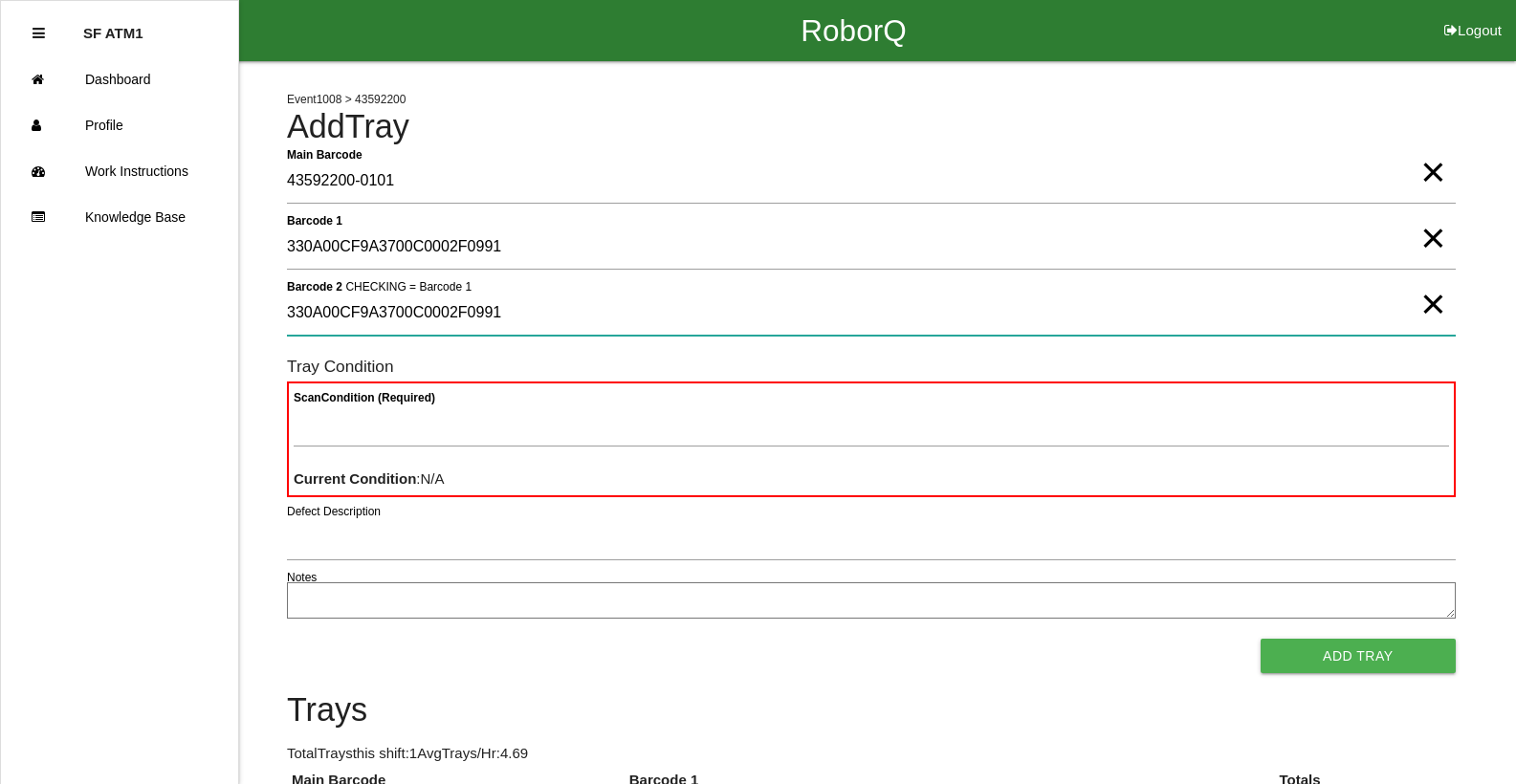 type on "330A00CF9A3700C0002F0991" 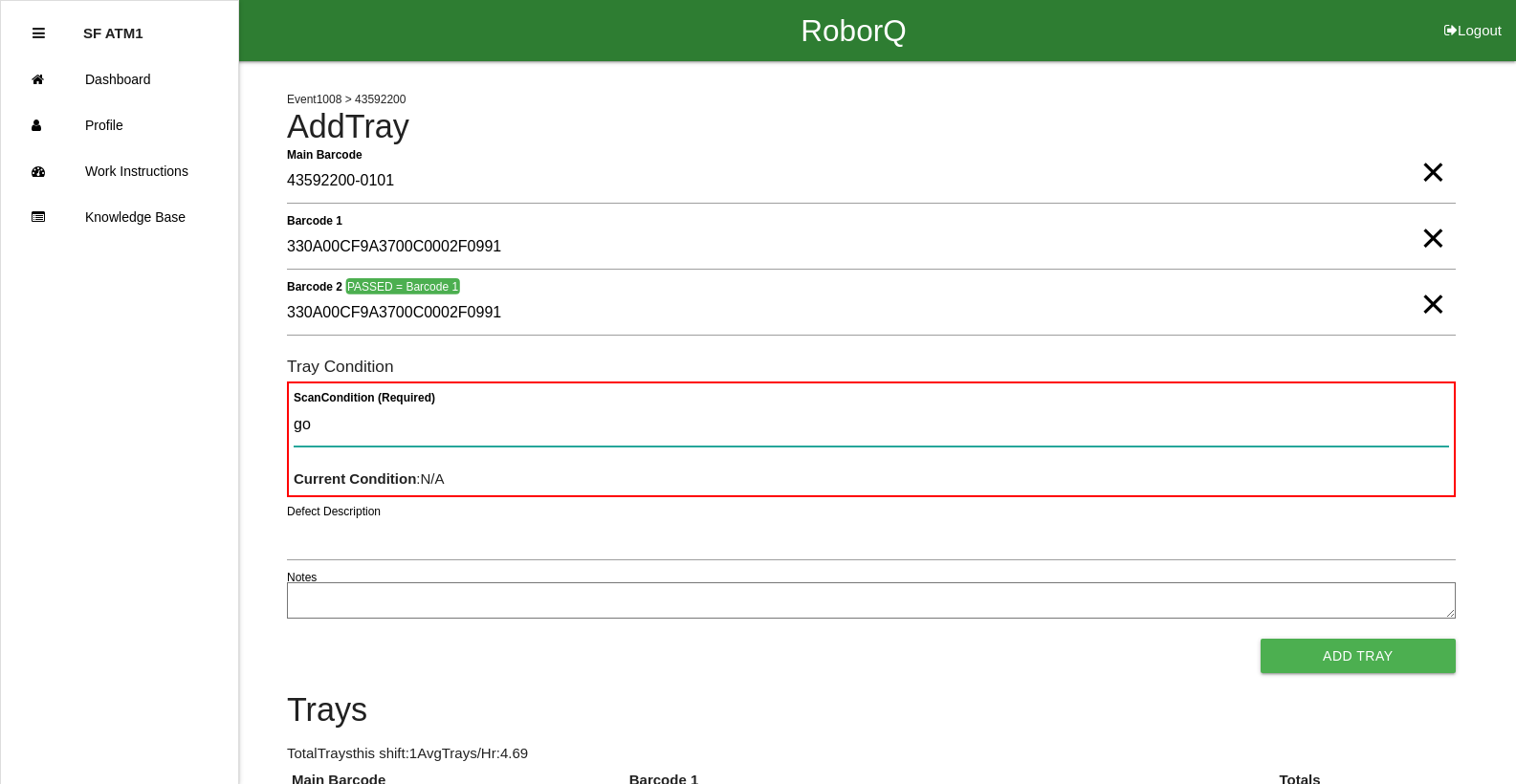 type on "goo" 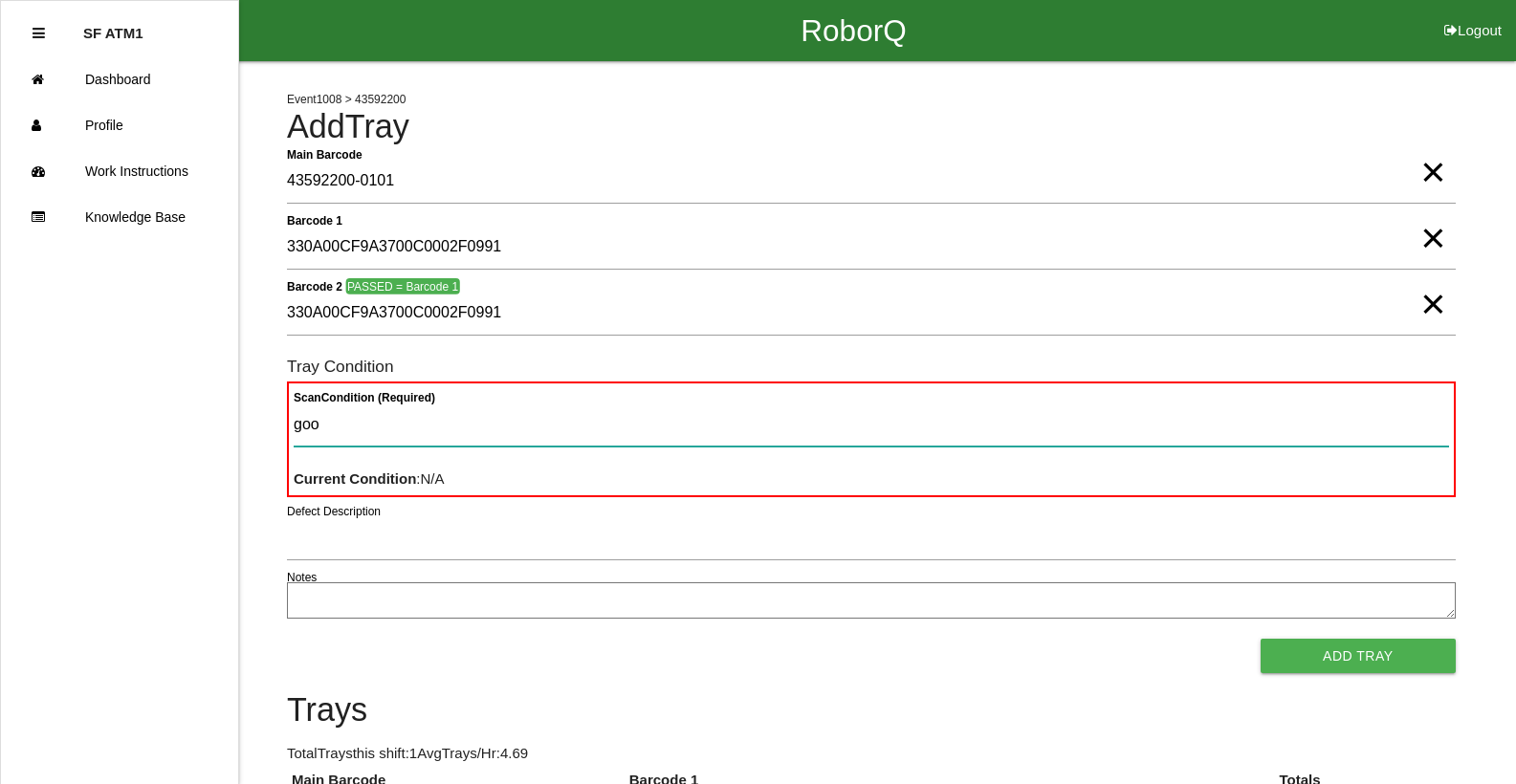 type 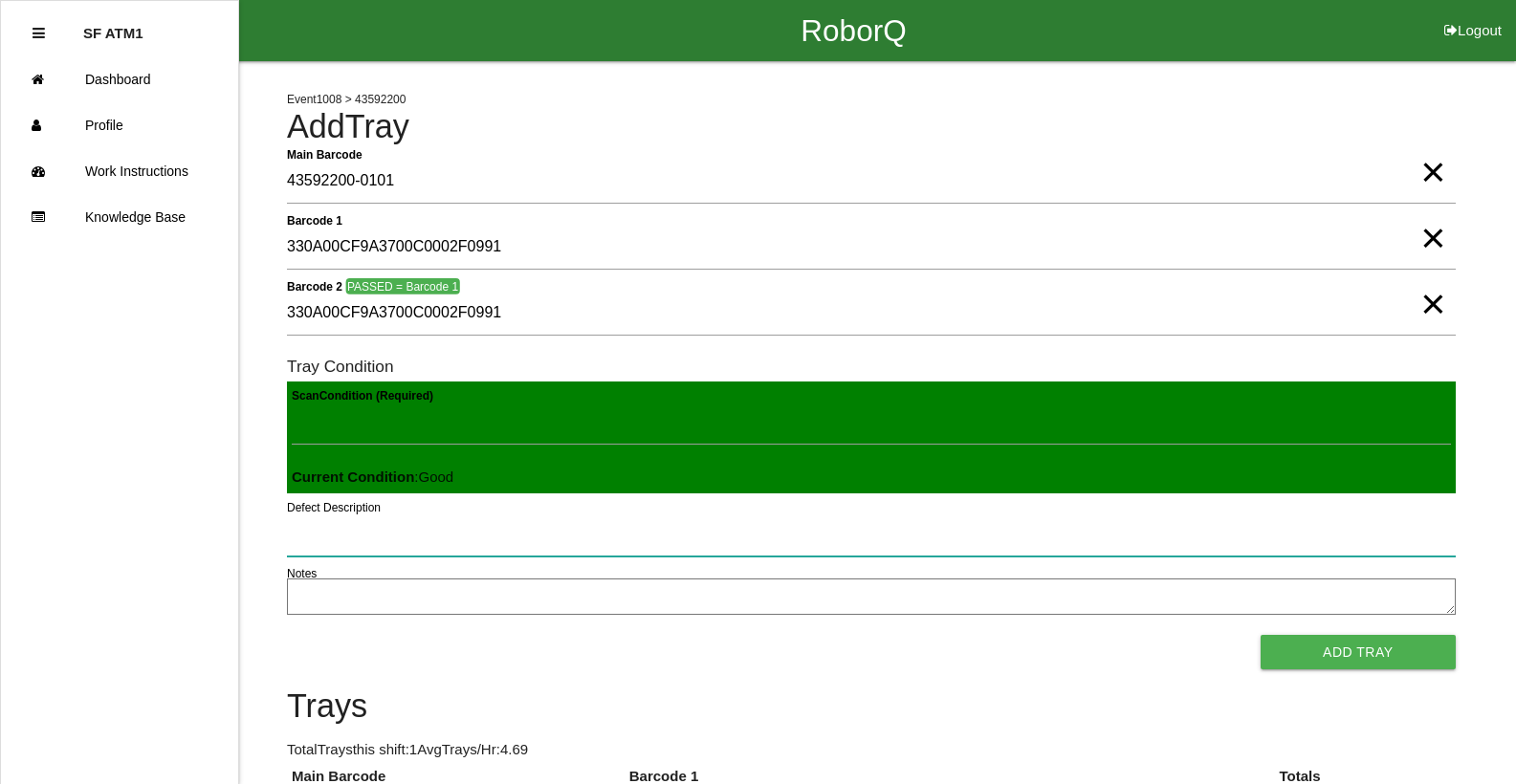 type 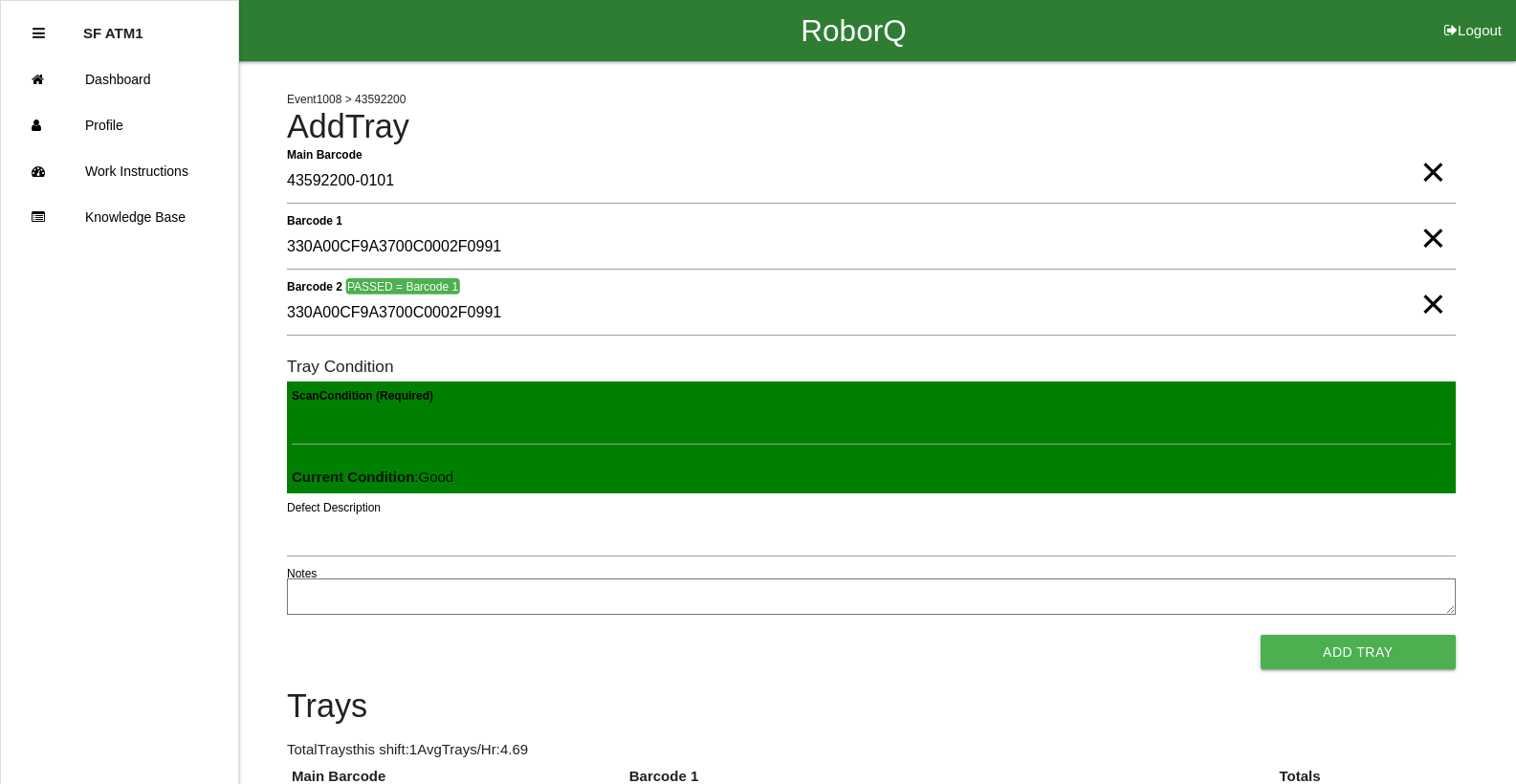 type 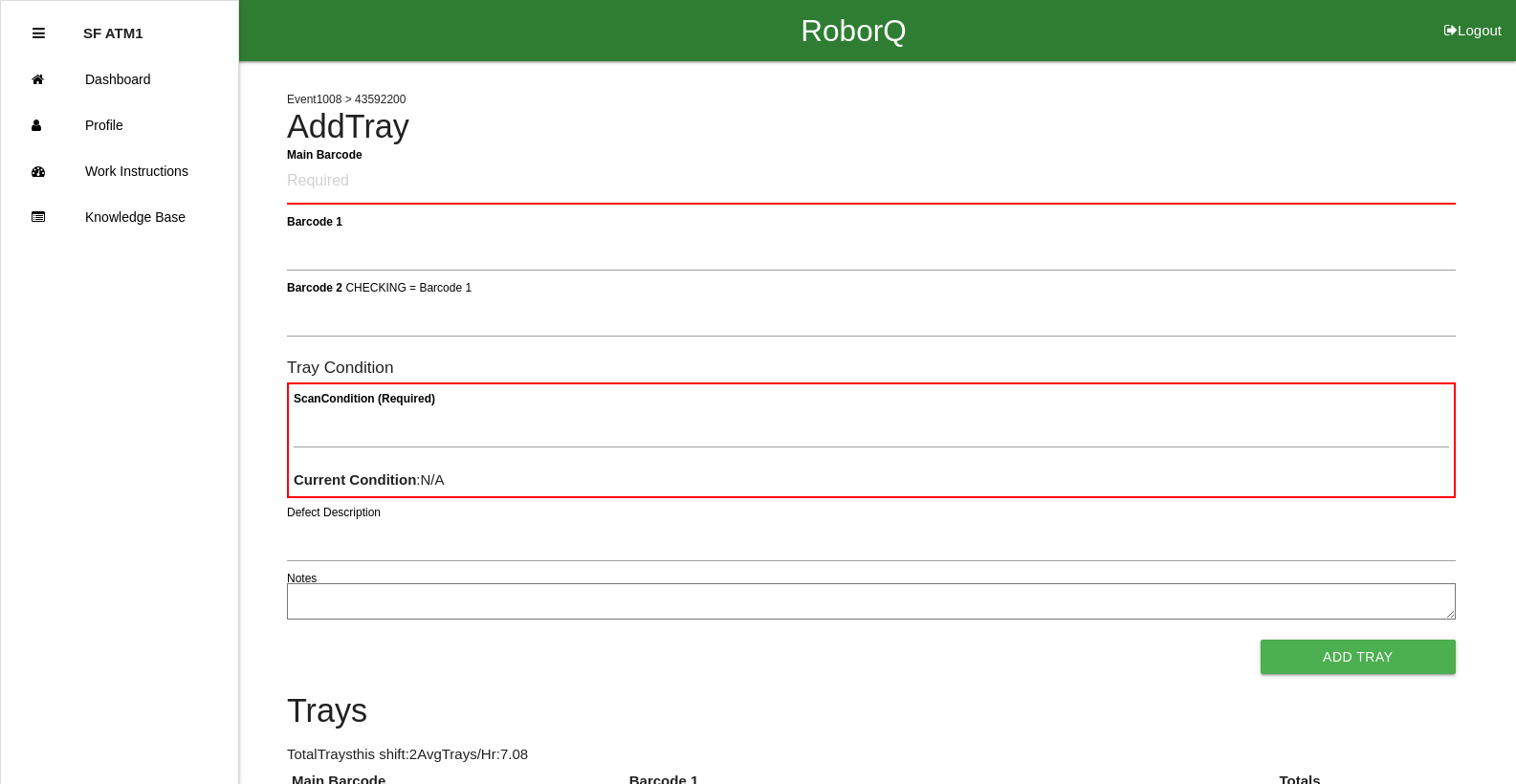 click on "Logout" at bounding box center (1473, 7) 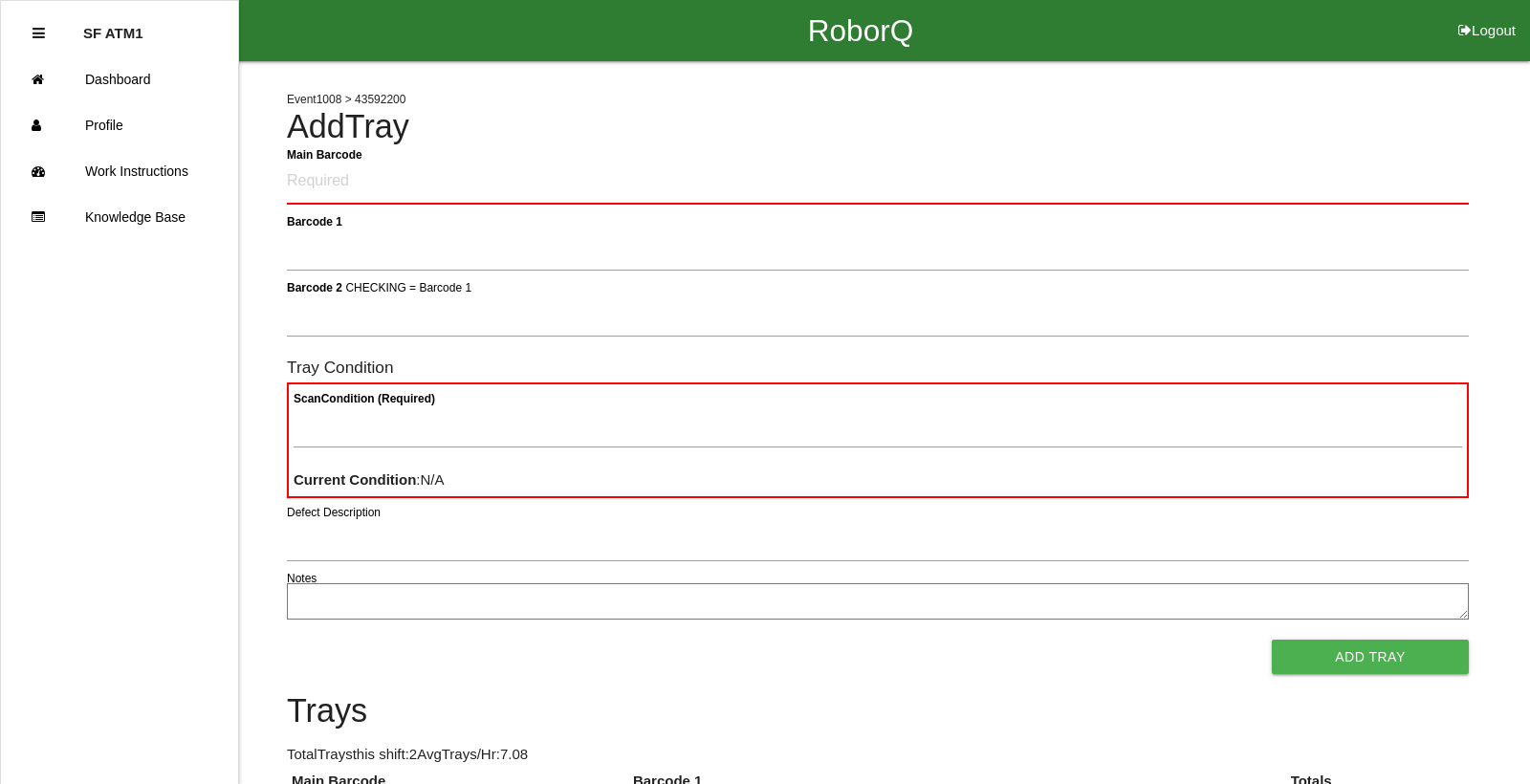 select on "Worker" 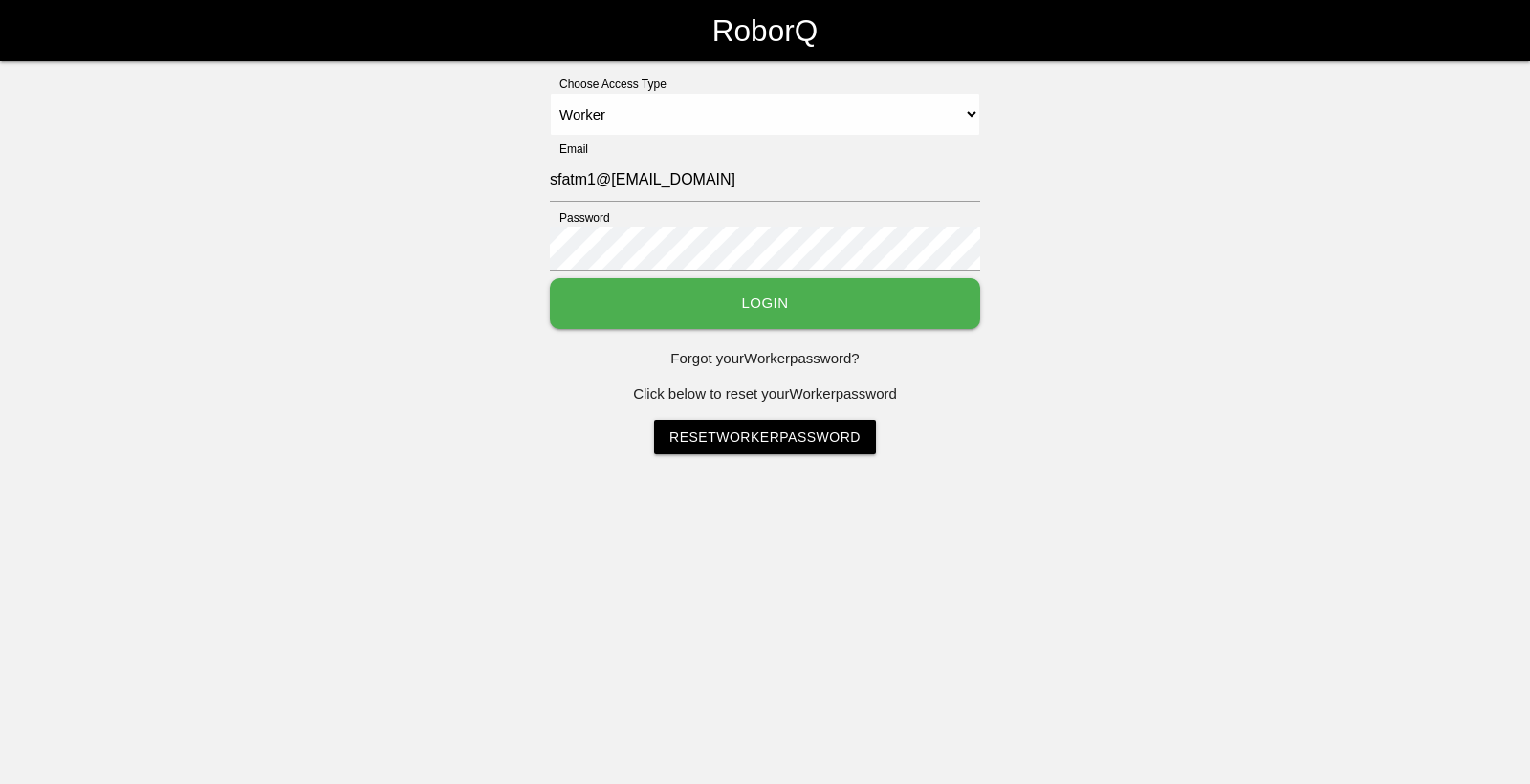 click on "Login" at bounding box center [765, 303] 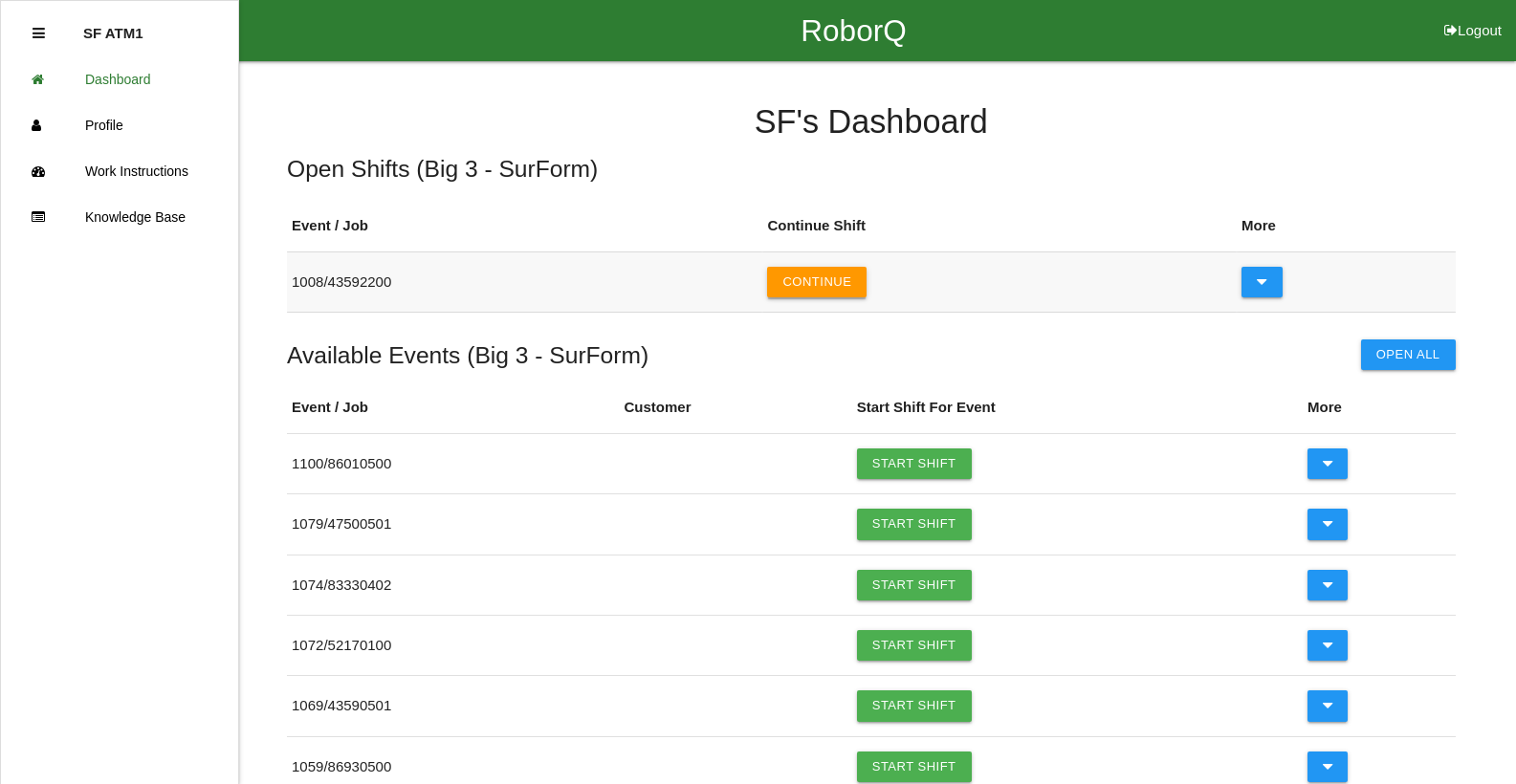 click on "Continue" at bounding box center (817, 282) 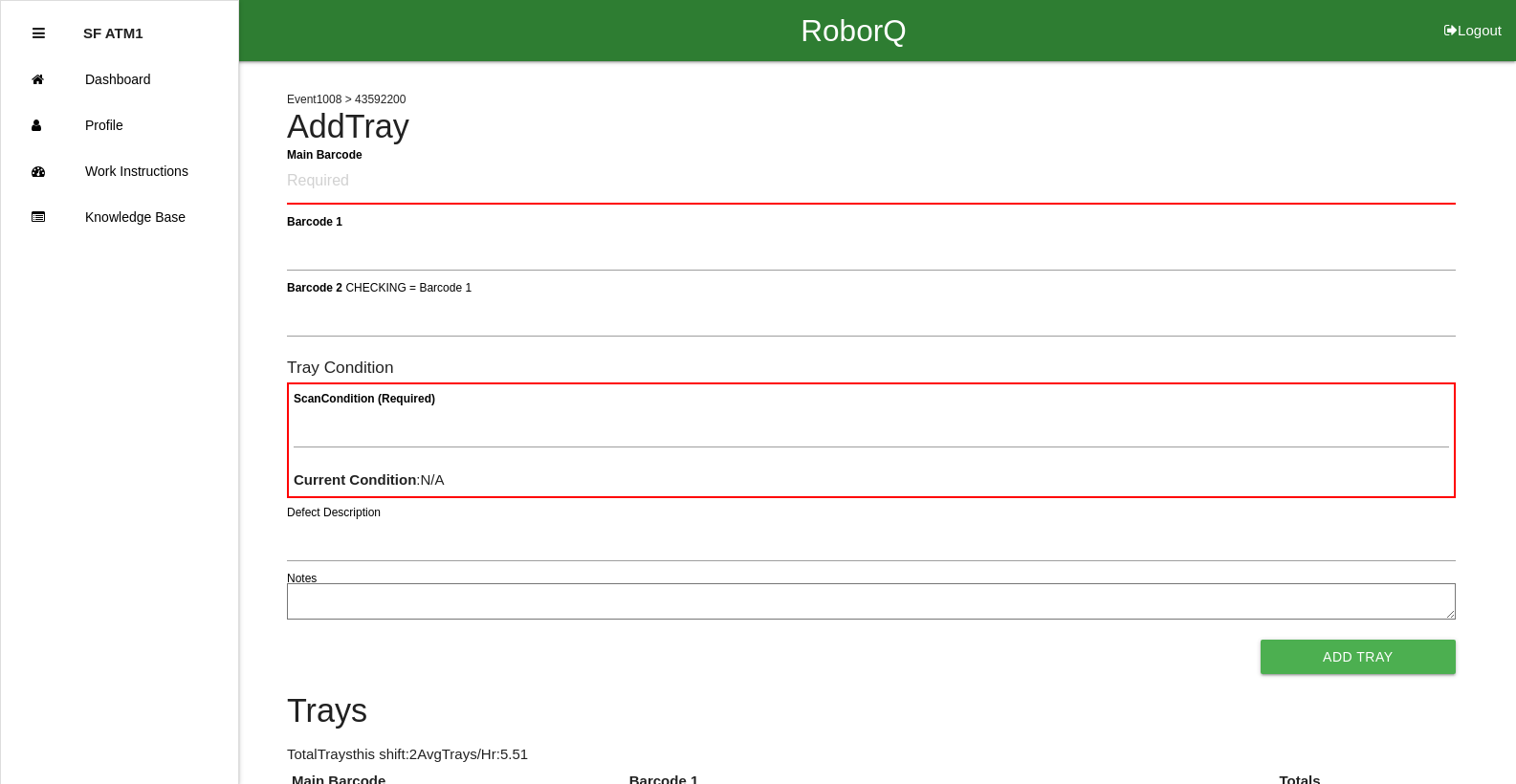 click on "Main Barcode" at bounding box center [871, 182] 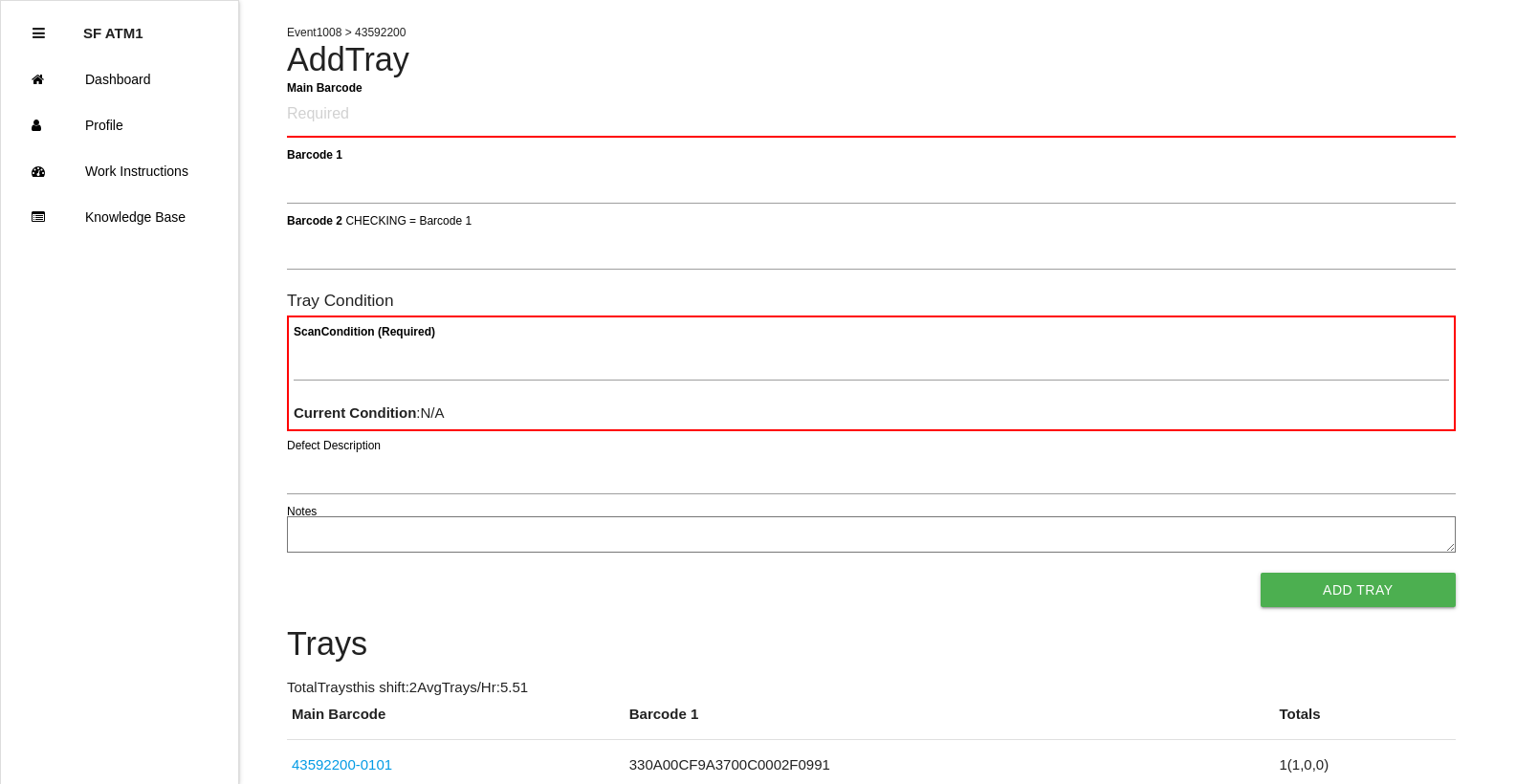 scroll, scrollTop: 96, scrollLeft: 0, axis: vertical 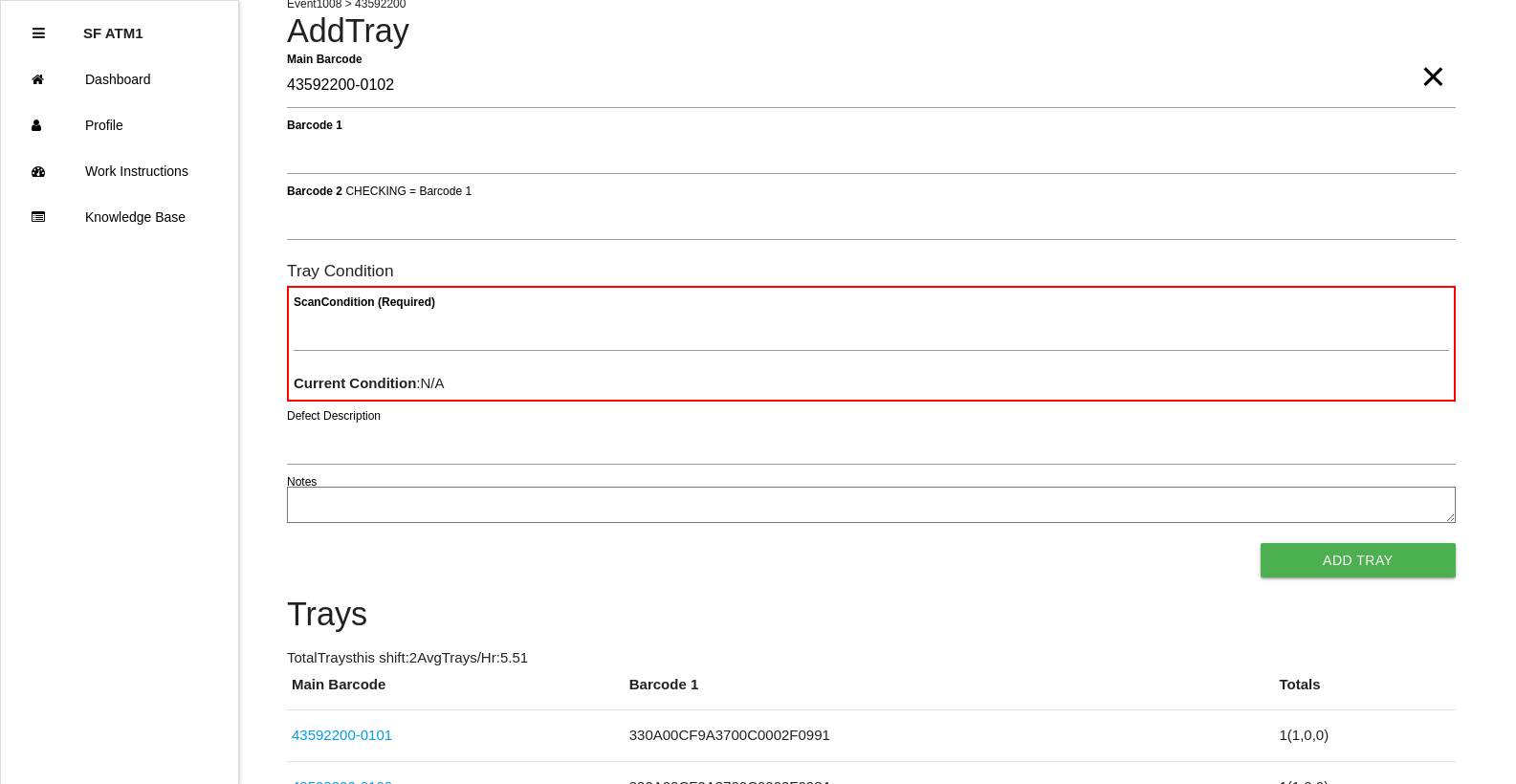 type on "43592200-0102" 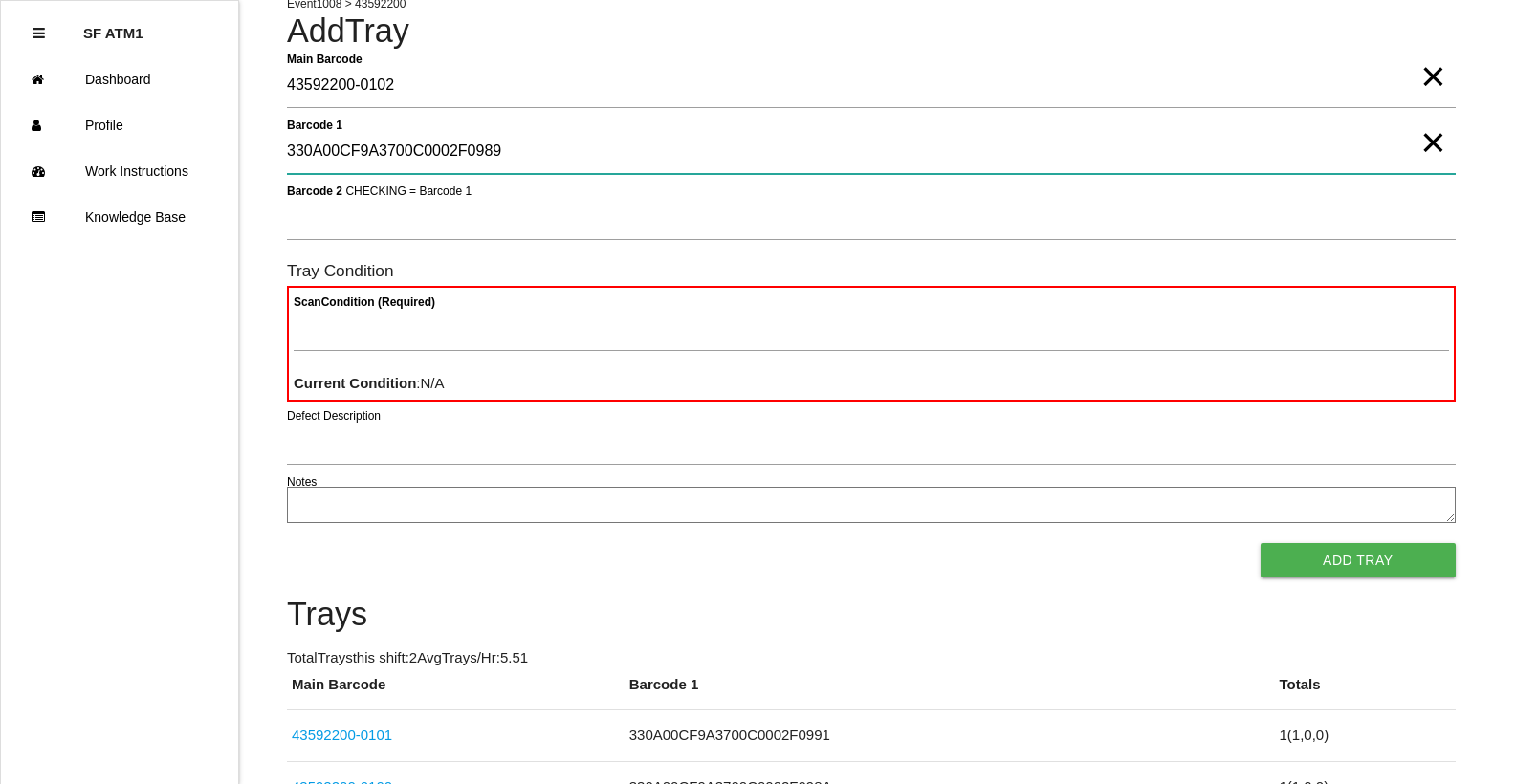 type on "330A00CF9A3700C0002F0989" 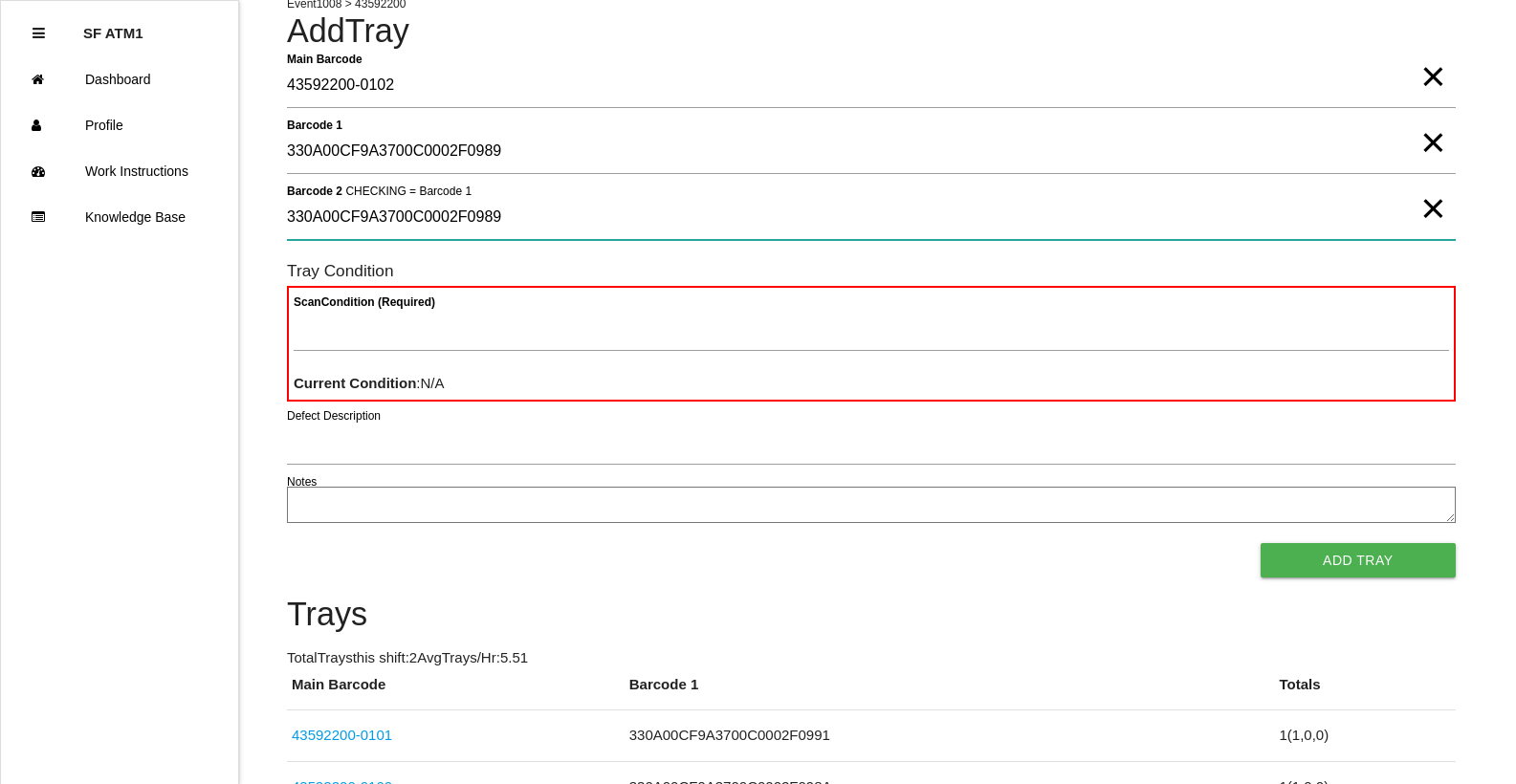 type on "330A00CF9A3700C0002F0989" 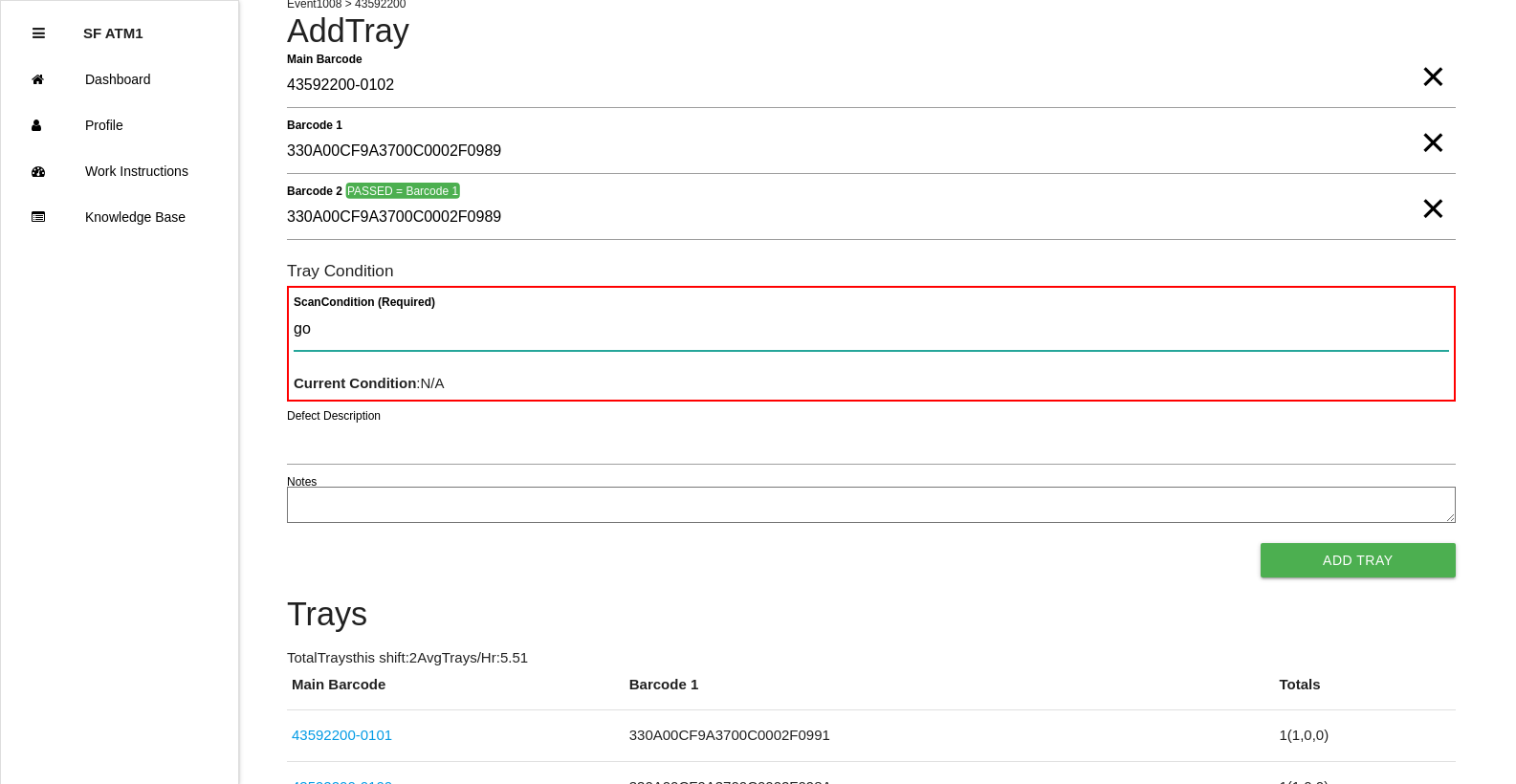 type on "goo" 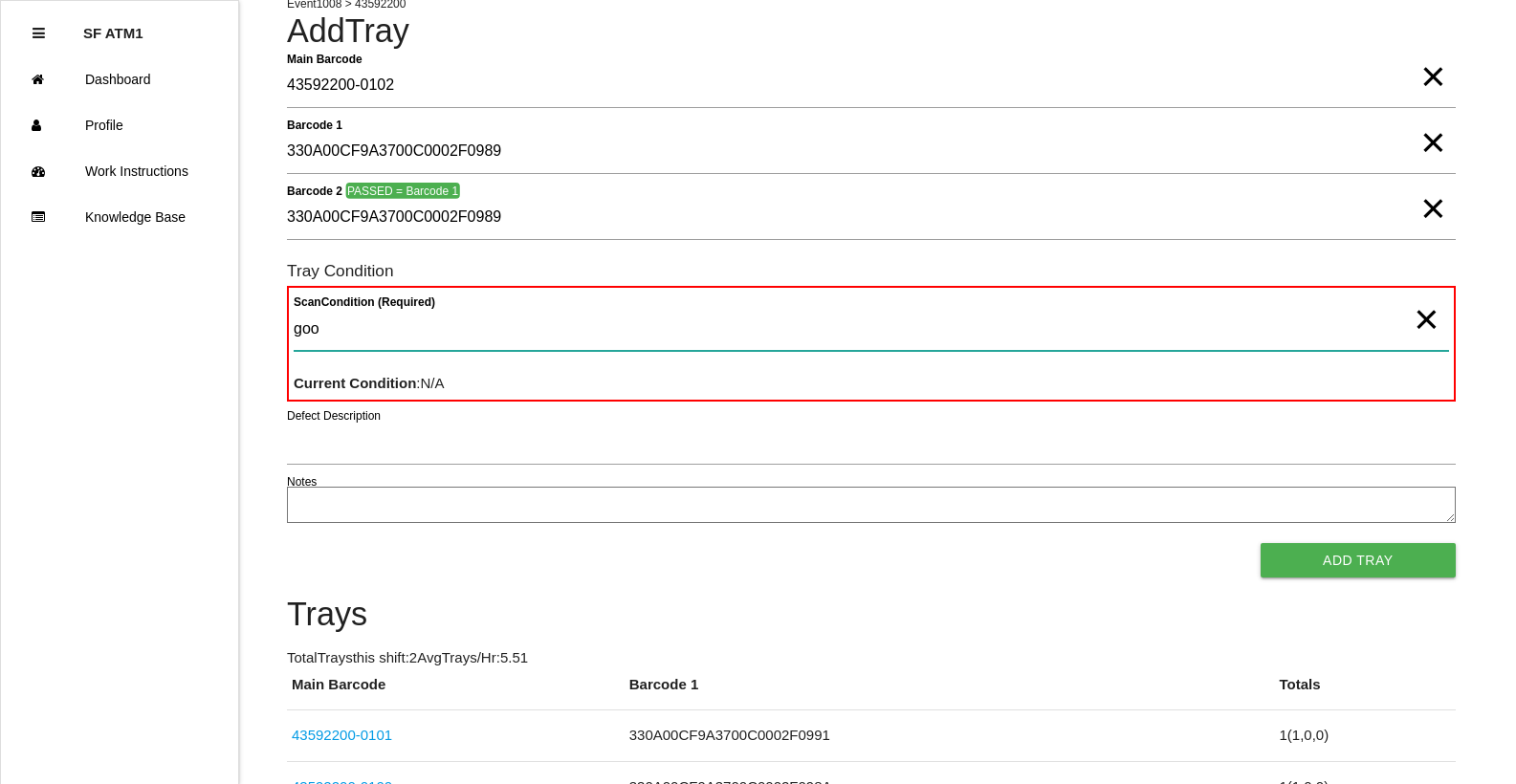 type 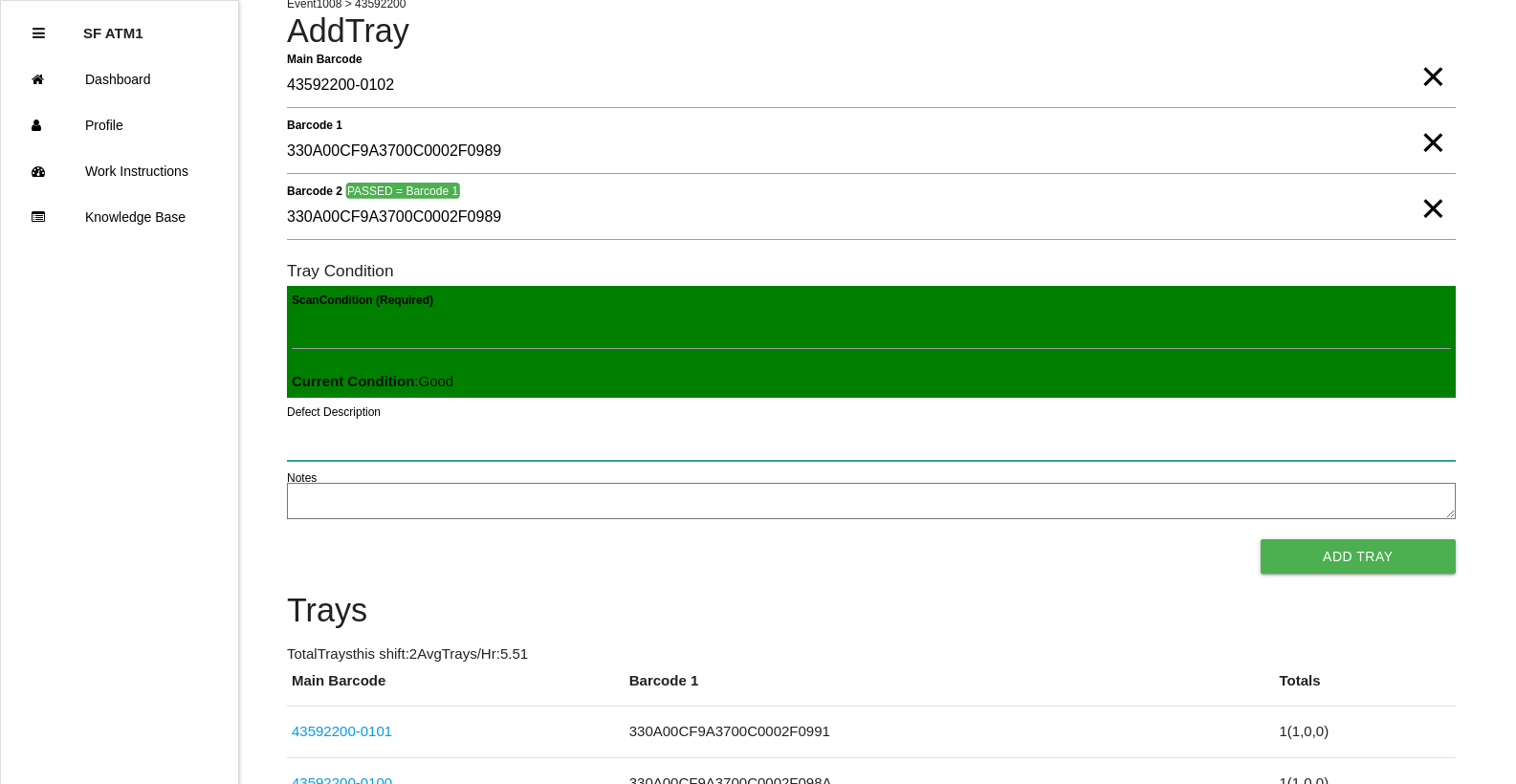 type 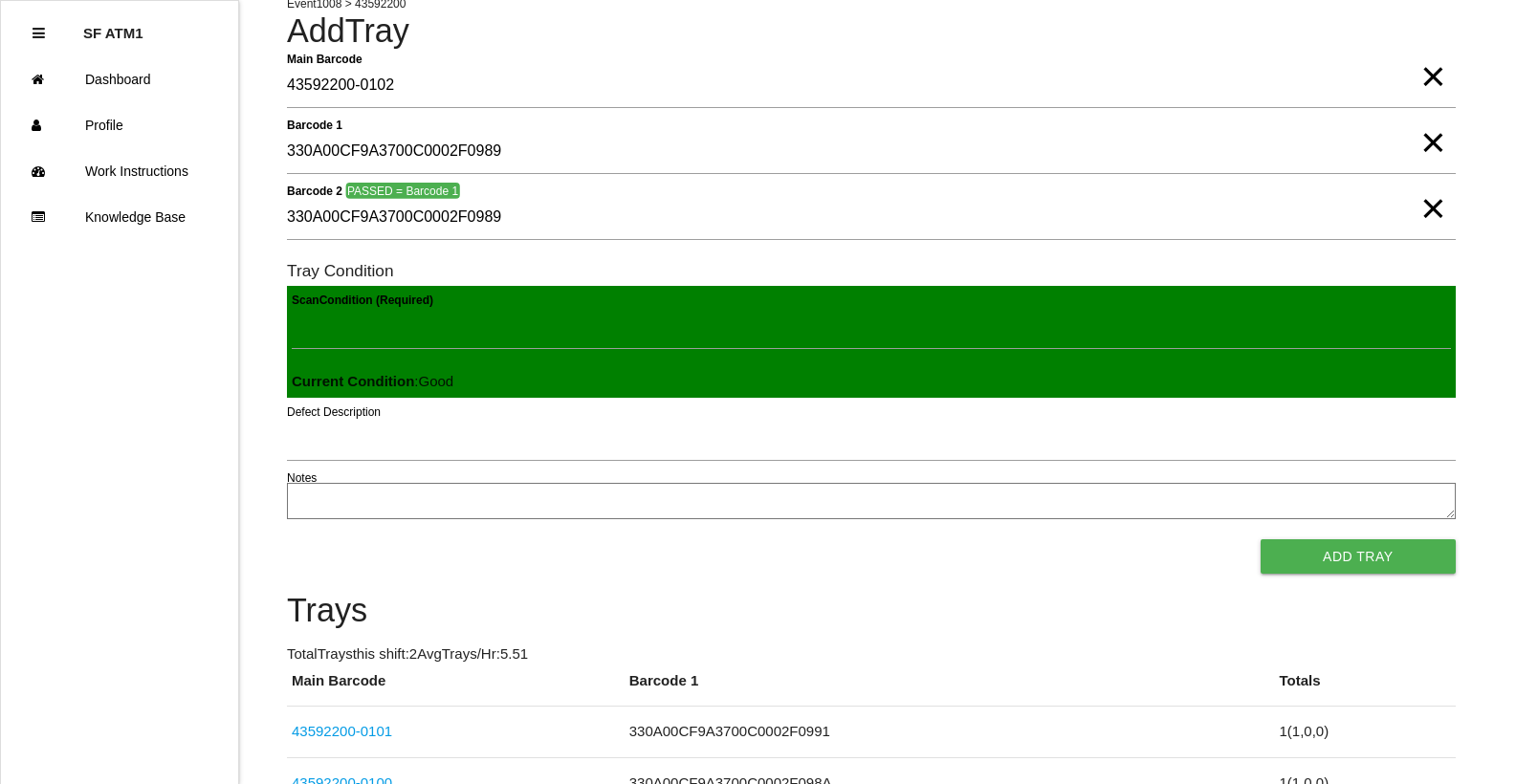type 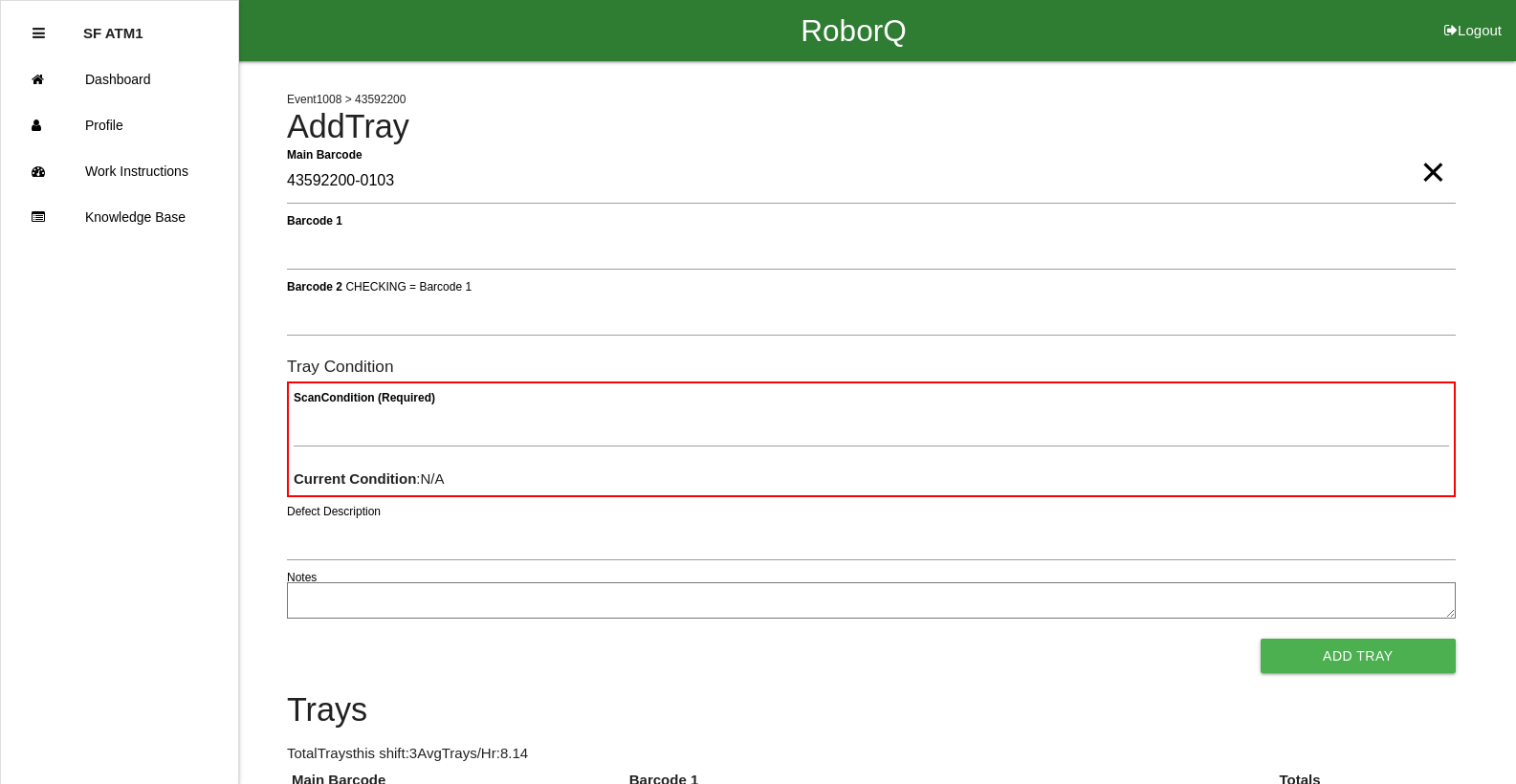 type on "43592200-0103" 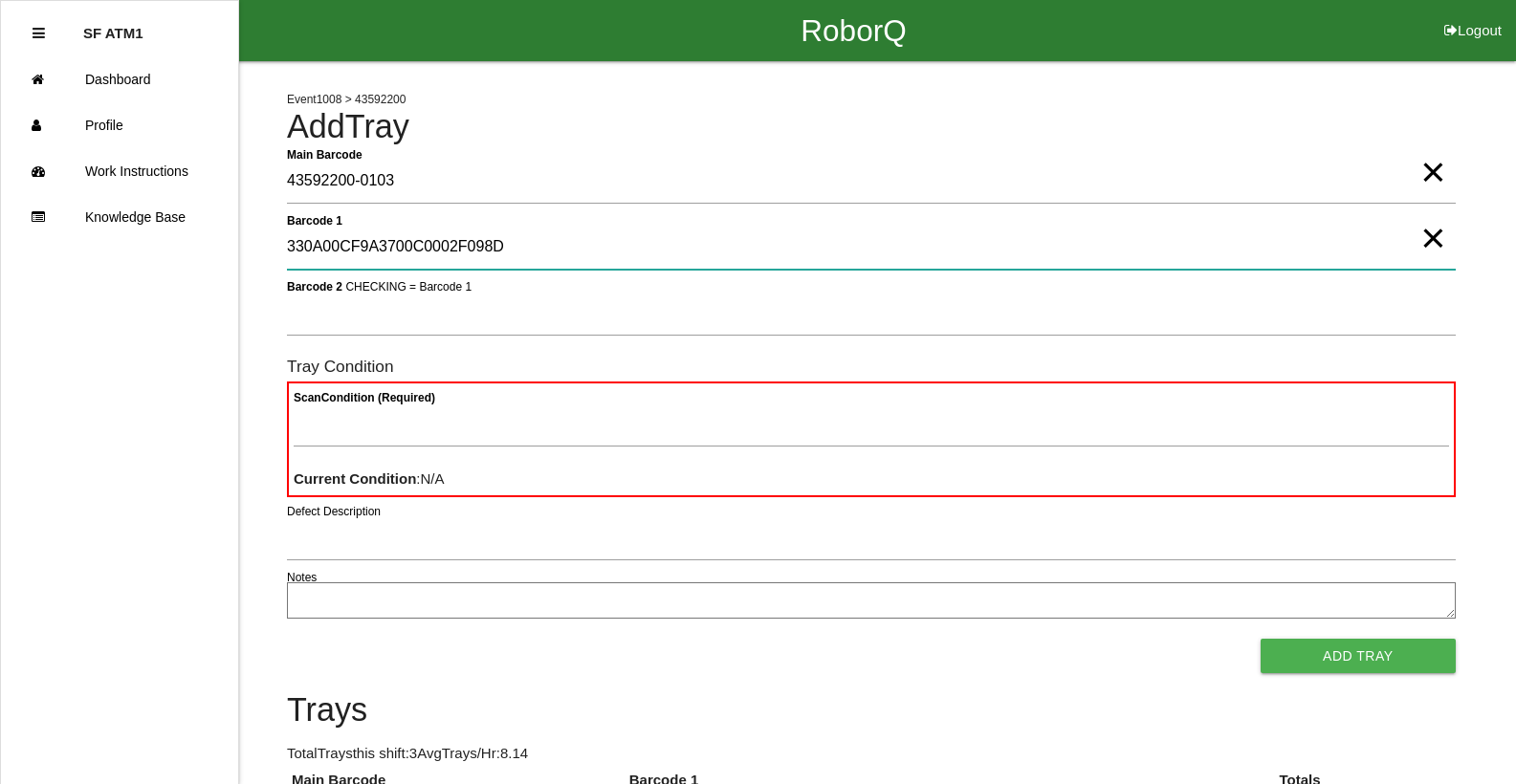 type on "330A00CF9A3700C0002F098D" 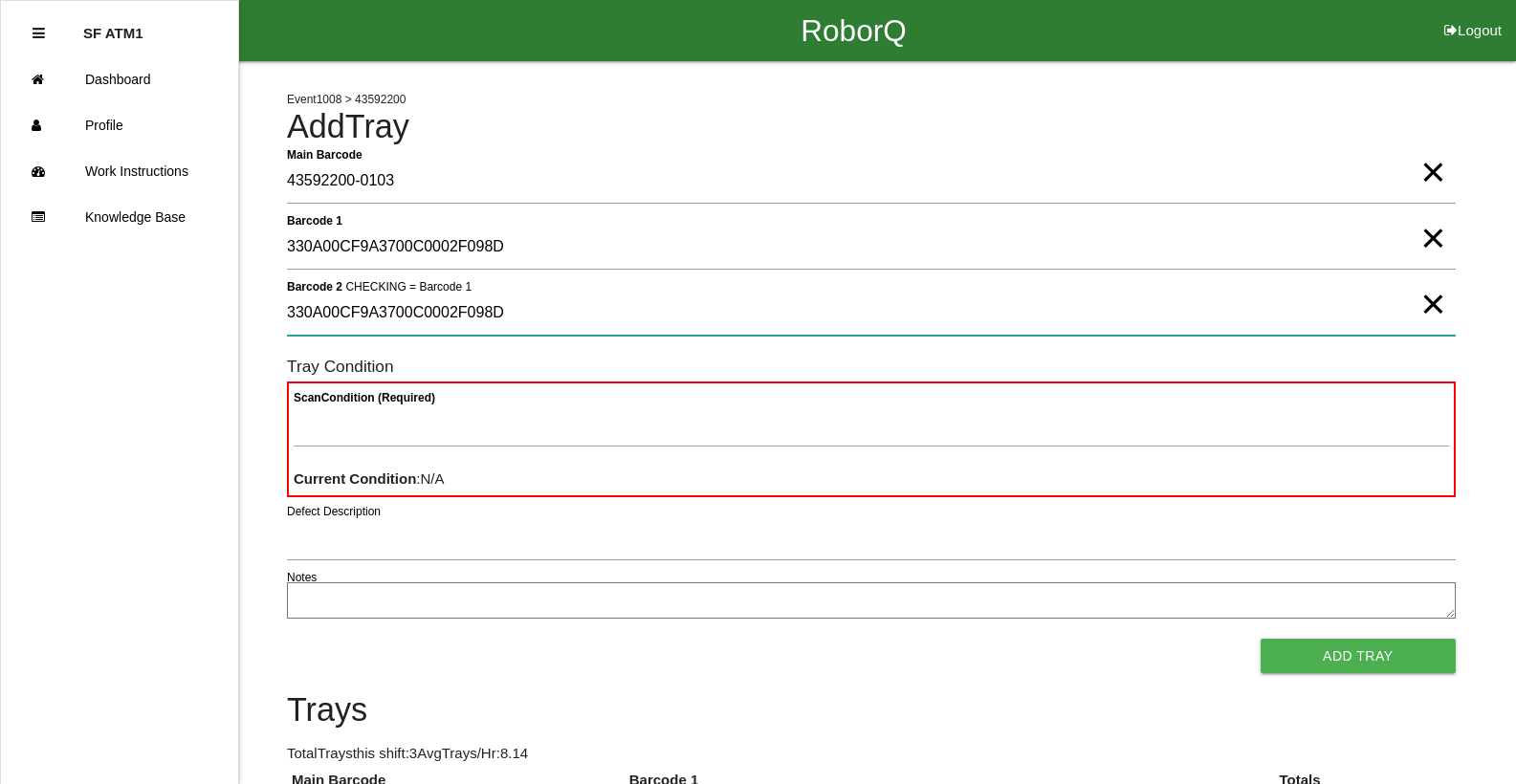 type on "330A00CF9A3700C0002F098D" 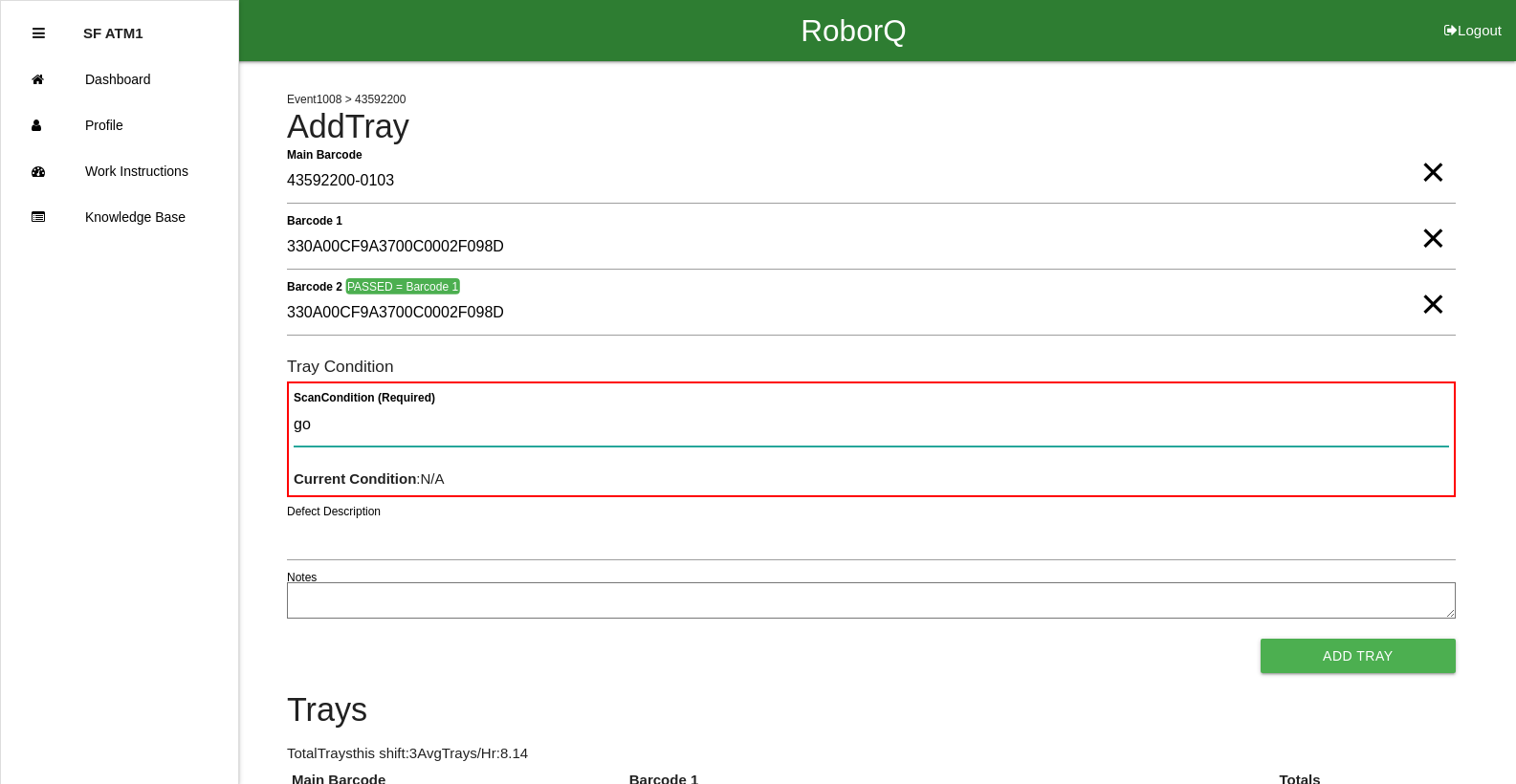 type on "goo" 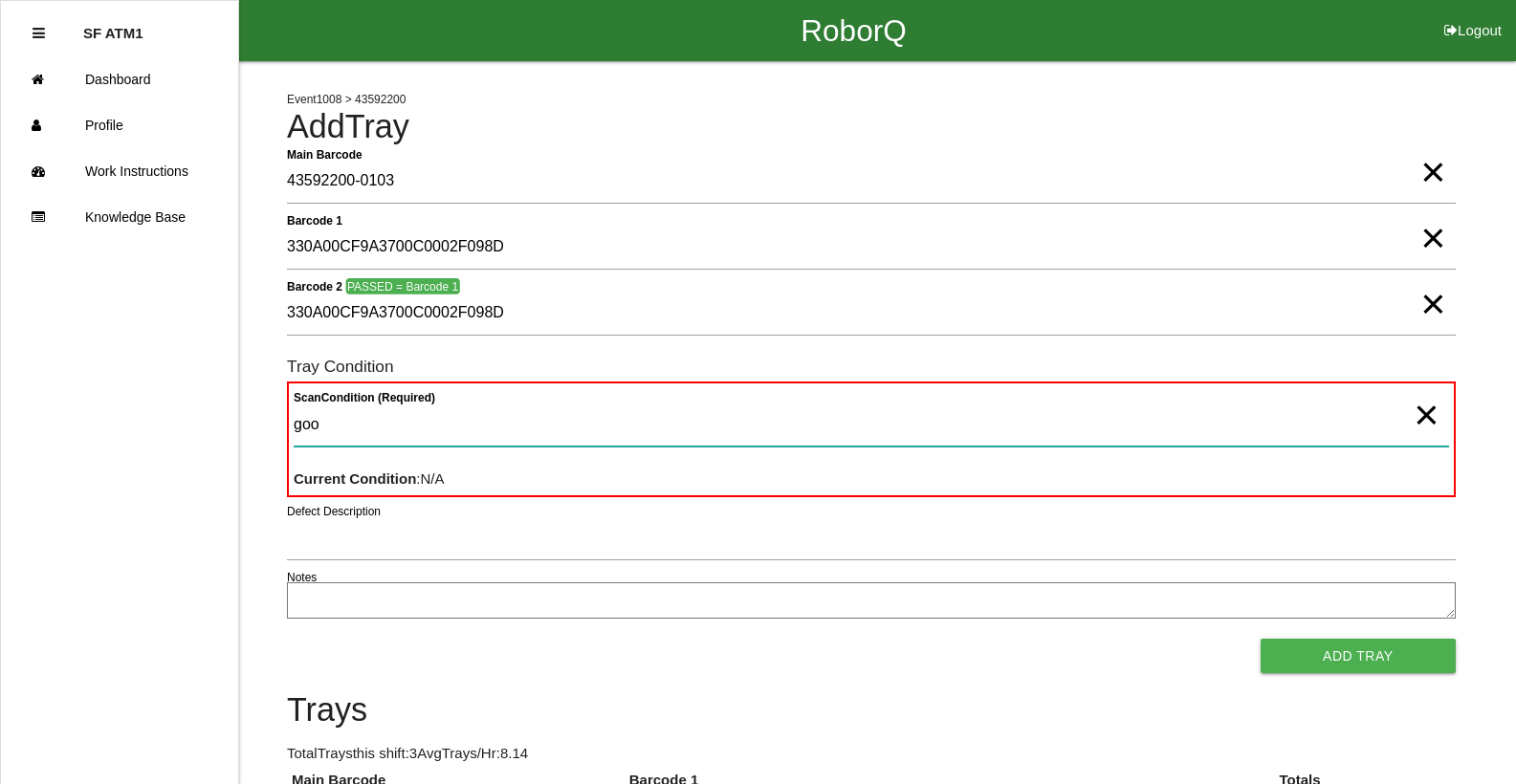 type 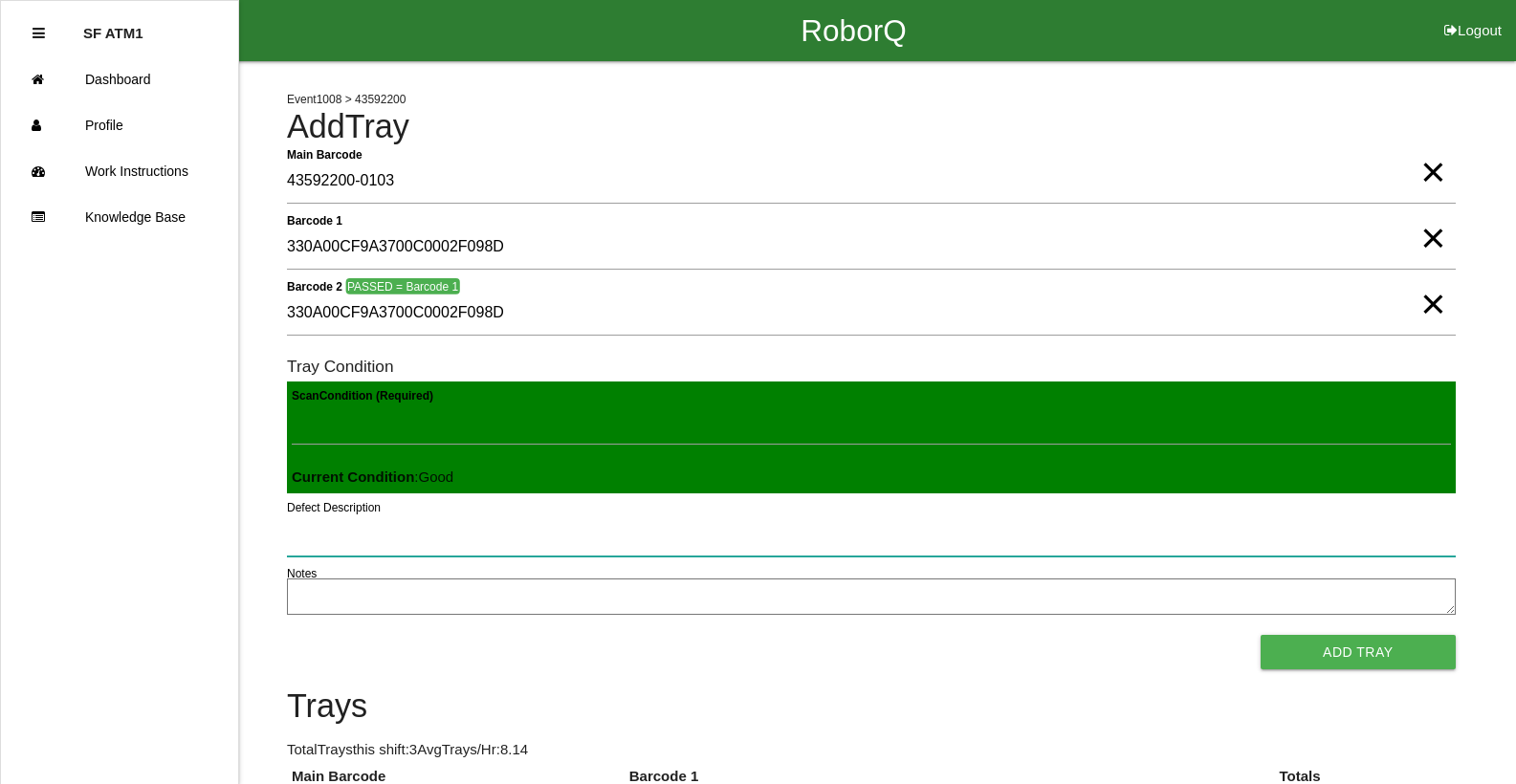 type 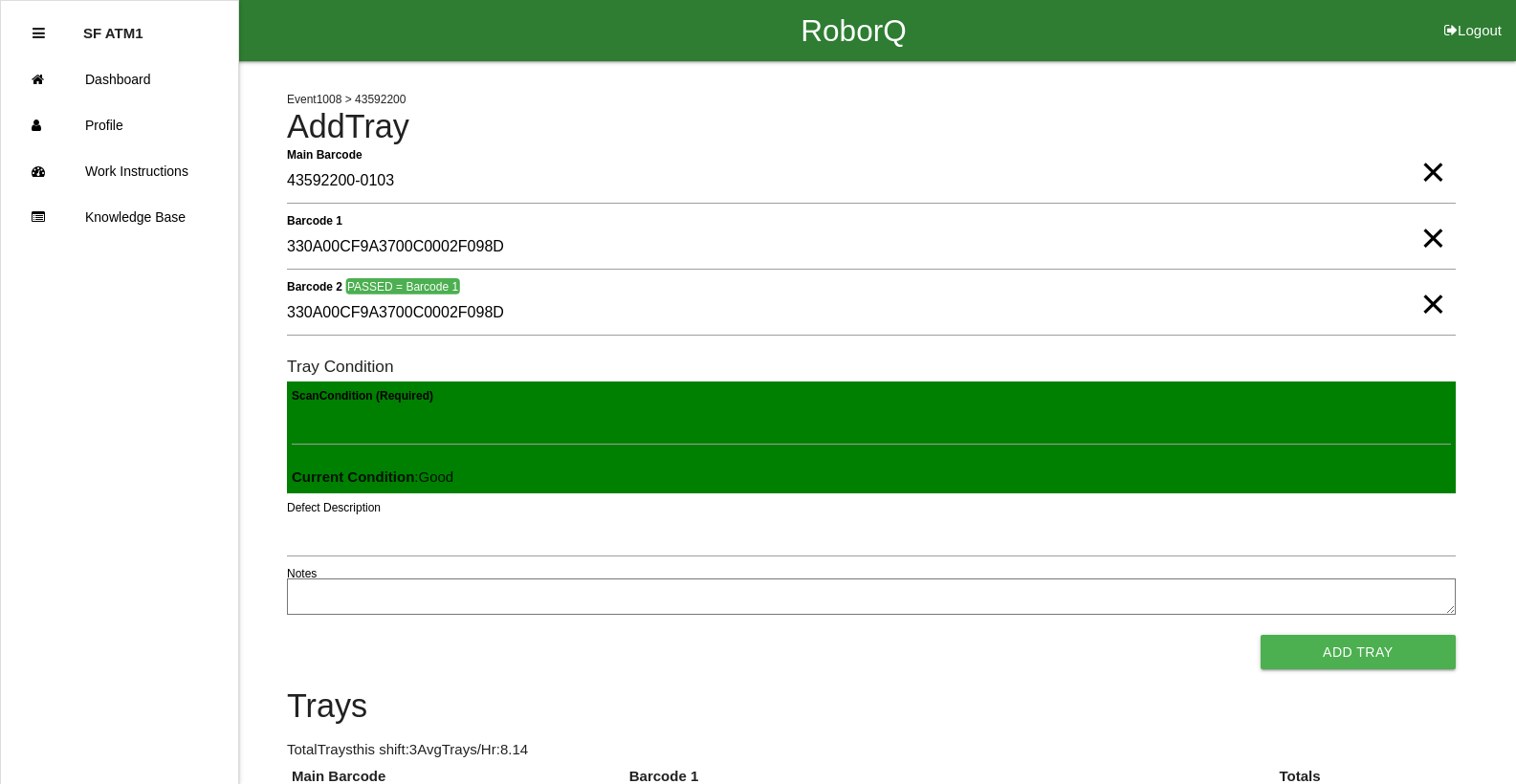 type 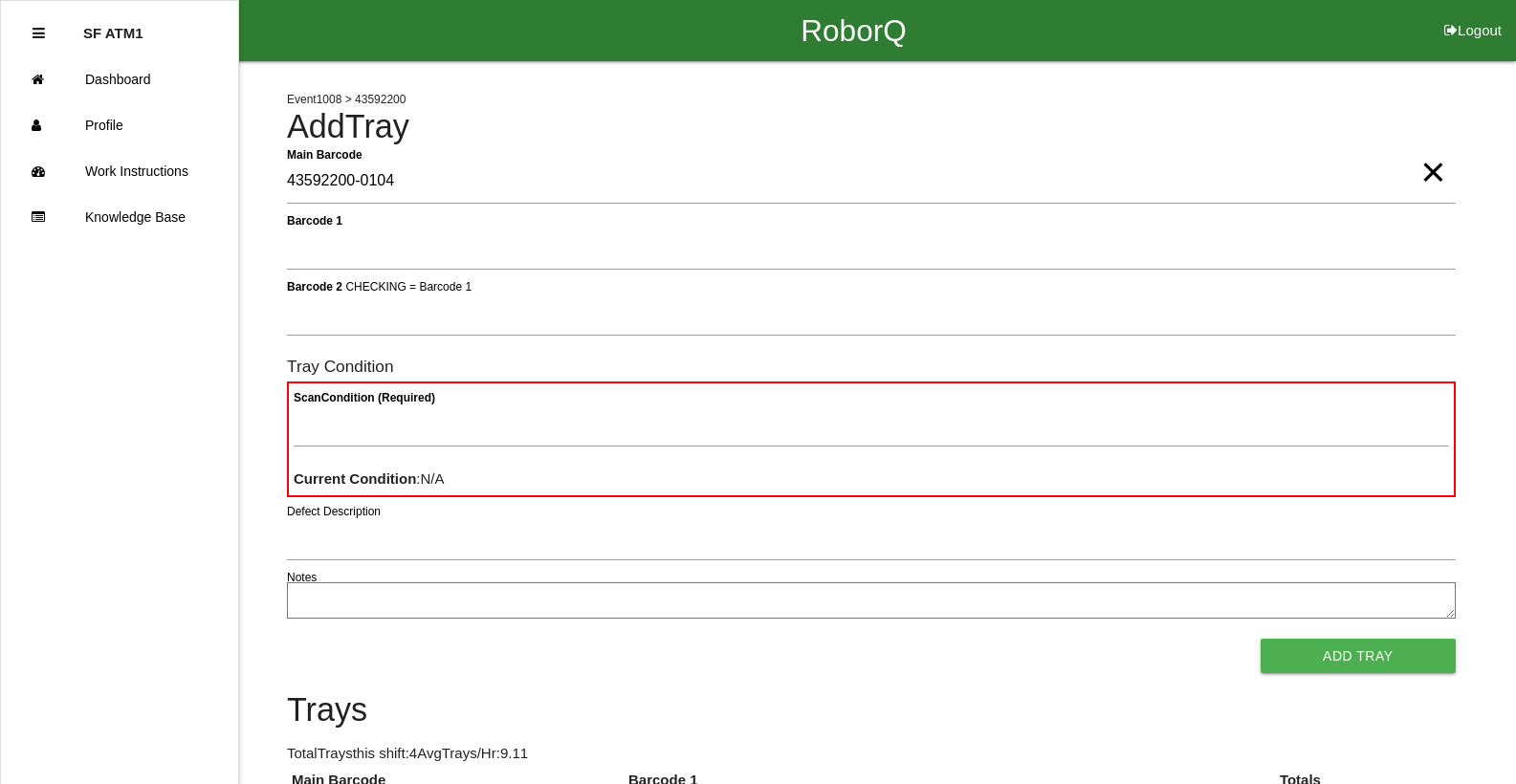 type on "43592200-0104" 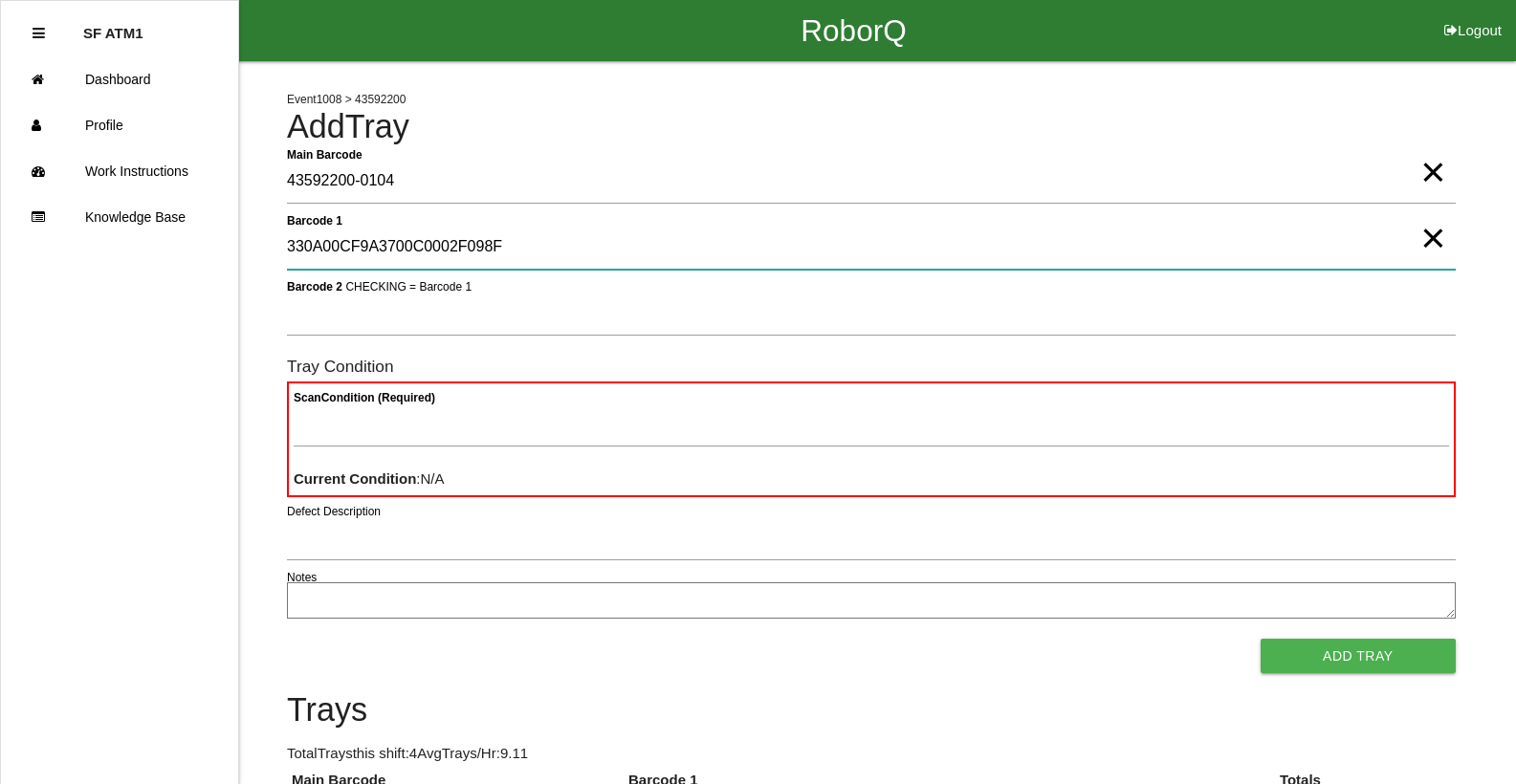 type on "330A00CF9A3700C0002F098F" 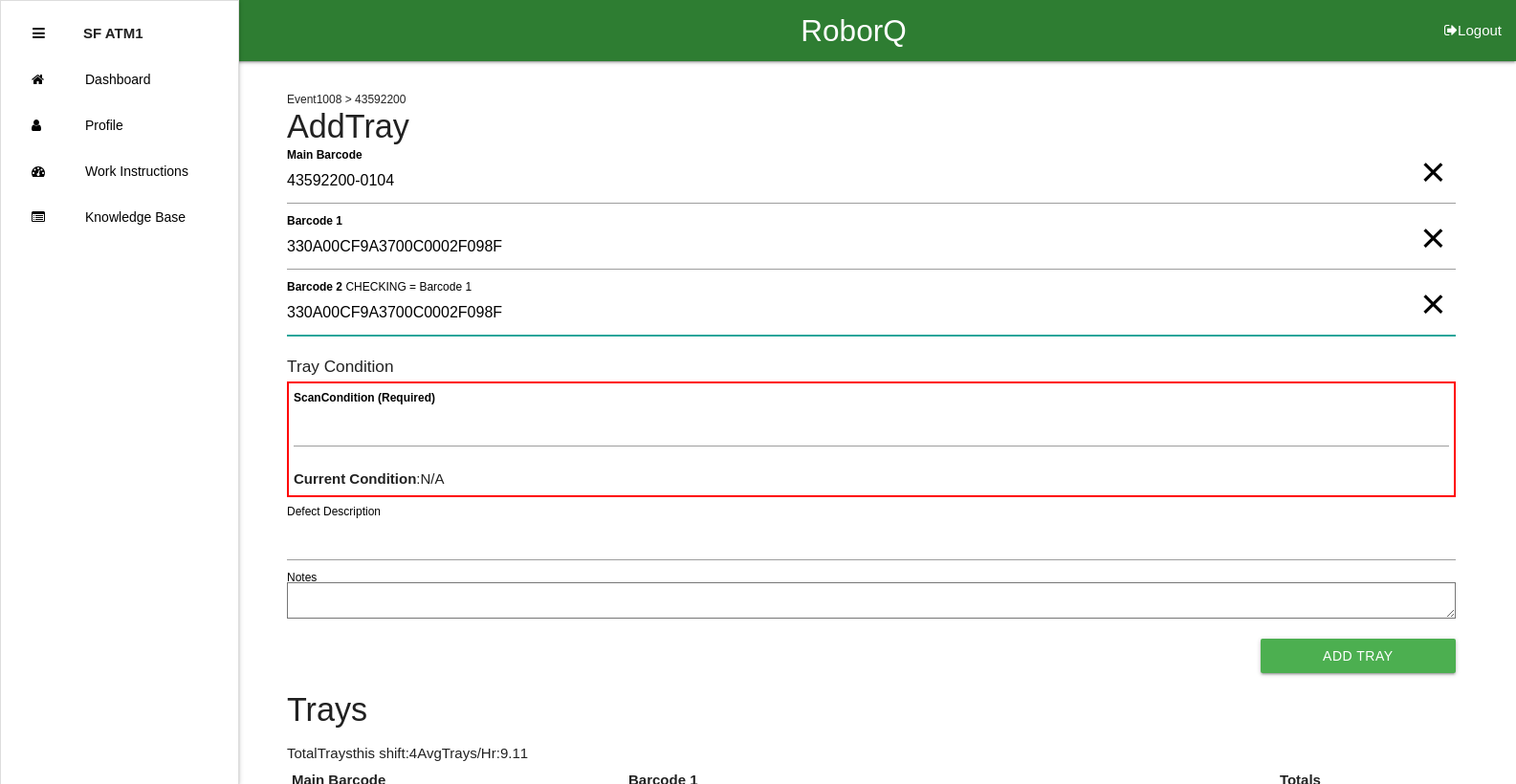 type on "330A00CF9A3700C0002F098F" 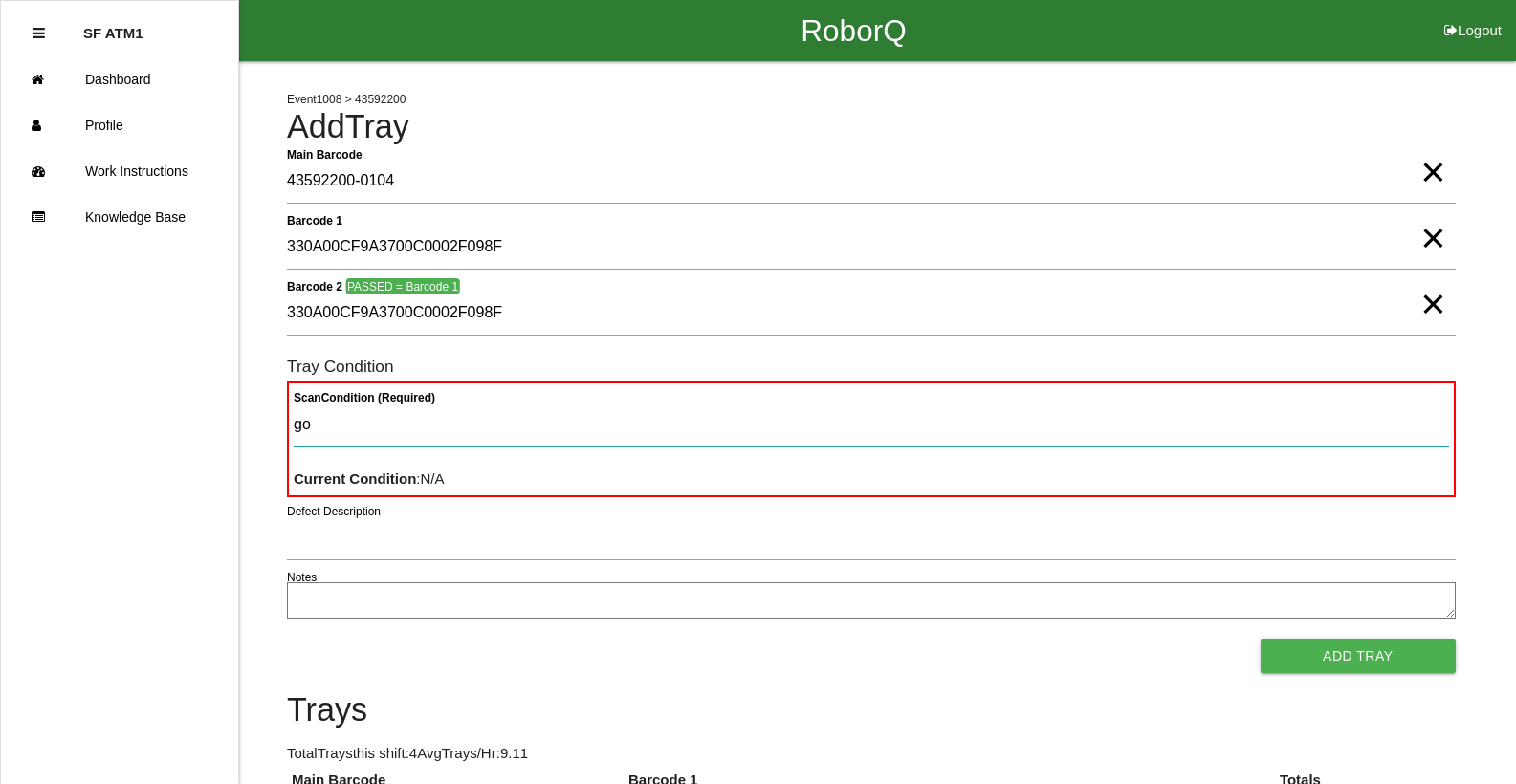 type on "goo" 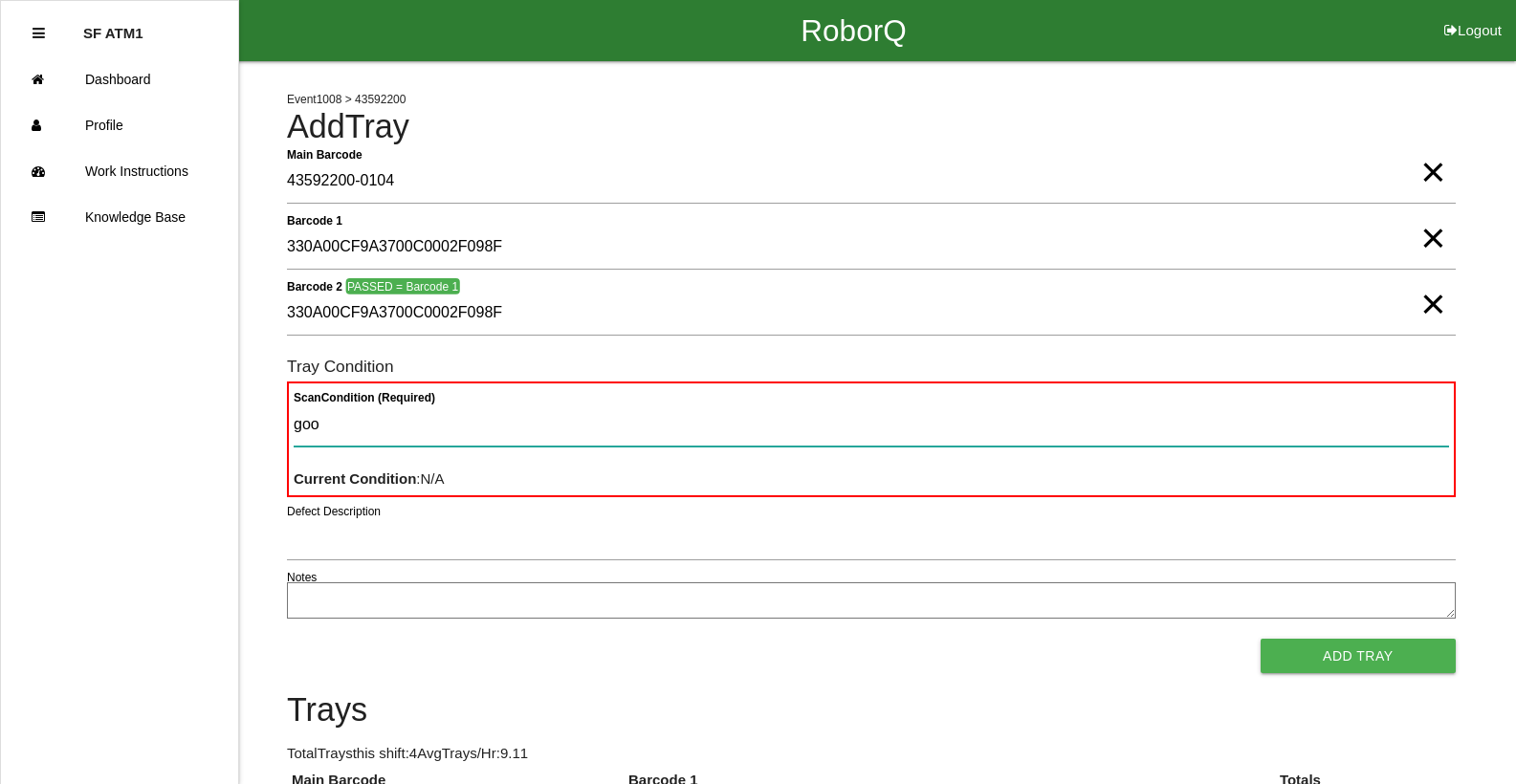 type 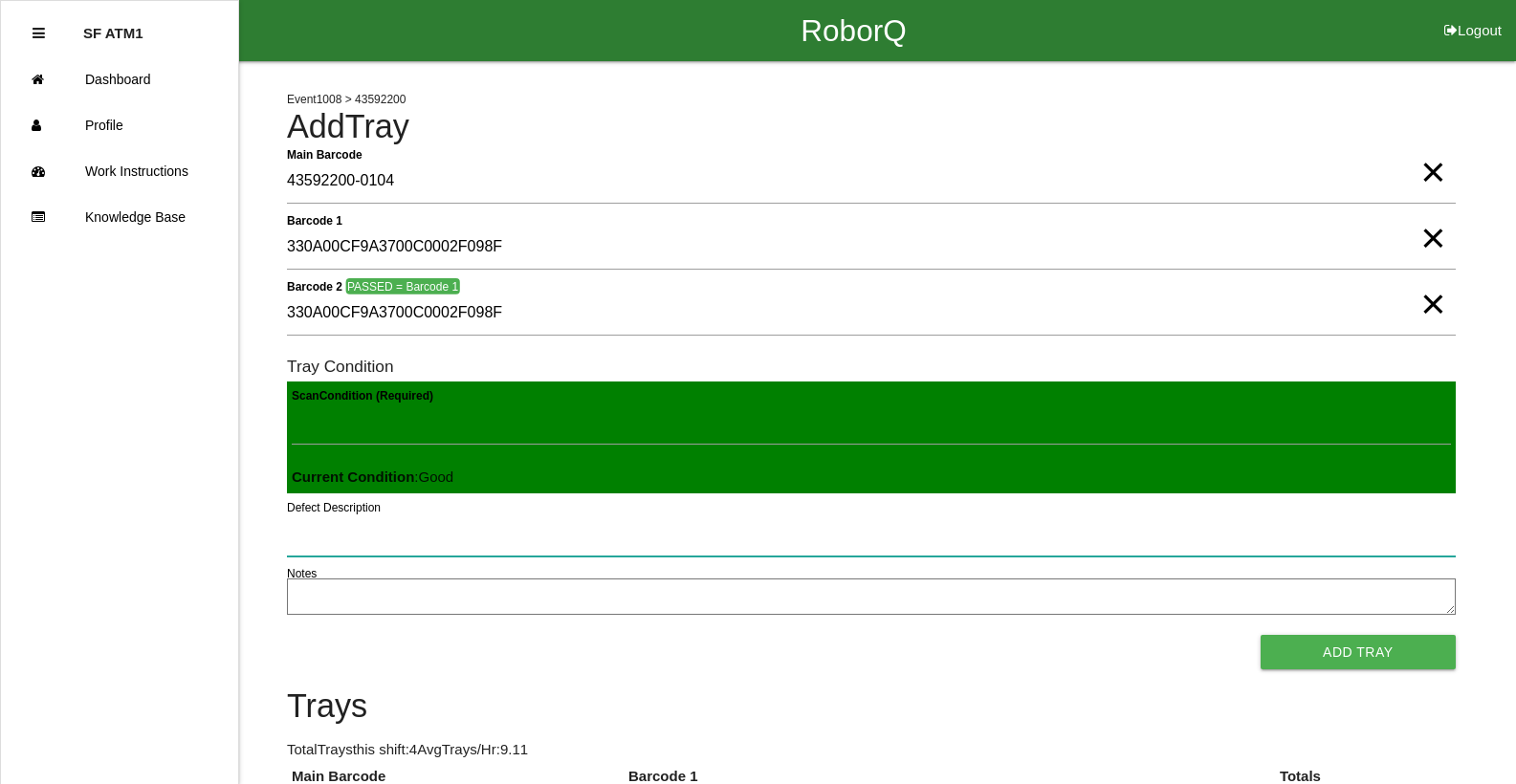 type 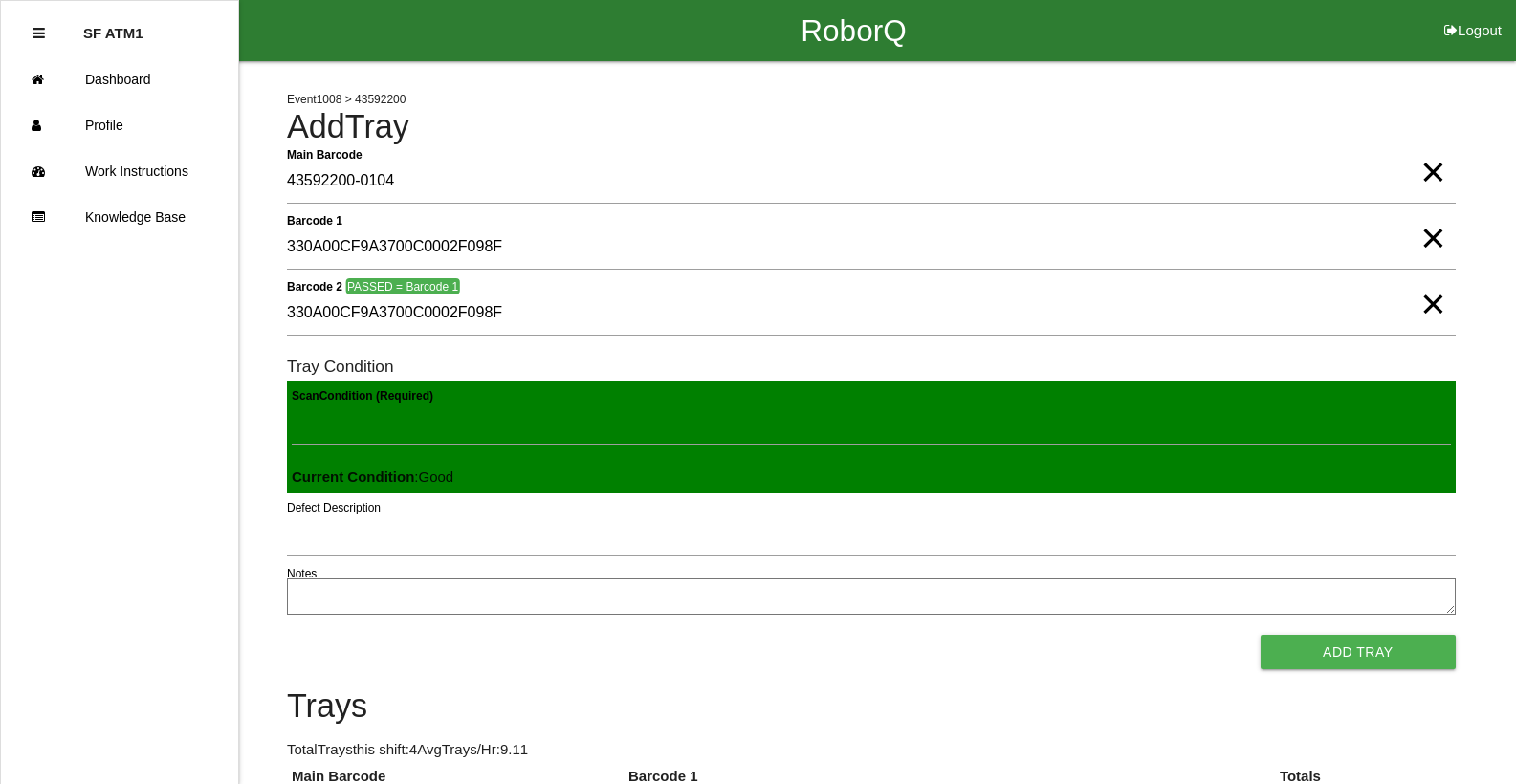 type 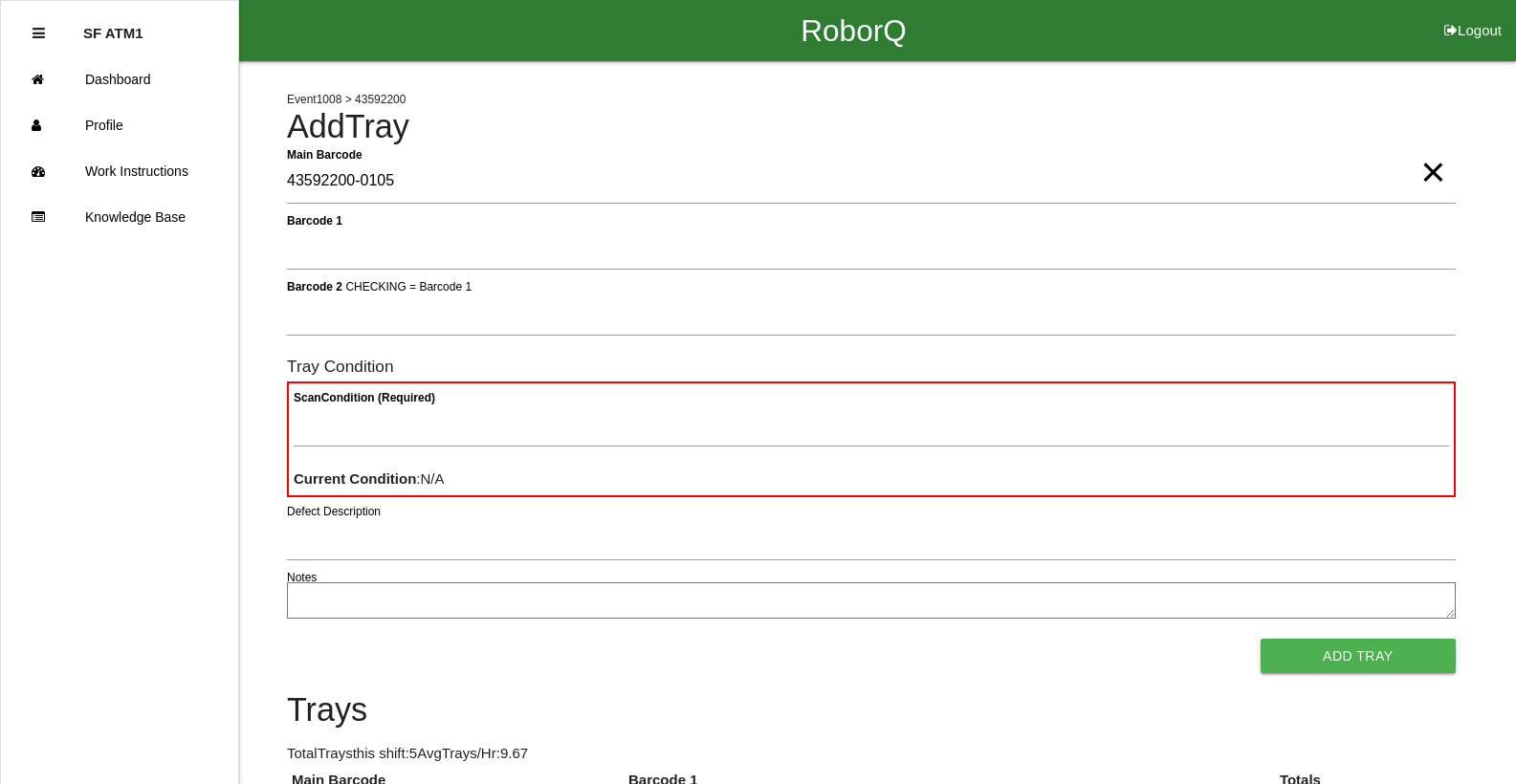 type on "43592200-0105" 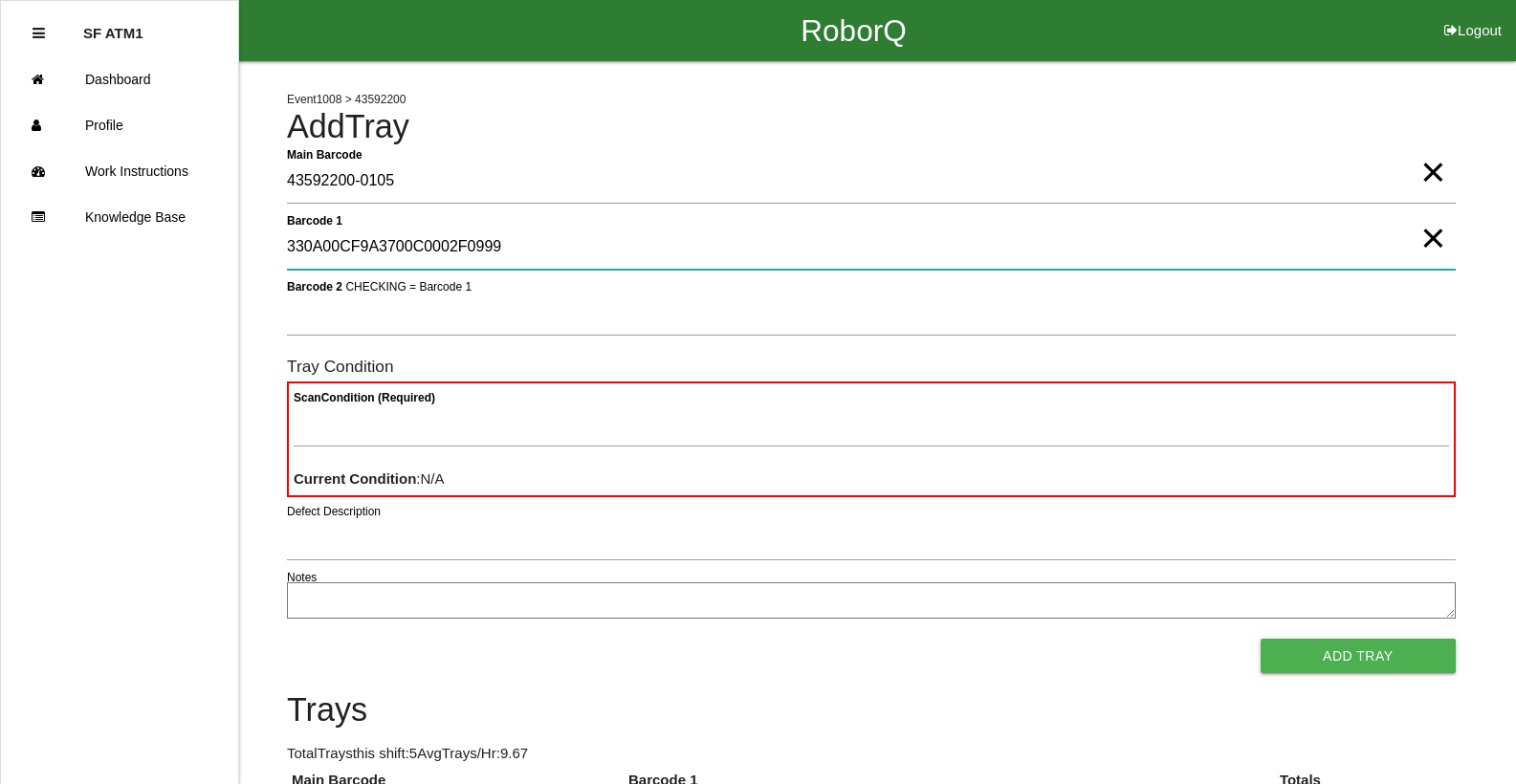 type on "330A00CF9A3700C0002F0999" 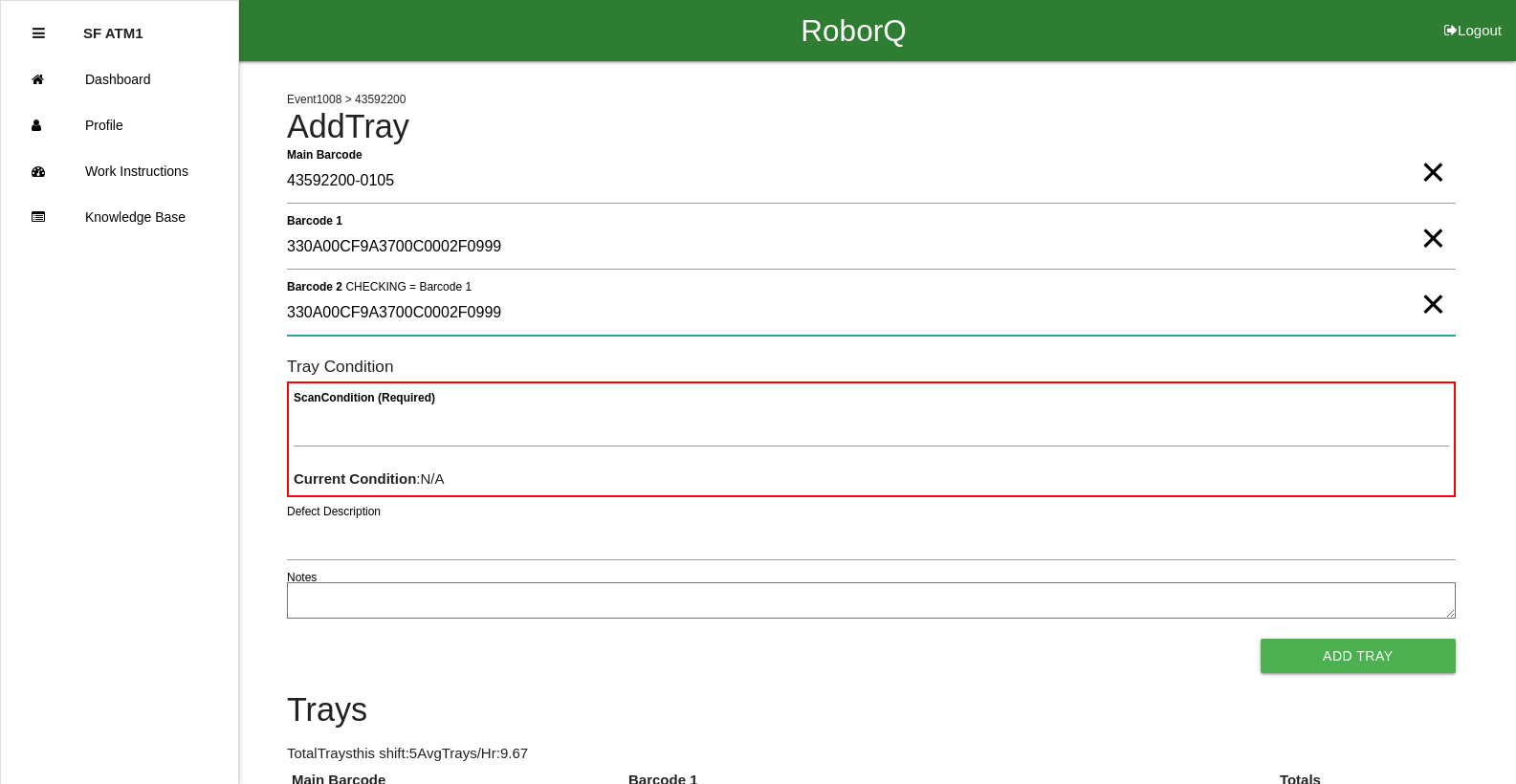 type on "330A00CF9A3700C0002F0999" 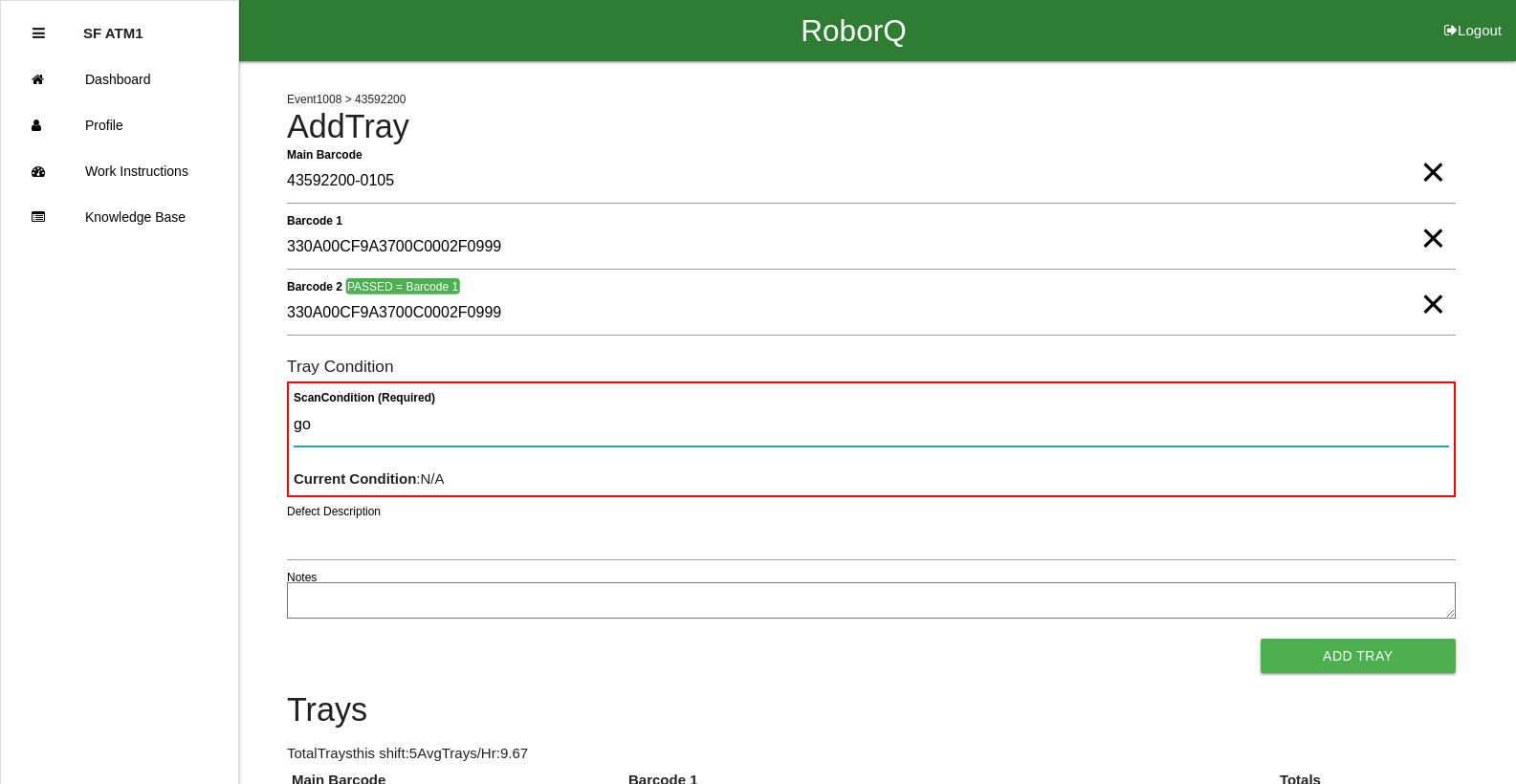 type on "goo" 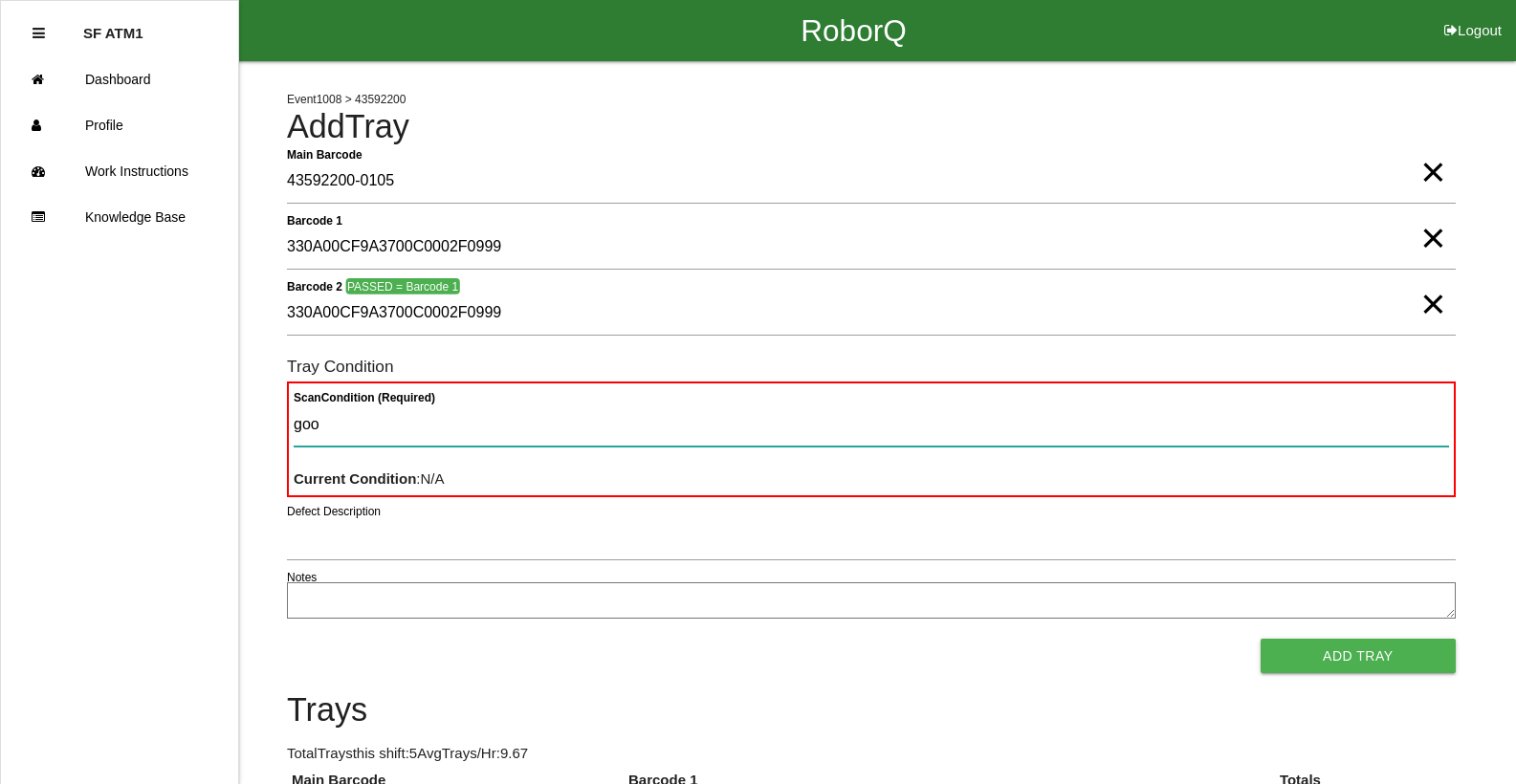 type 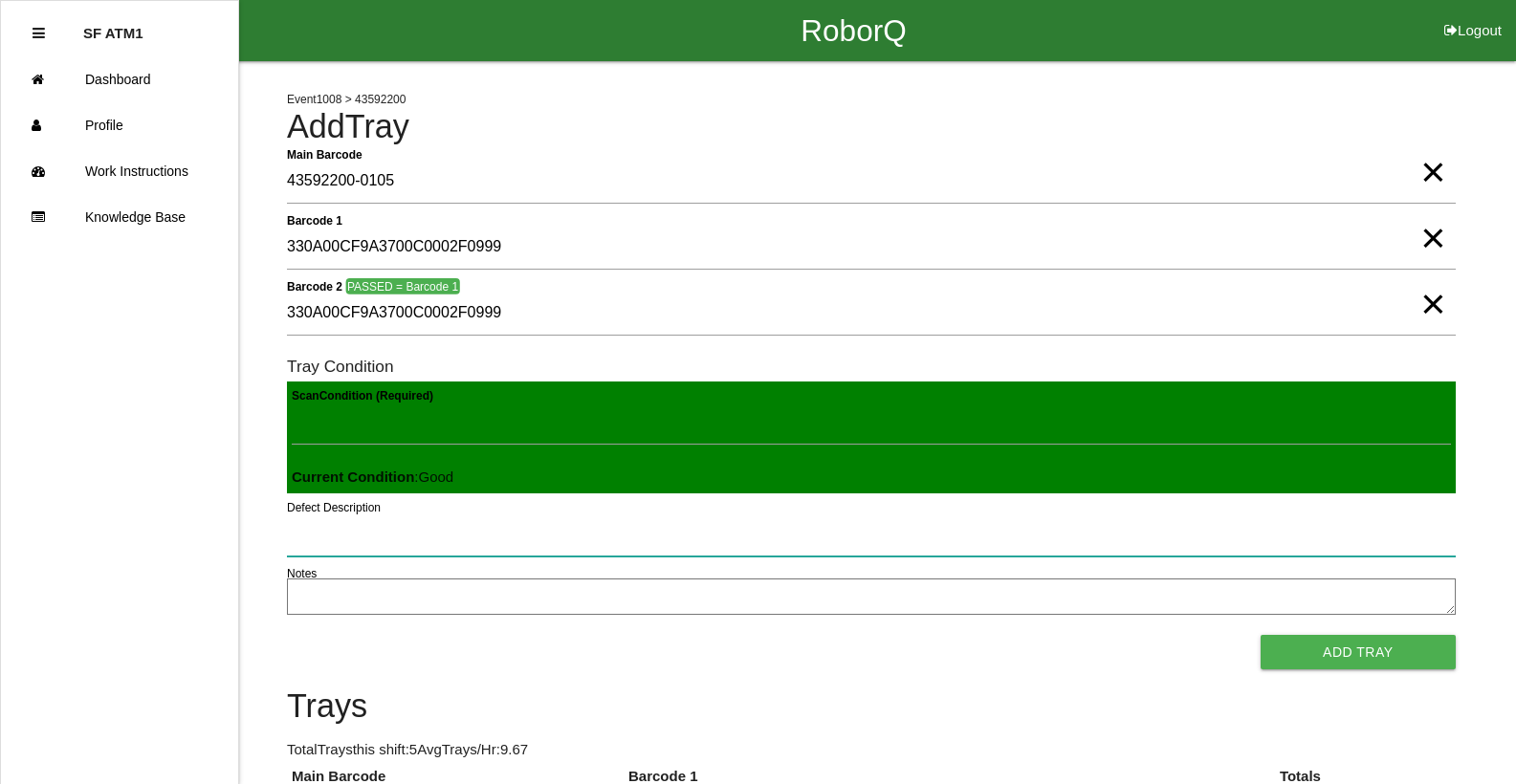 type 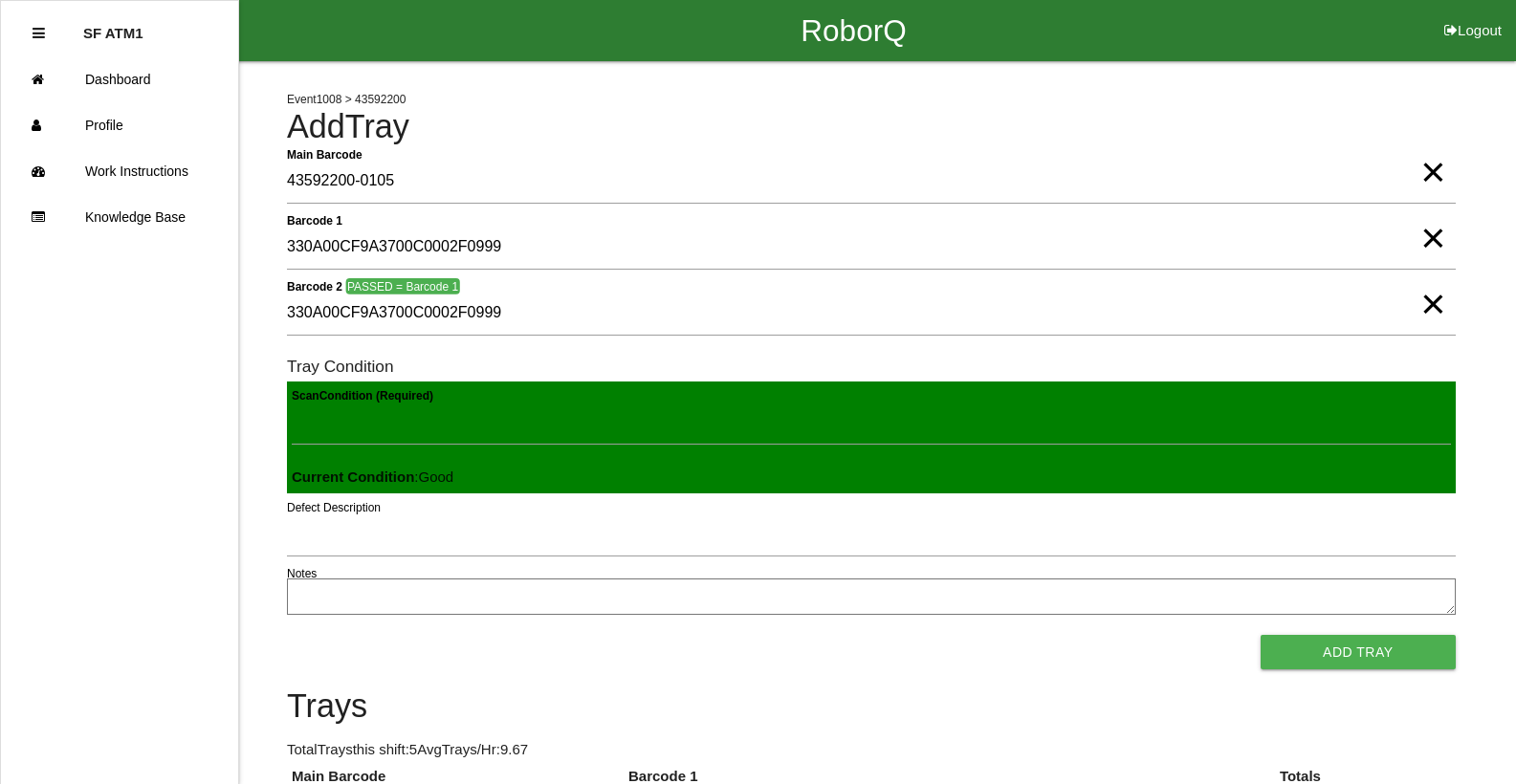 type 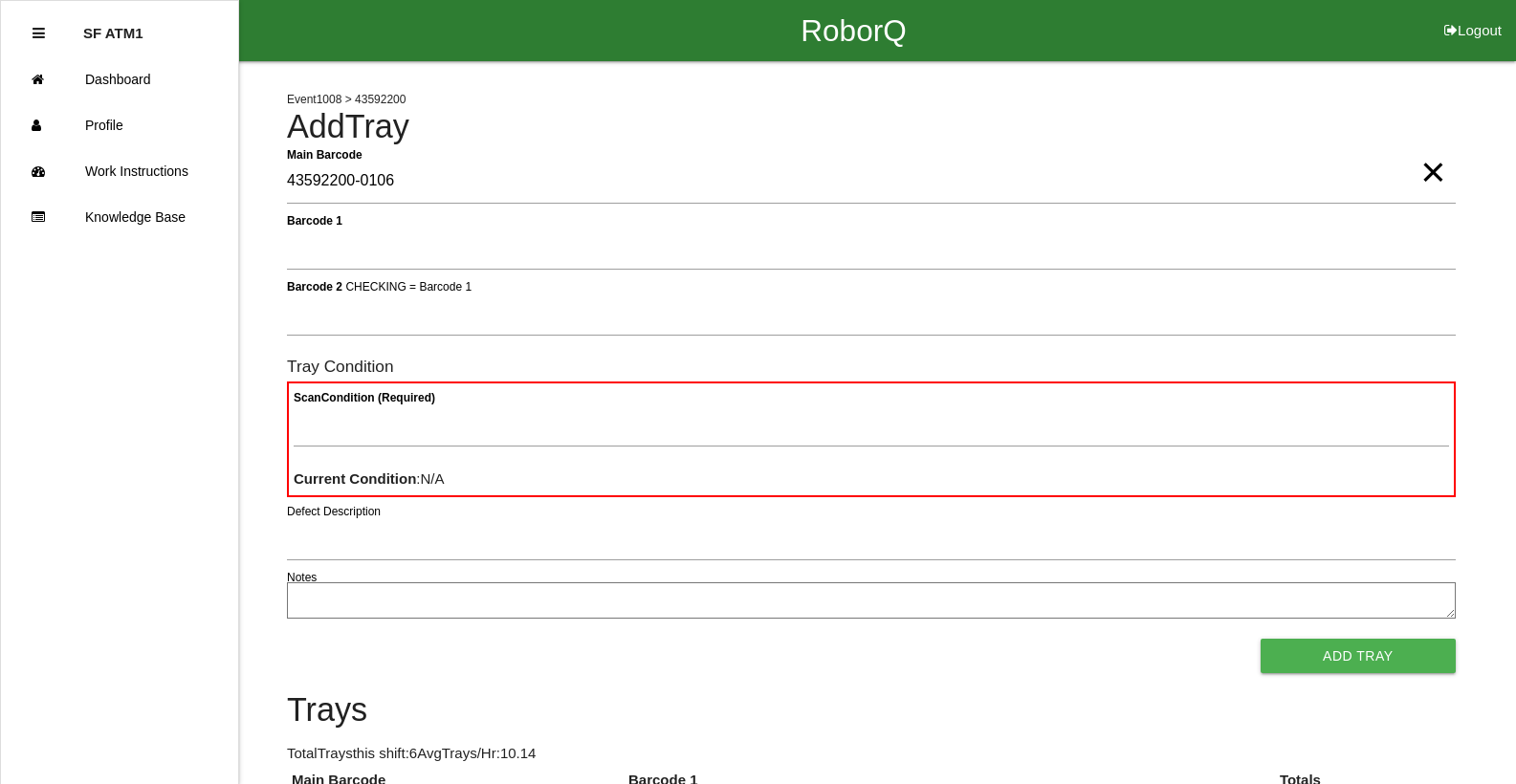 type on "43592200-0106" 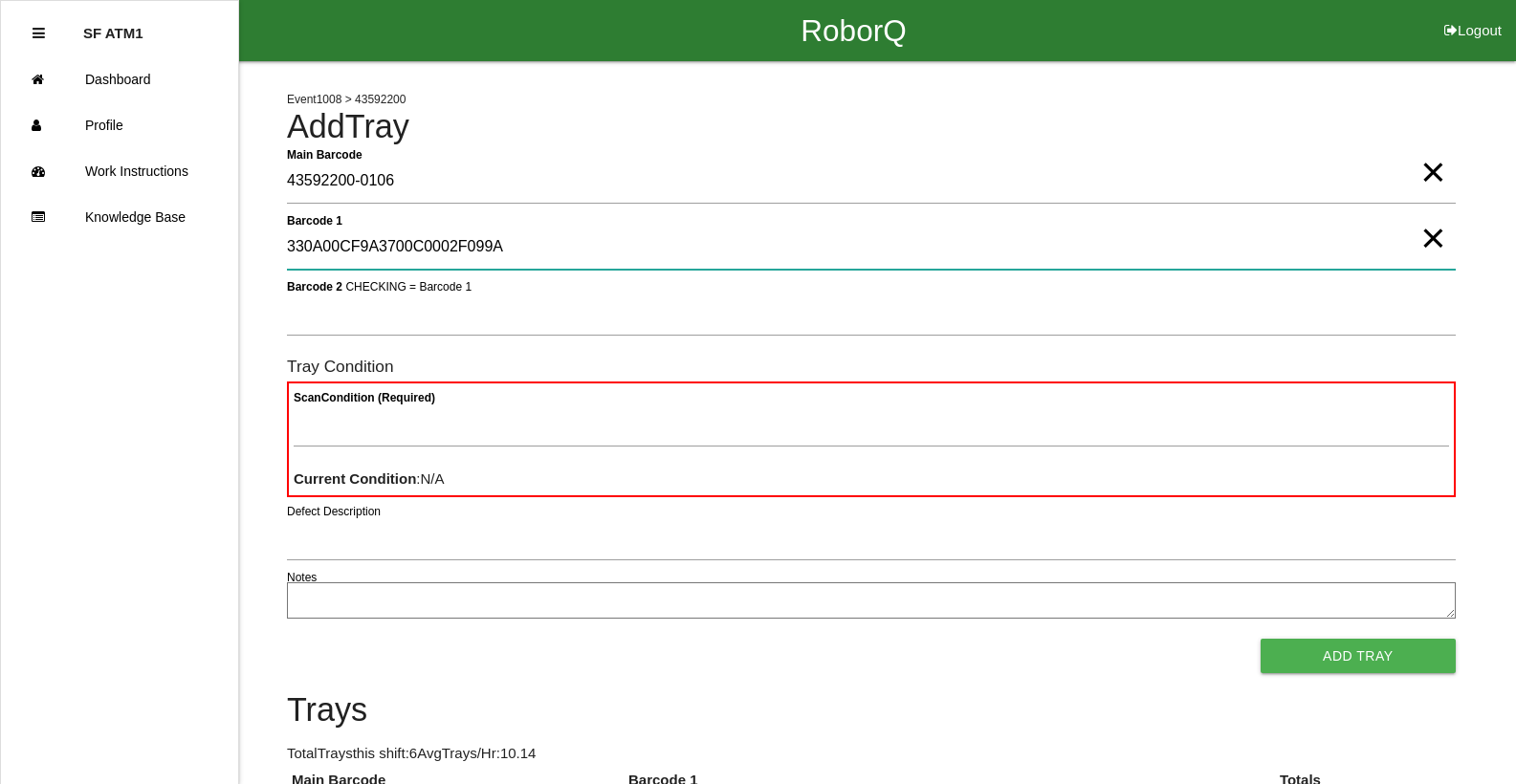 type on "330A00CF9A3700C0002F099A" 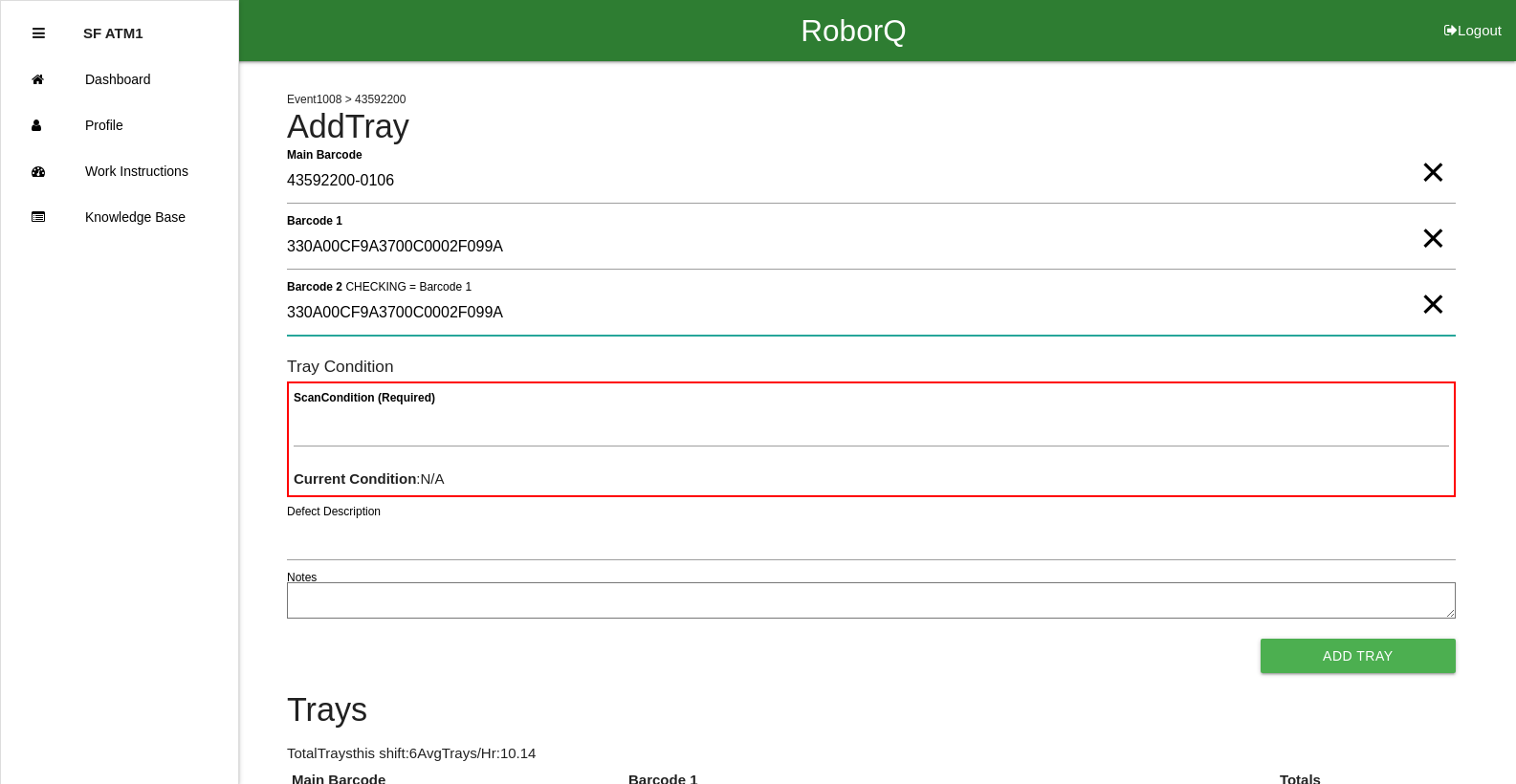 type on "330A00CF9A3700C0002F099A" 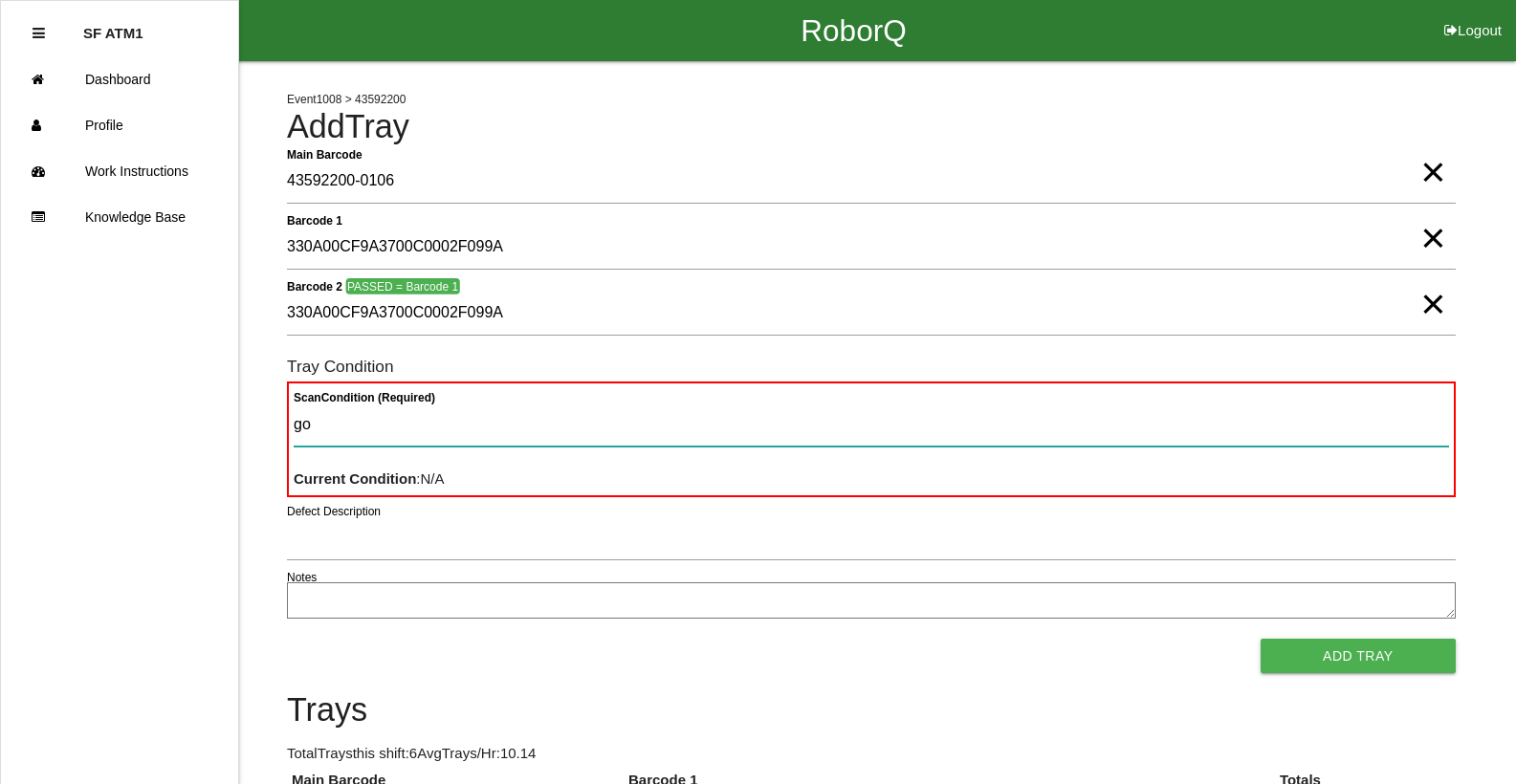 type on "goo" 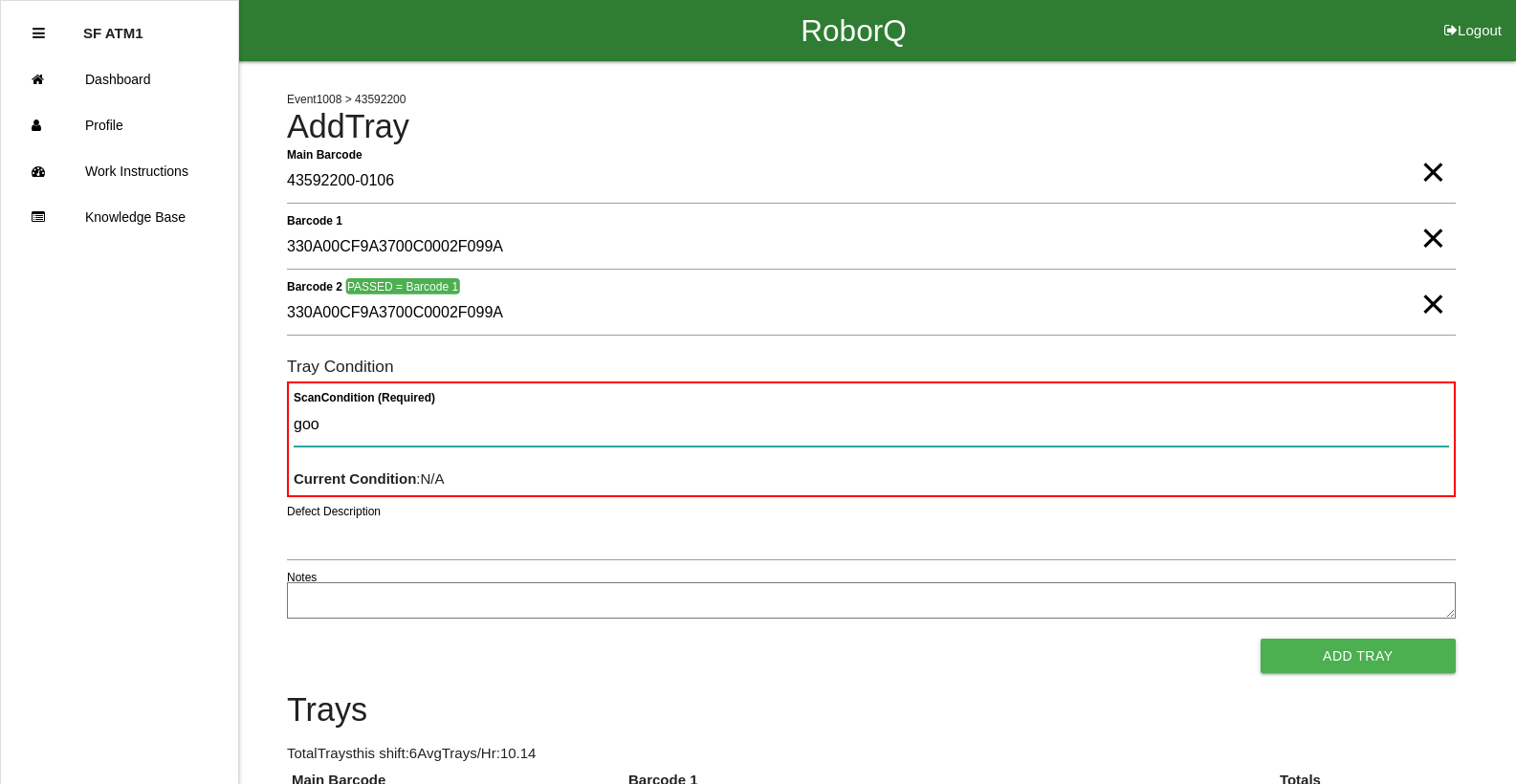 type 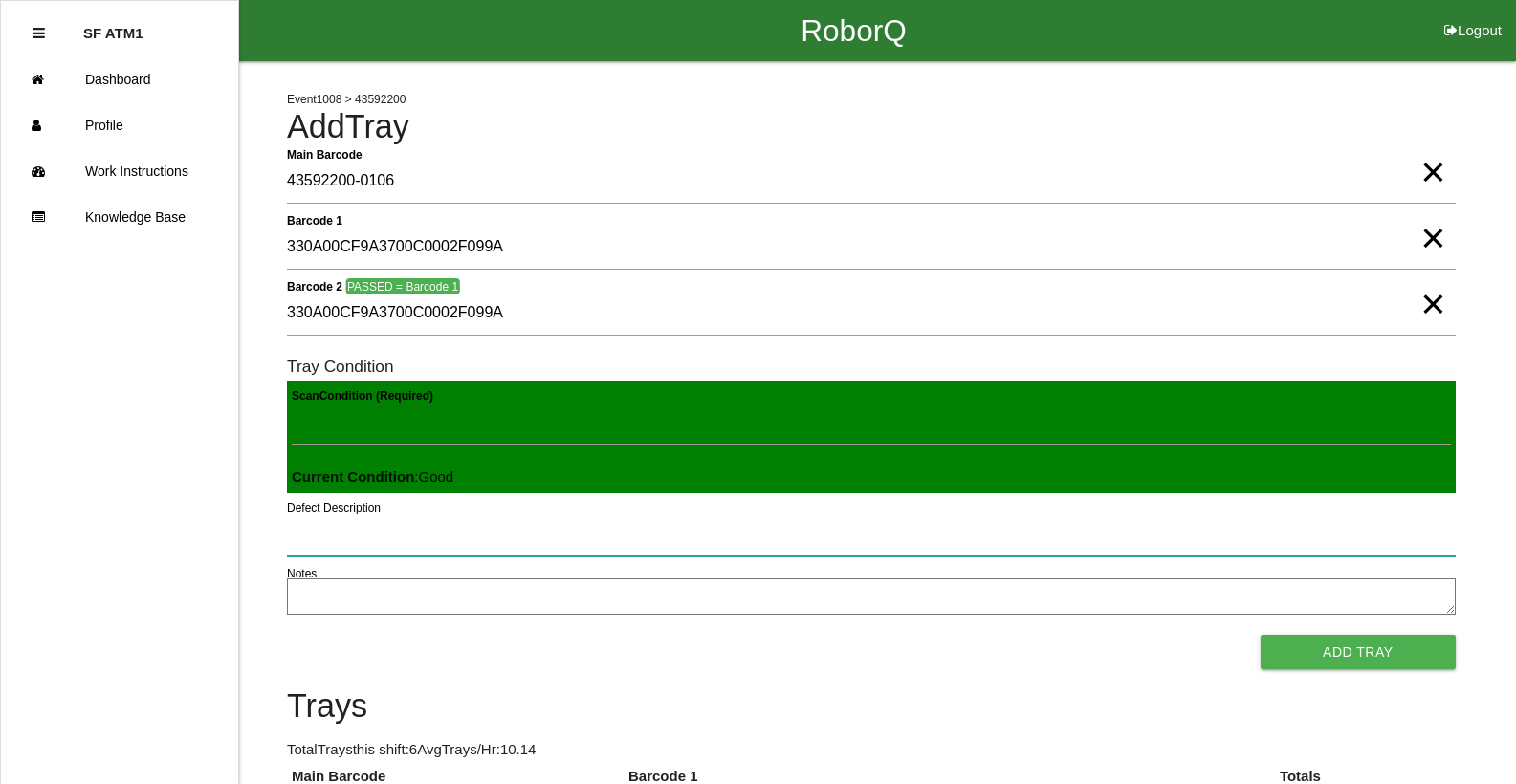type 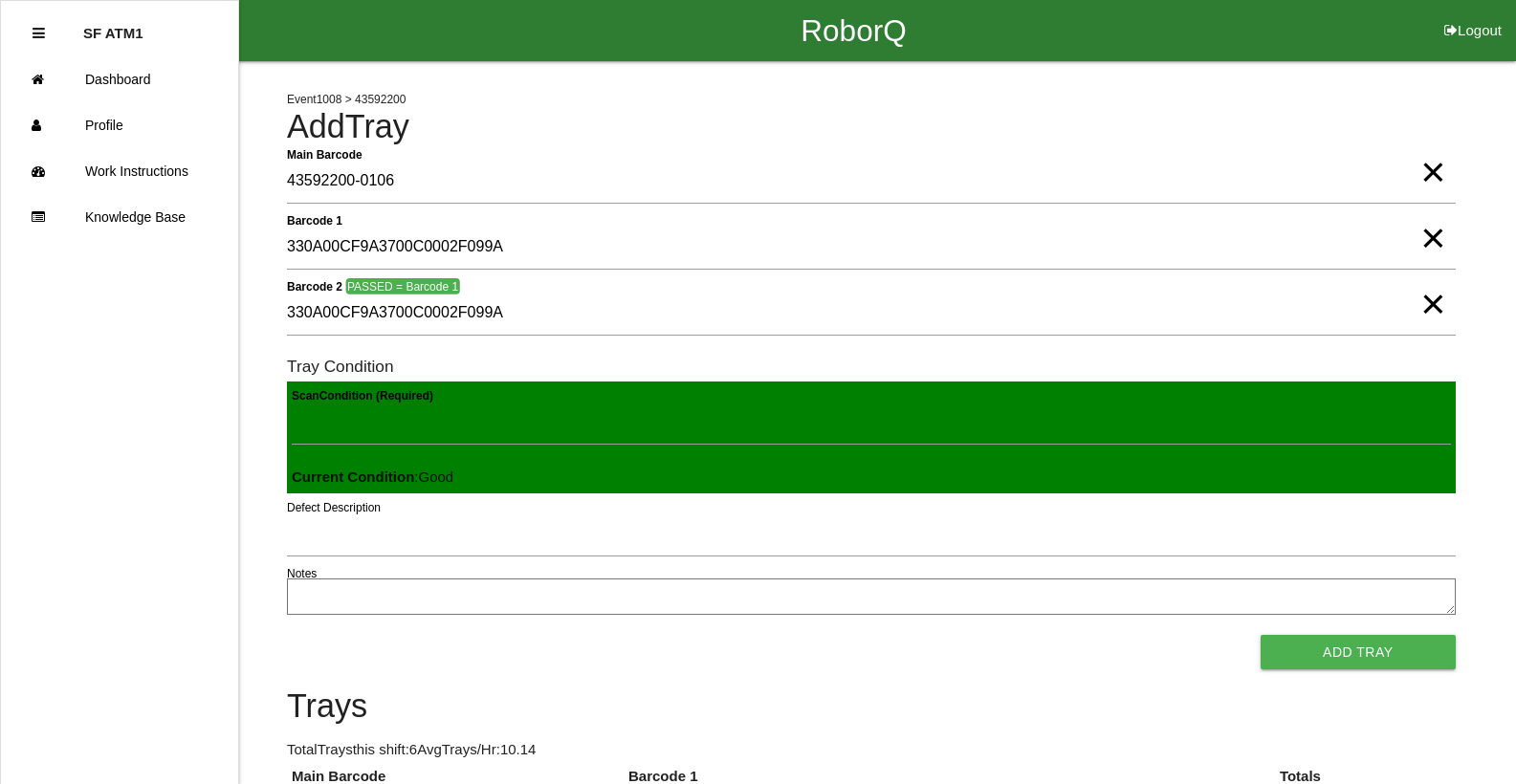 type 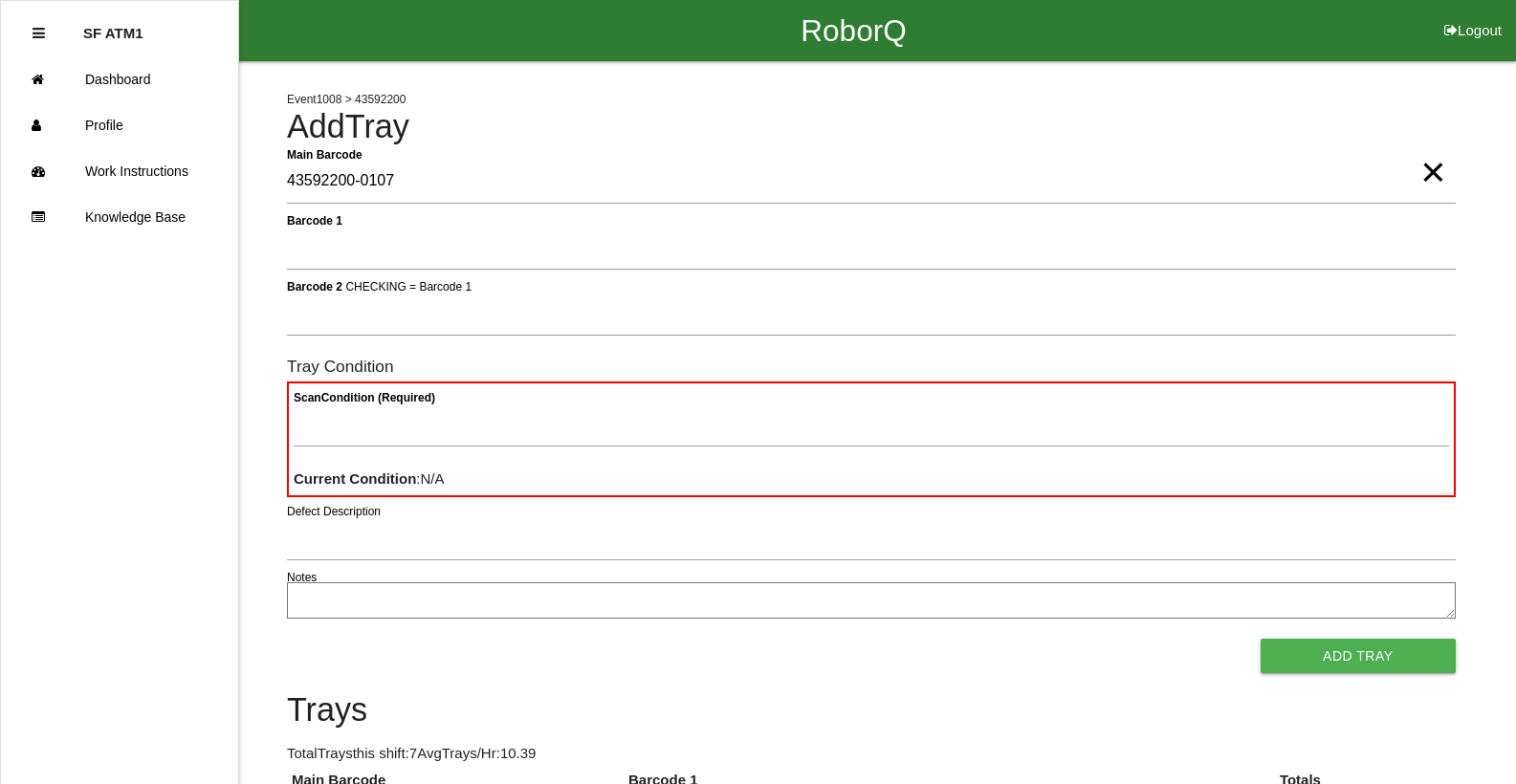 type on "43592200-0107" 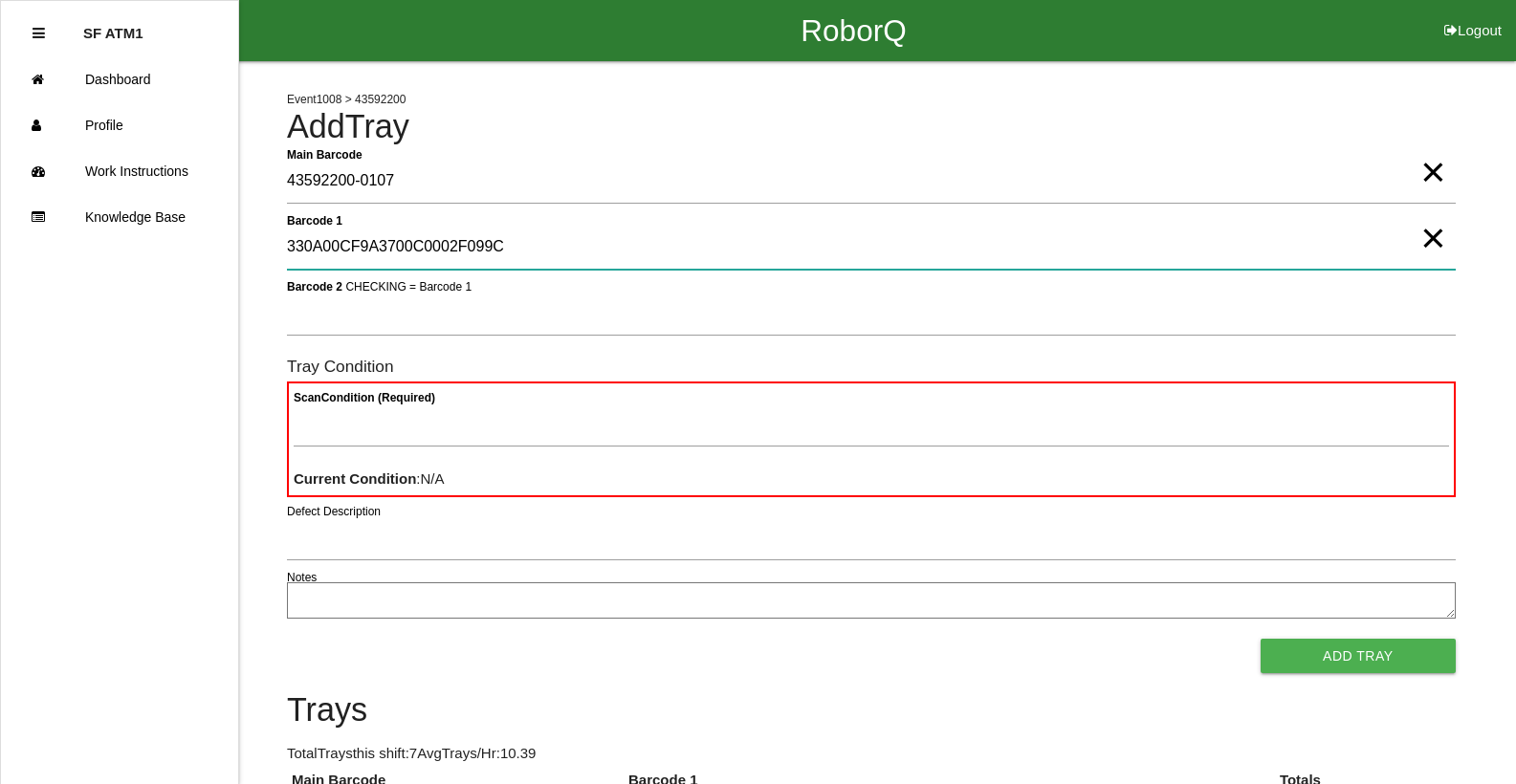 type on "330A00CF9A3700C0002F099C" 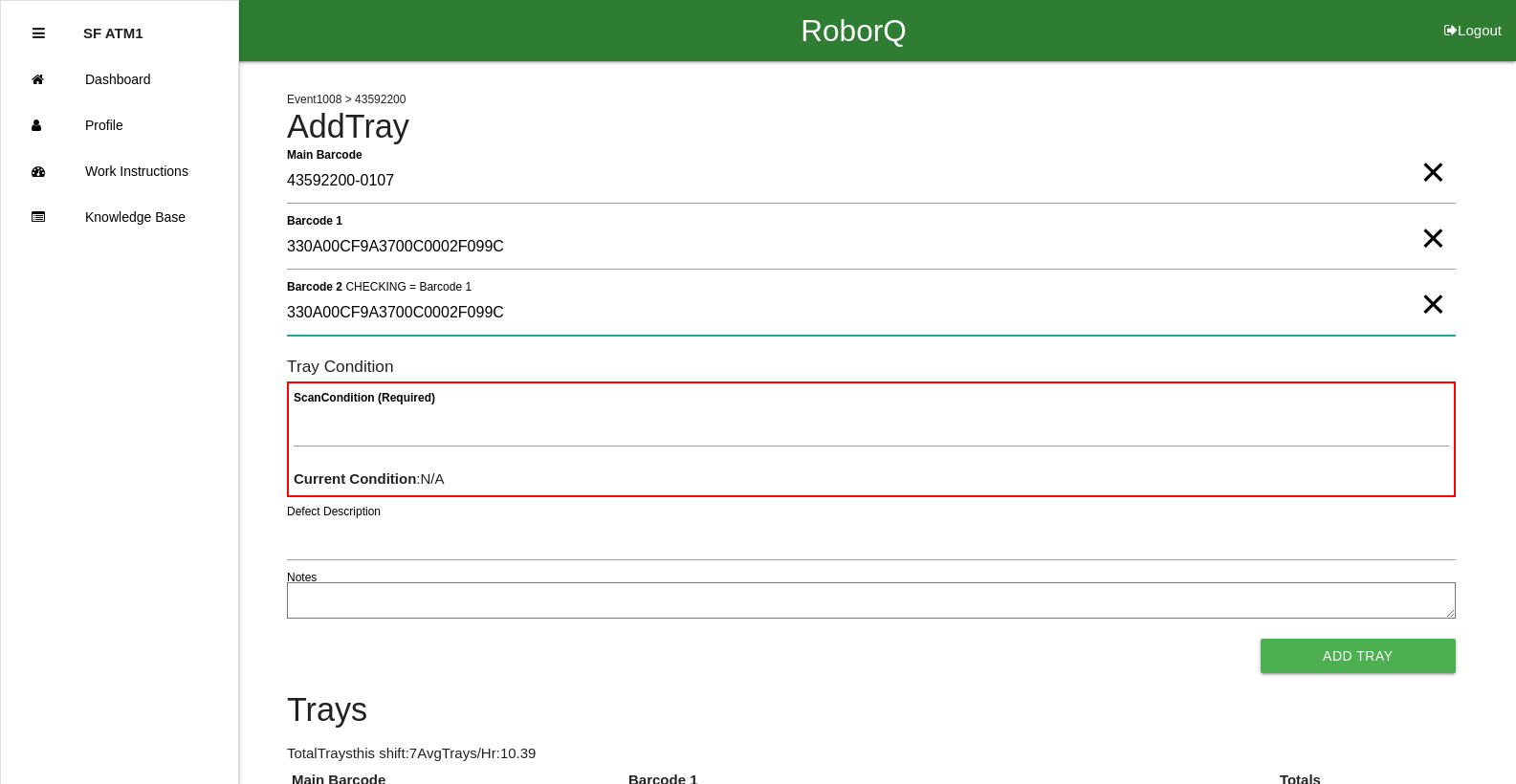 type on "330A00CF9A3700C0002F099C" 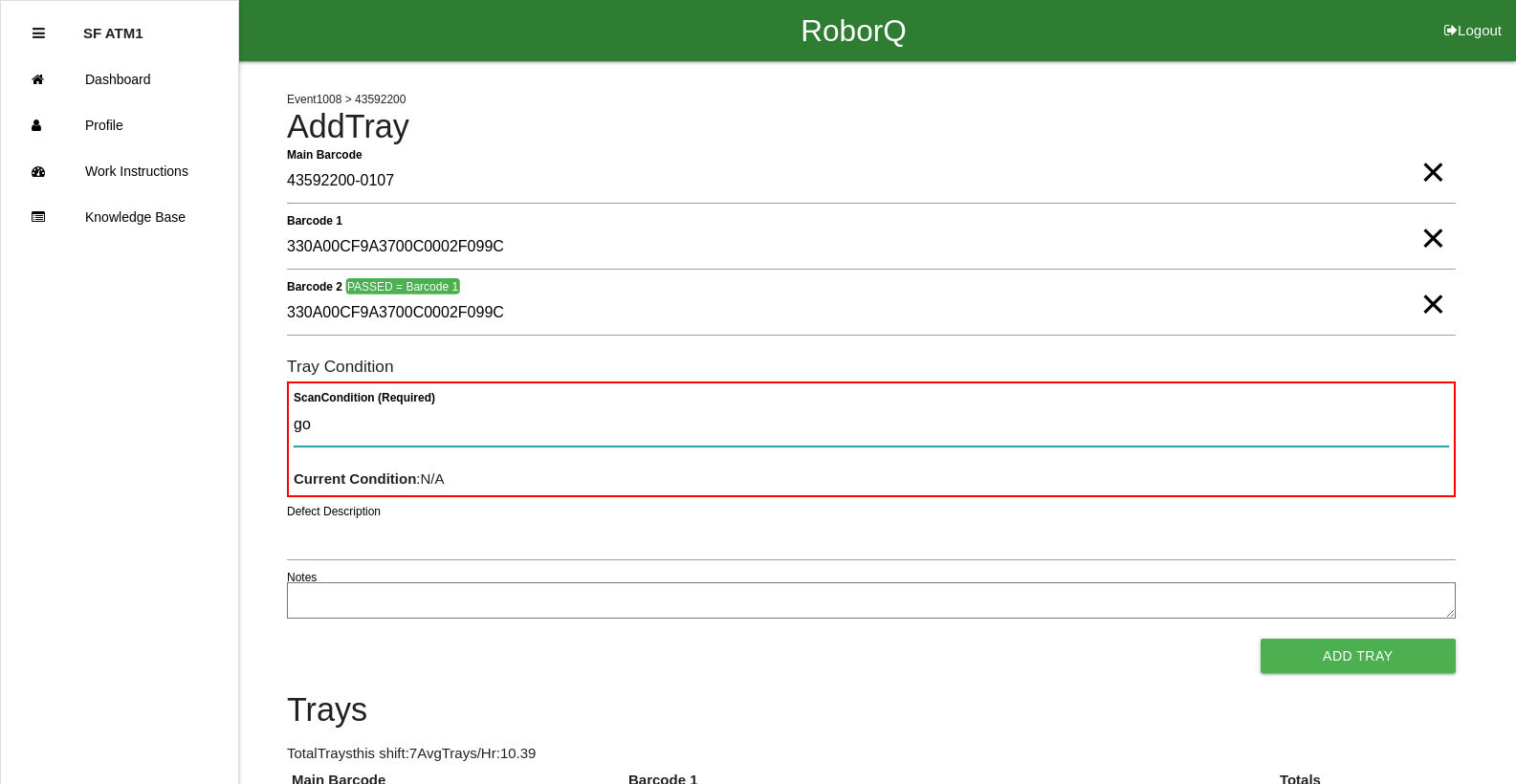 type on "goo" 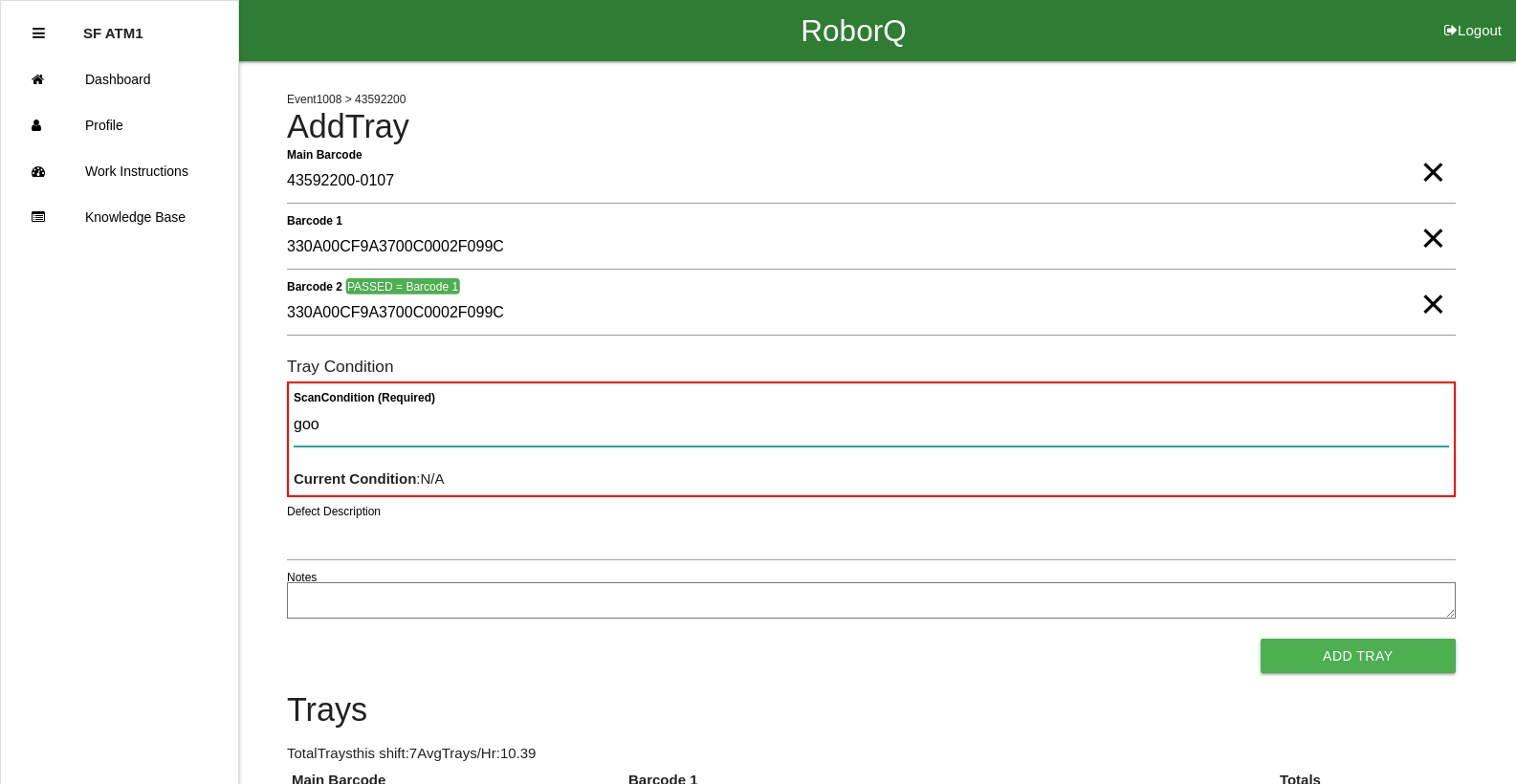 type 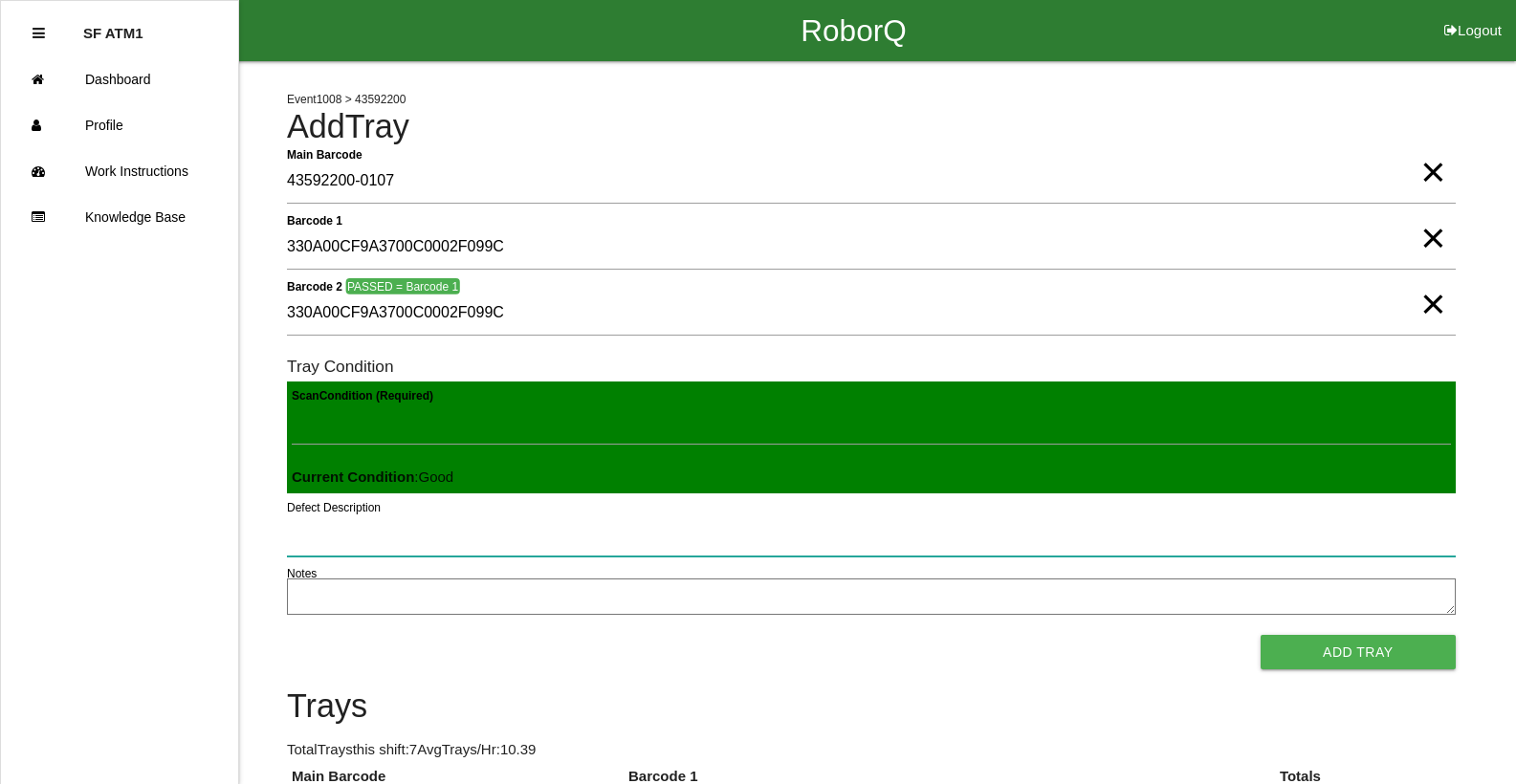 type 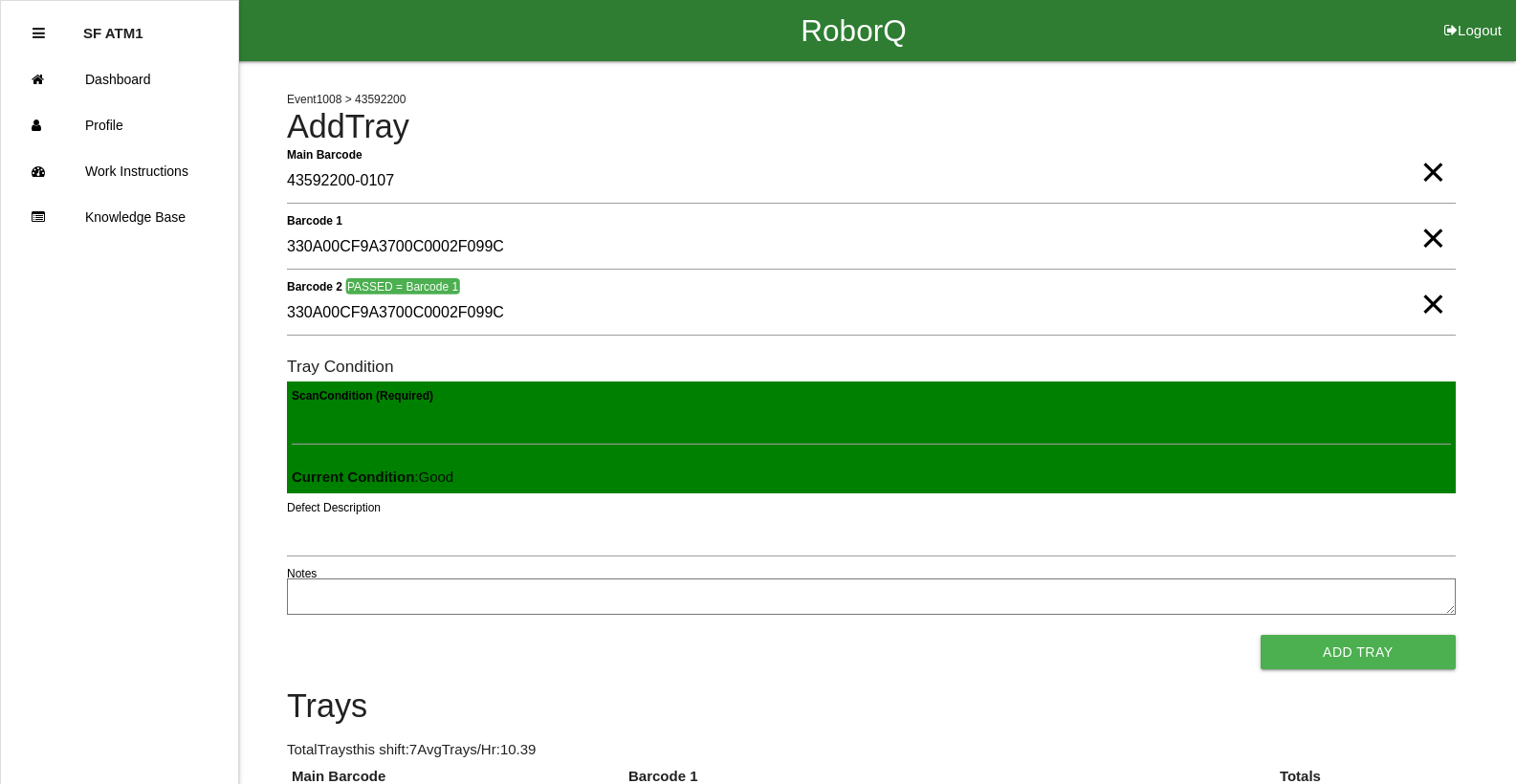 type 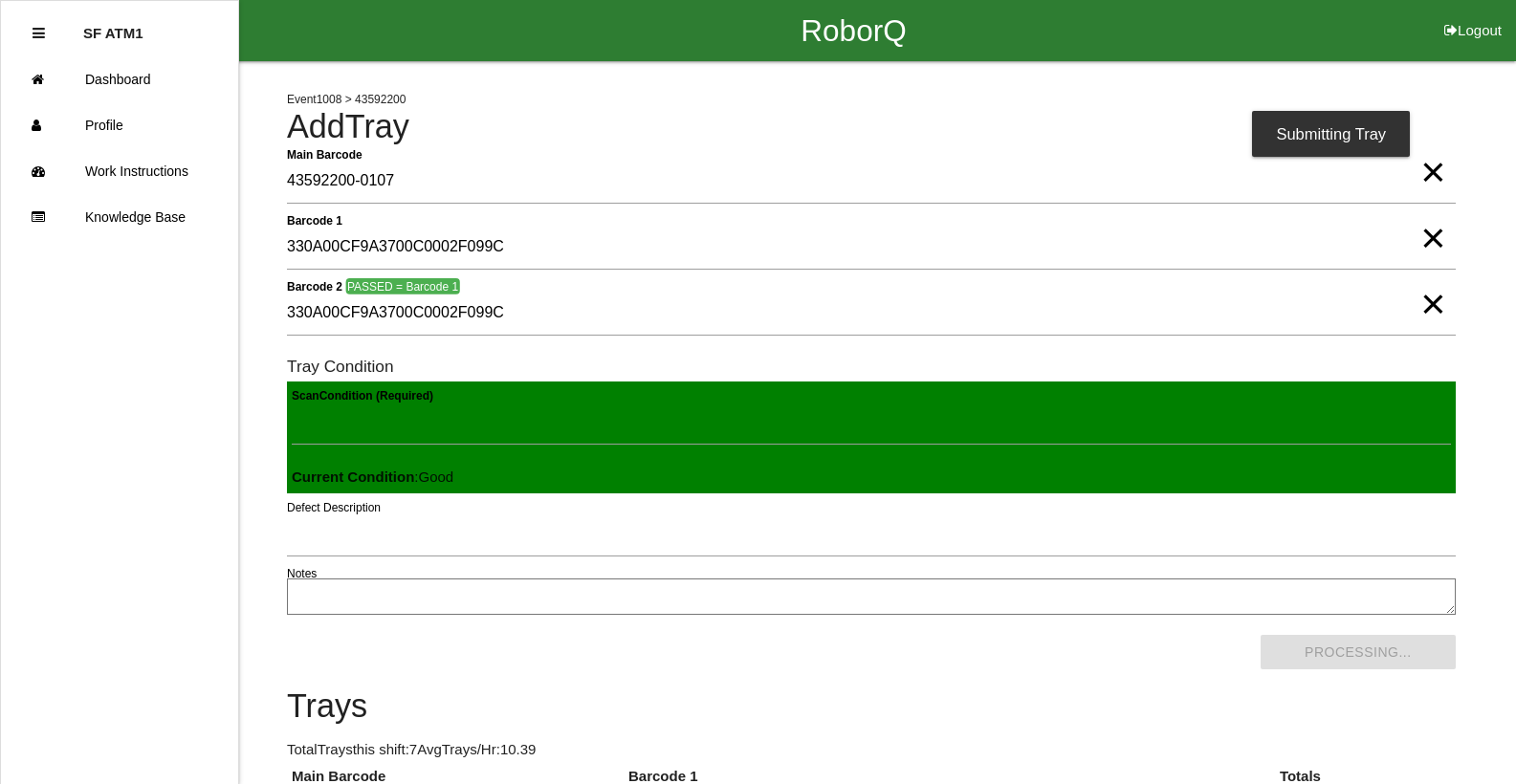 scroll, scrollTop: 0, scrollLeft: 0, axis: both 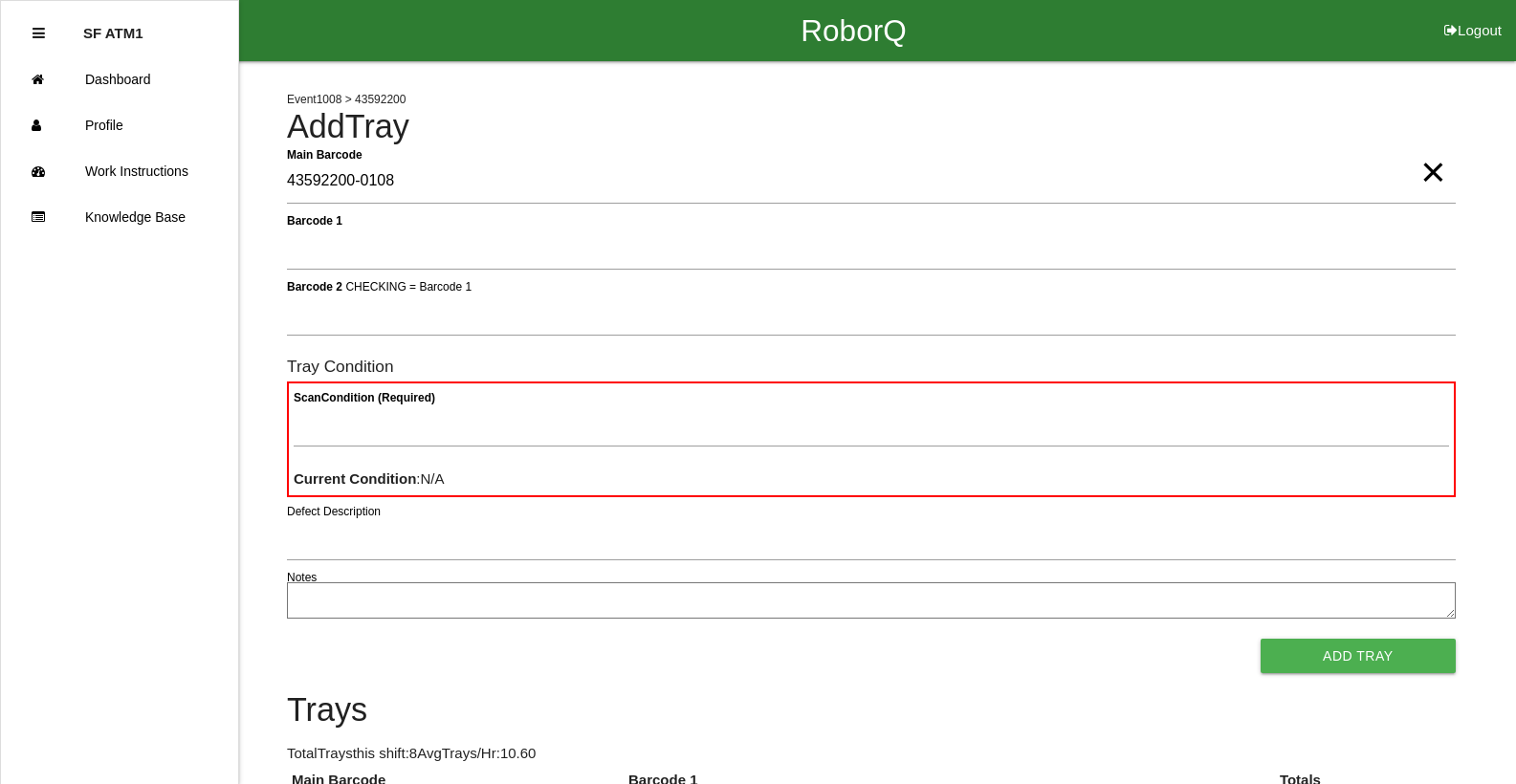 type on "43592200-0108" 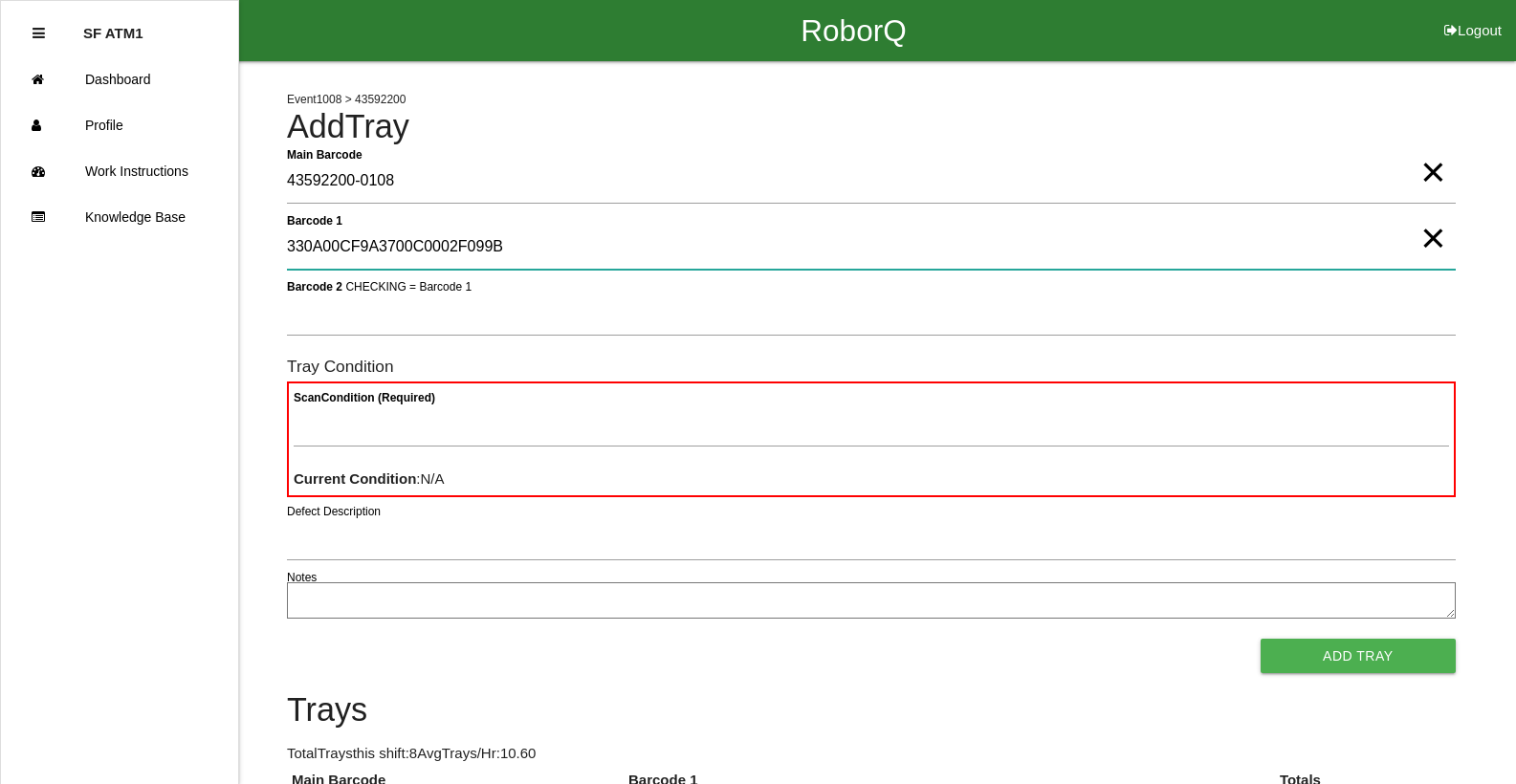 type on "330A00CF9A3700C0002F099B" 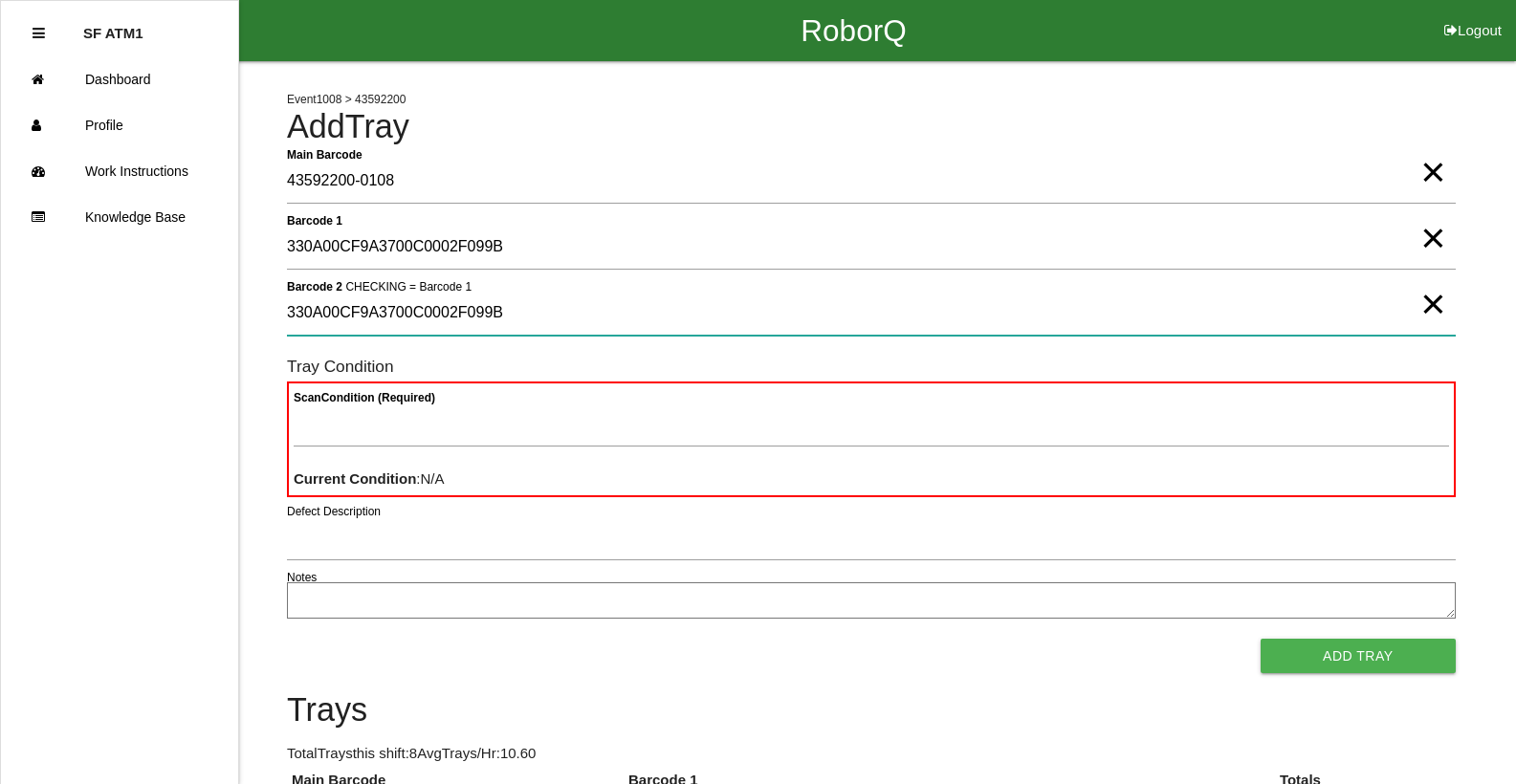 type on "330A00CF9A3700C0002F099B" 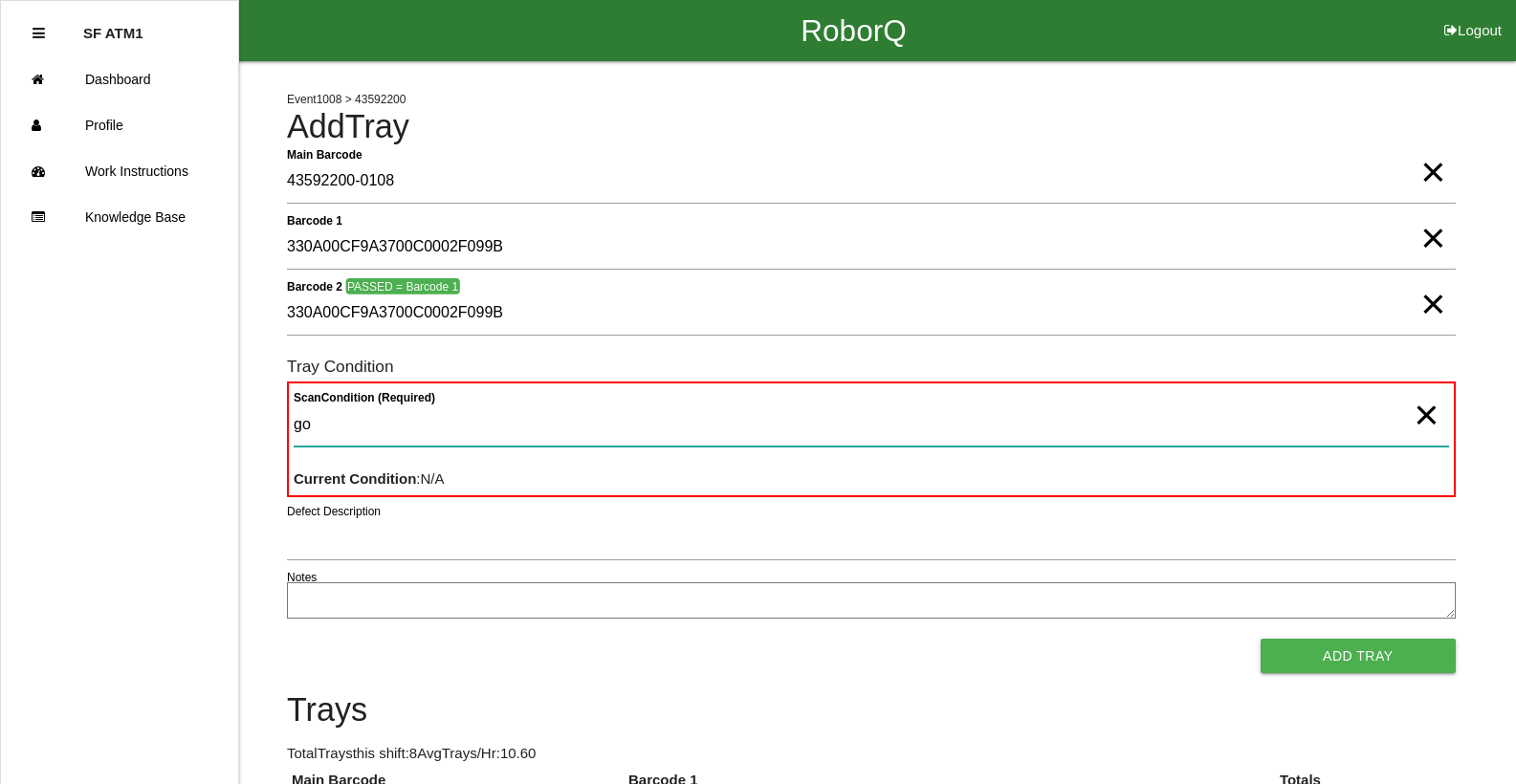 type on "goo" 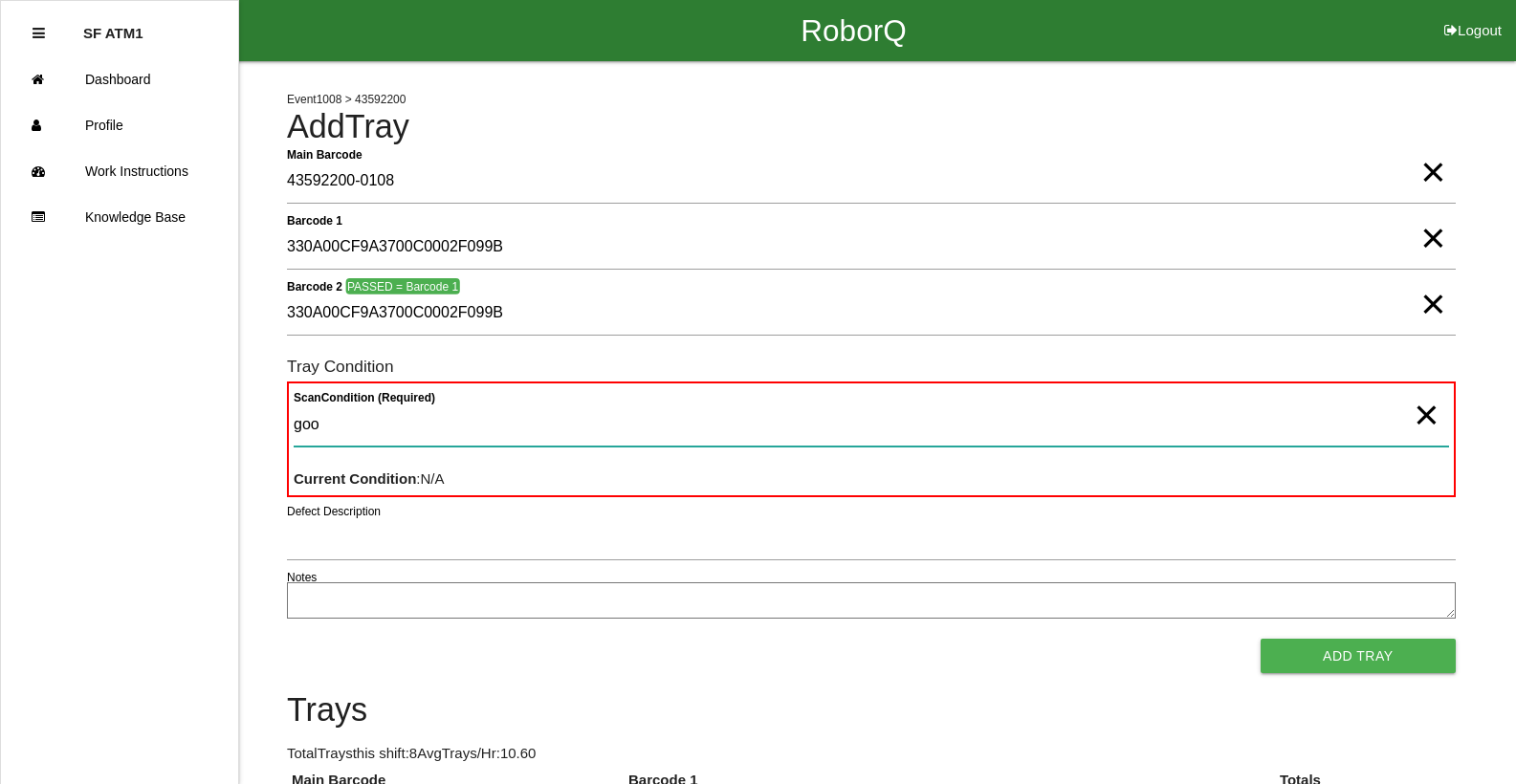 type 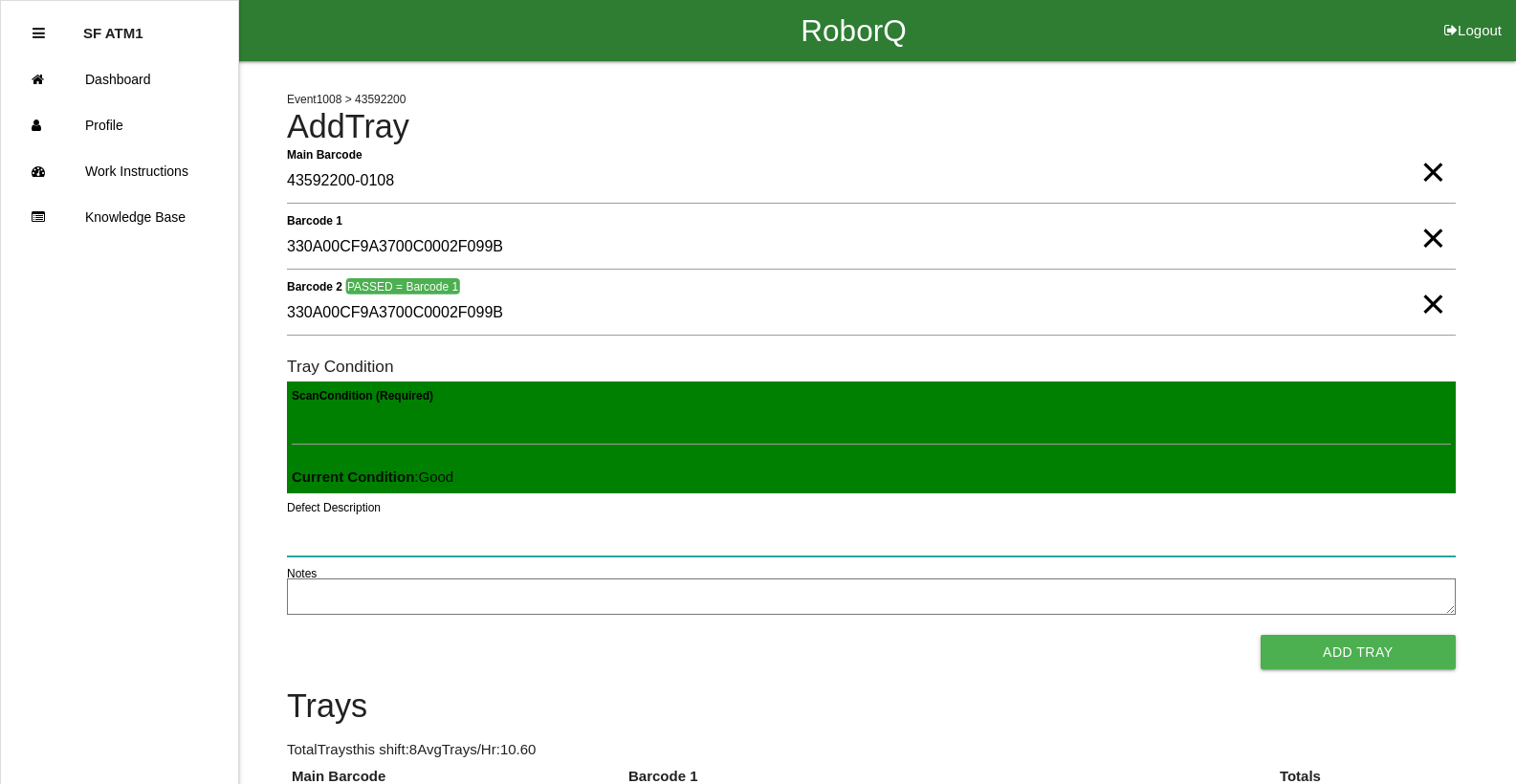 type 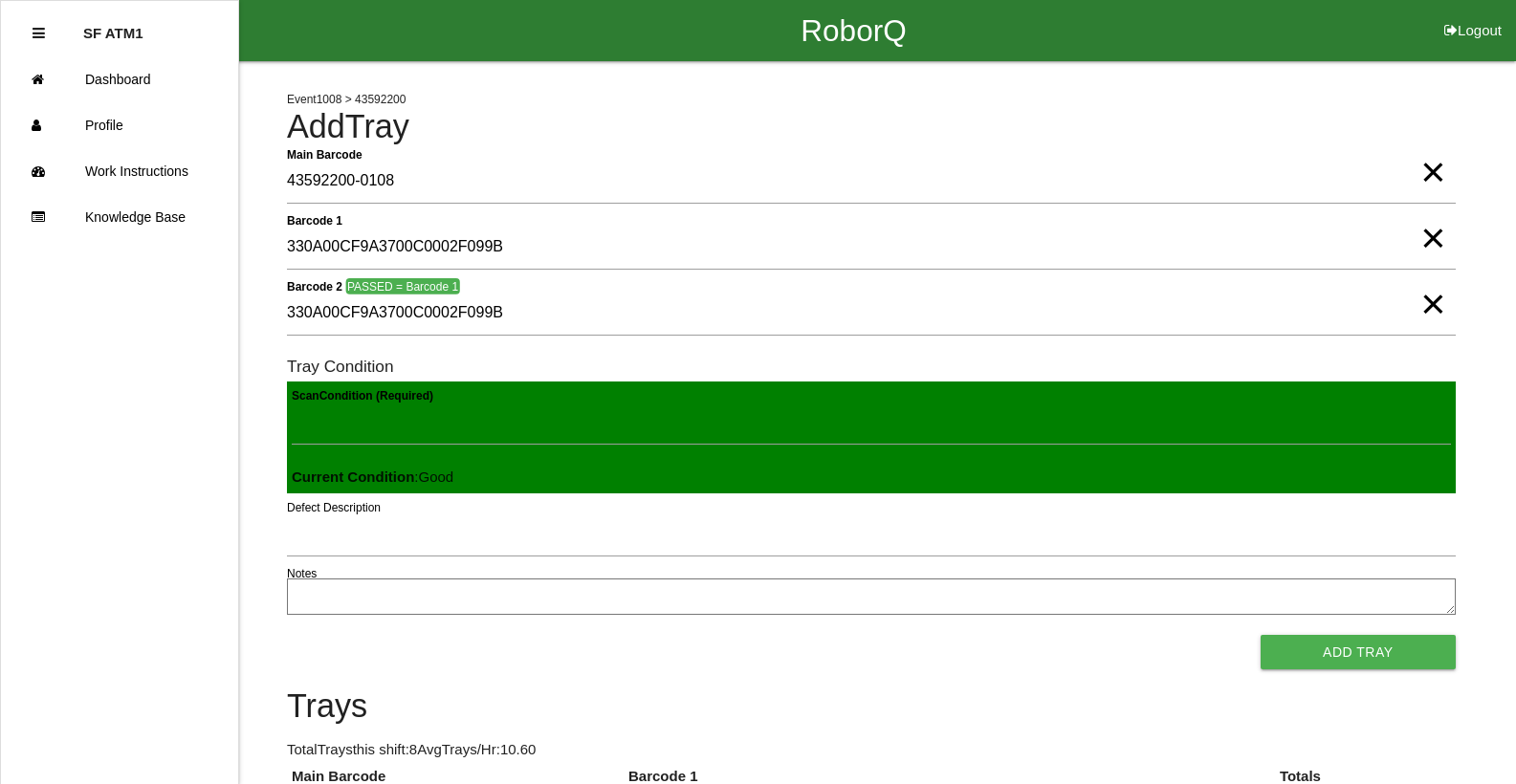 type 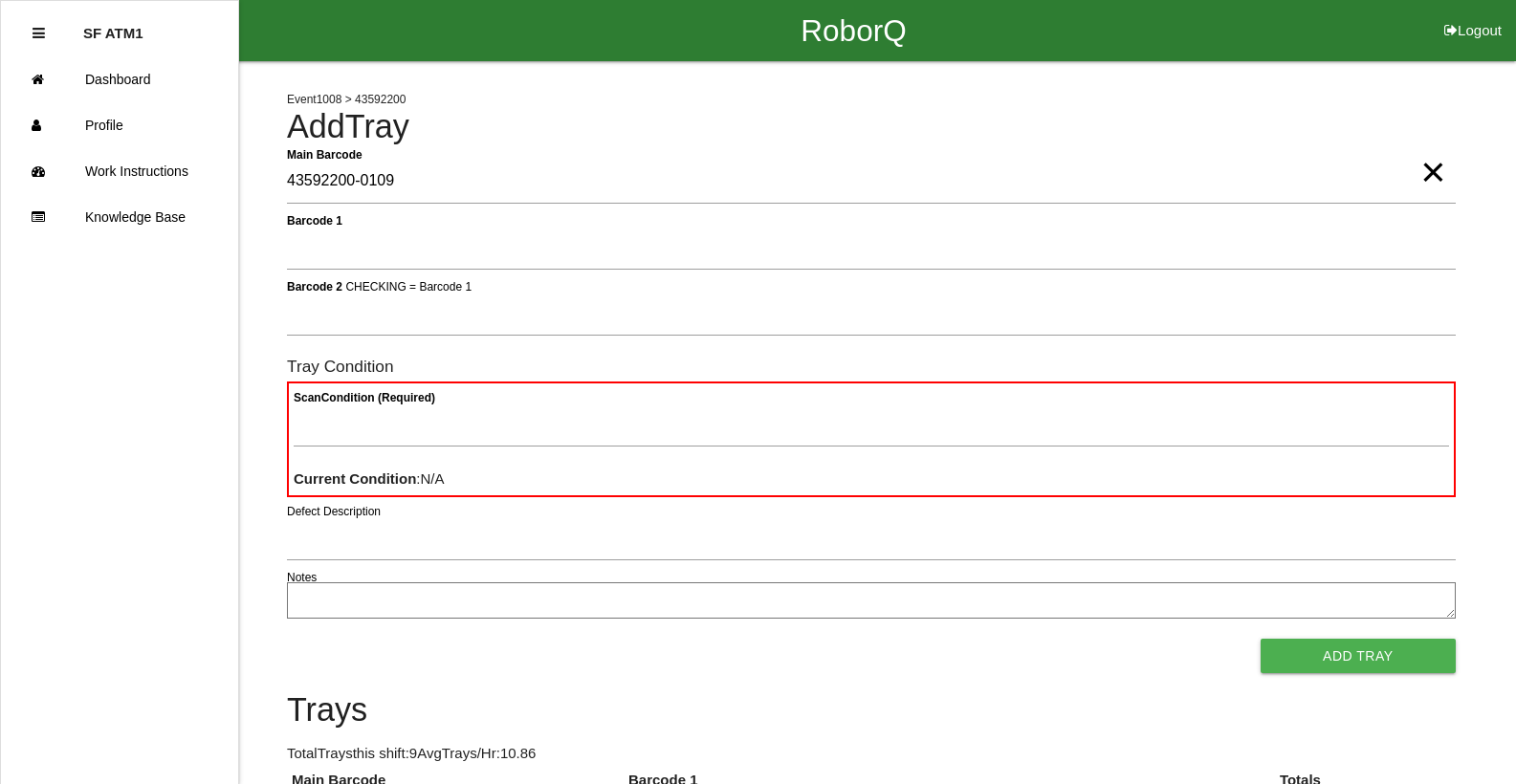 type on "43592200-0109" 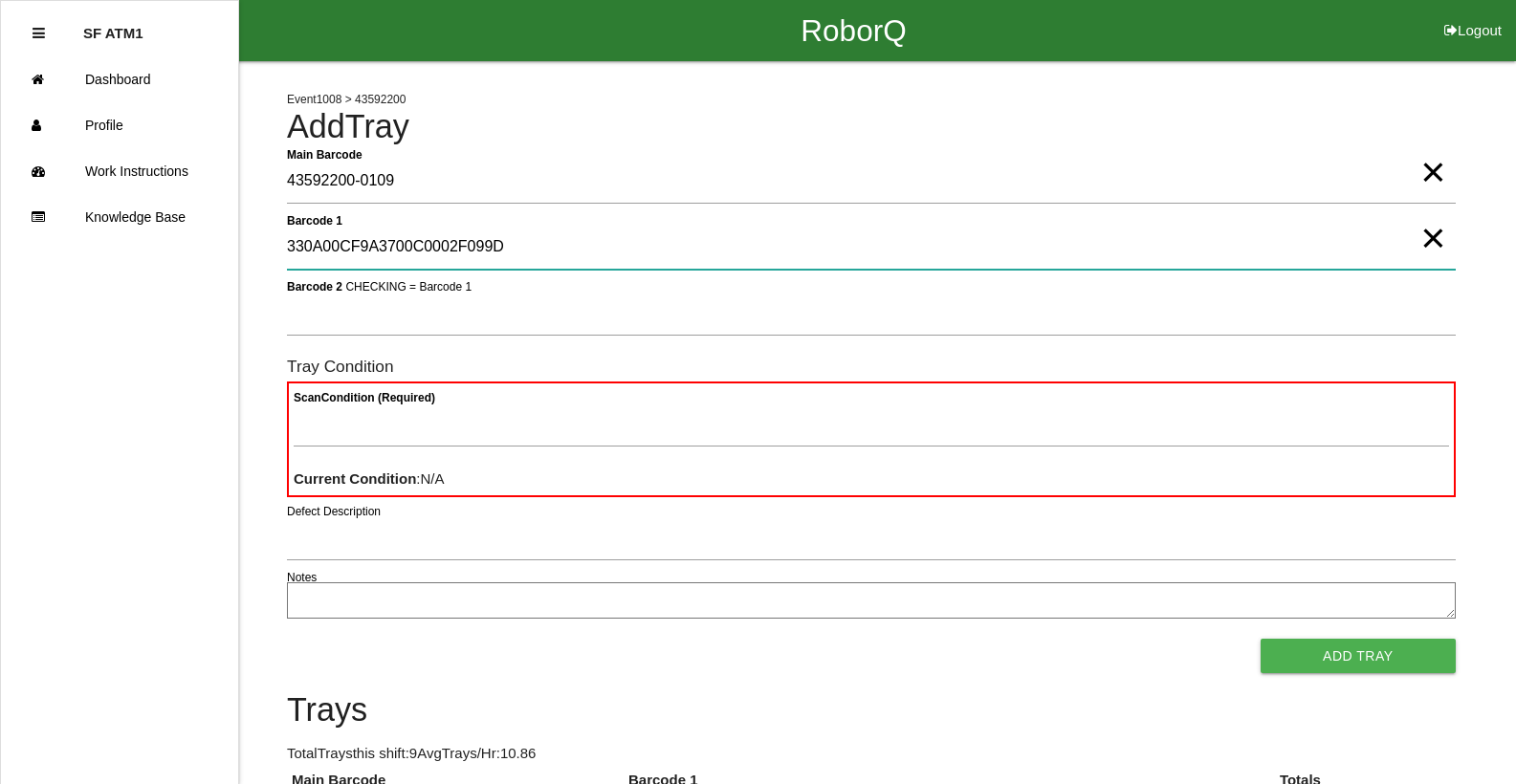 type on "330A00CF9A3700C0002F099D" 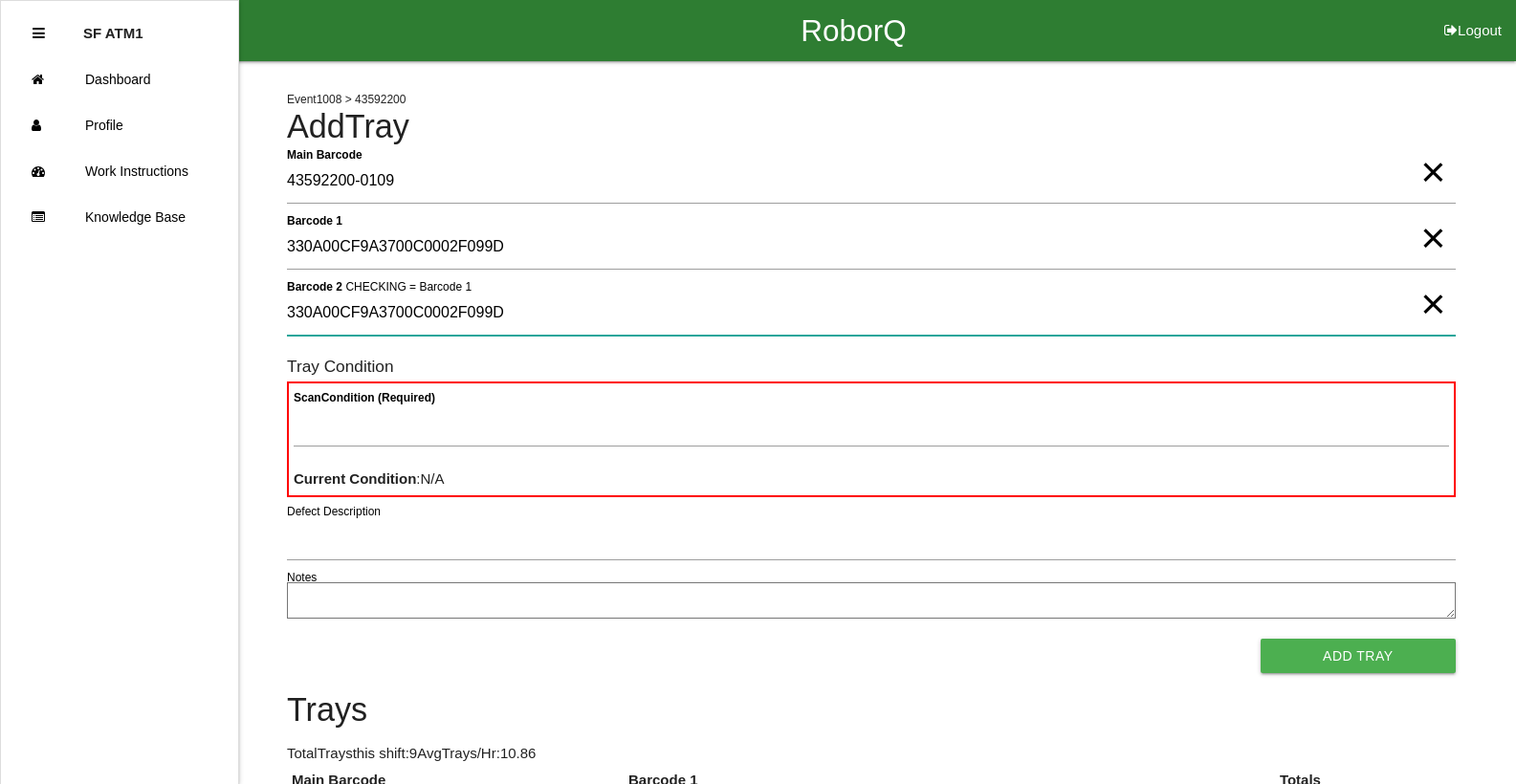 type on "330A00CF9A3700C0002F099D" 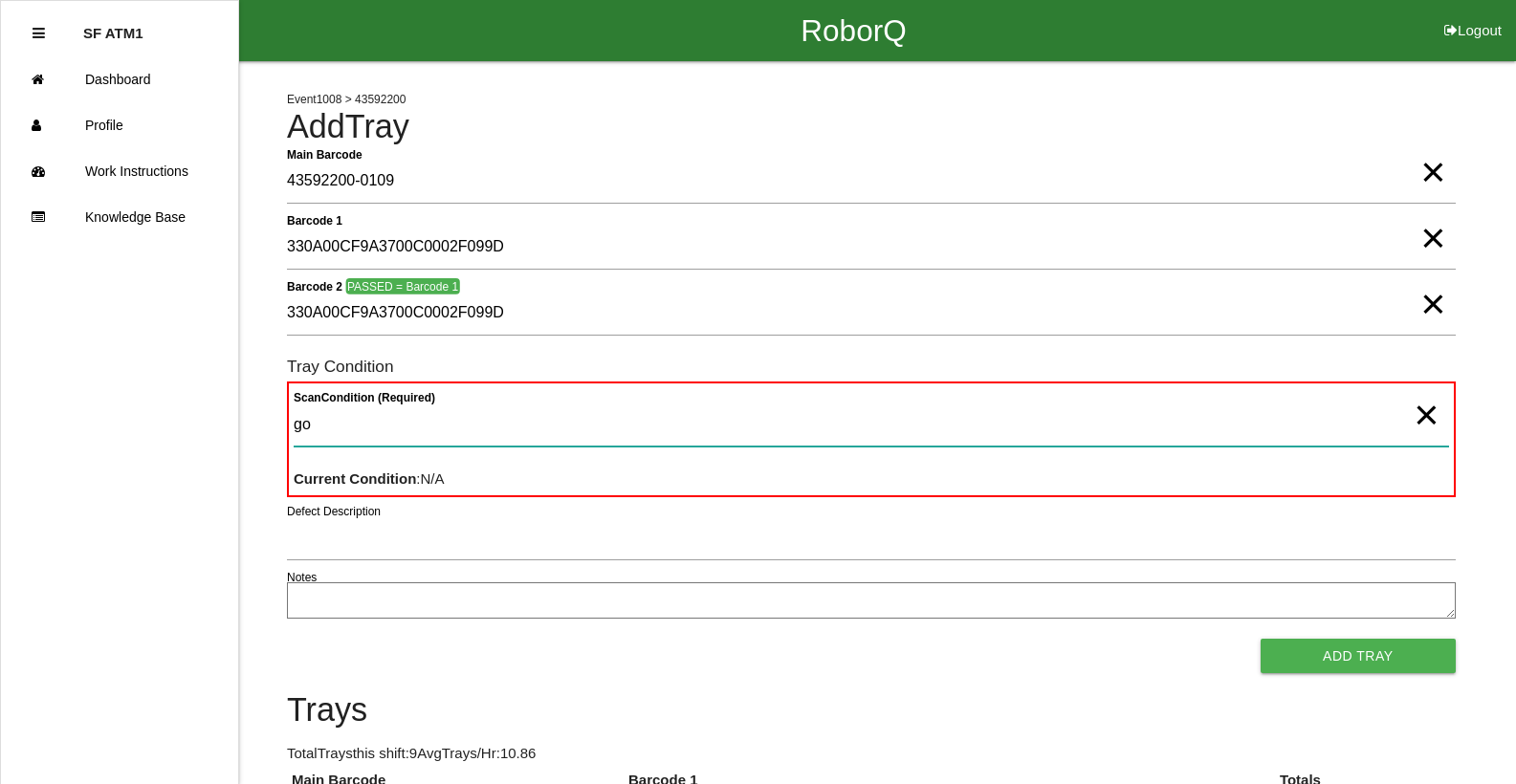 type on "goo" 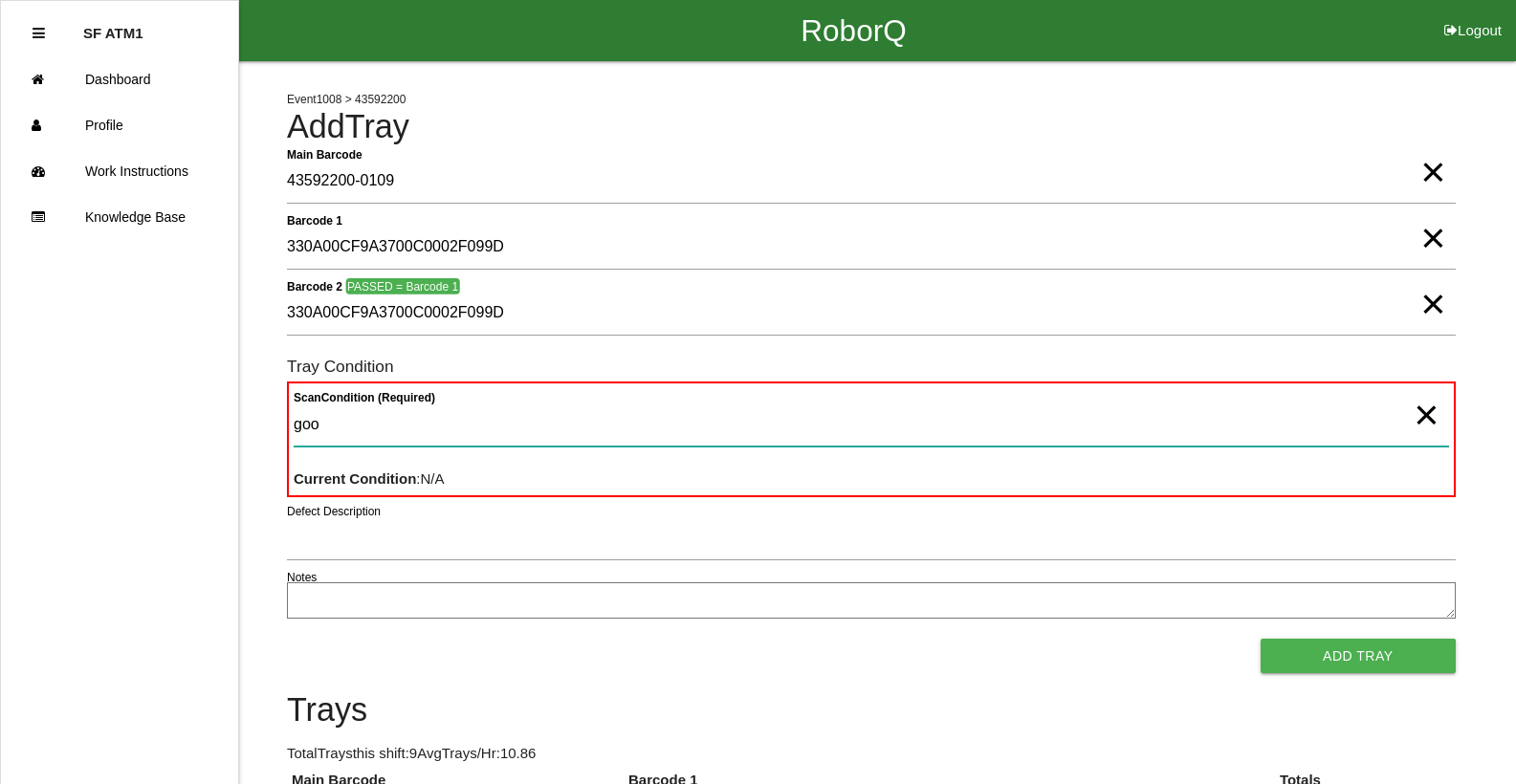 type 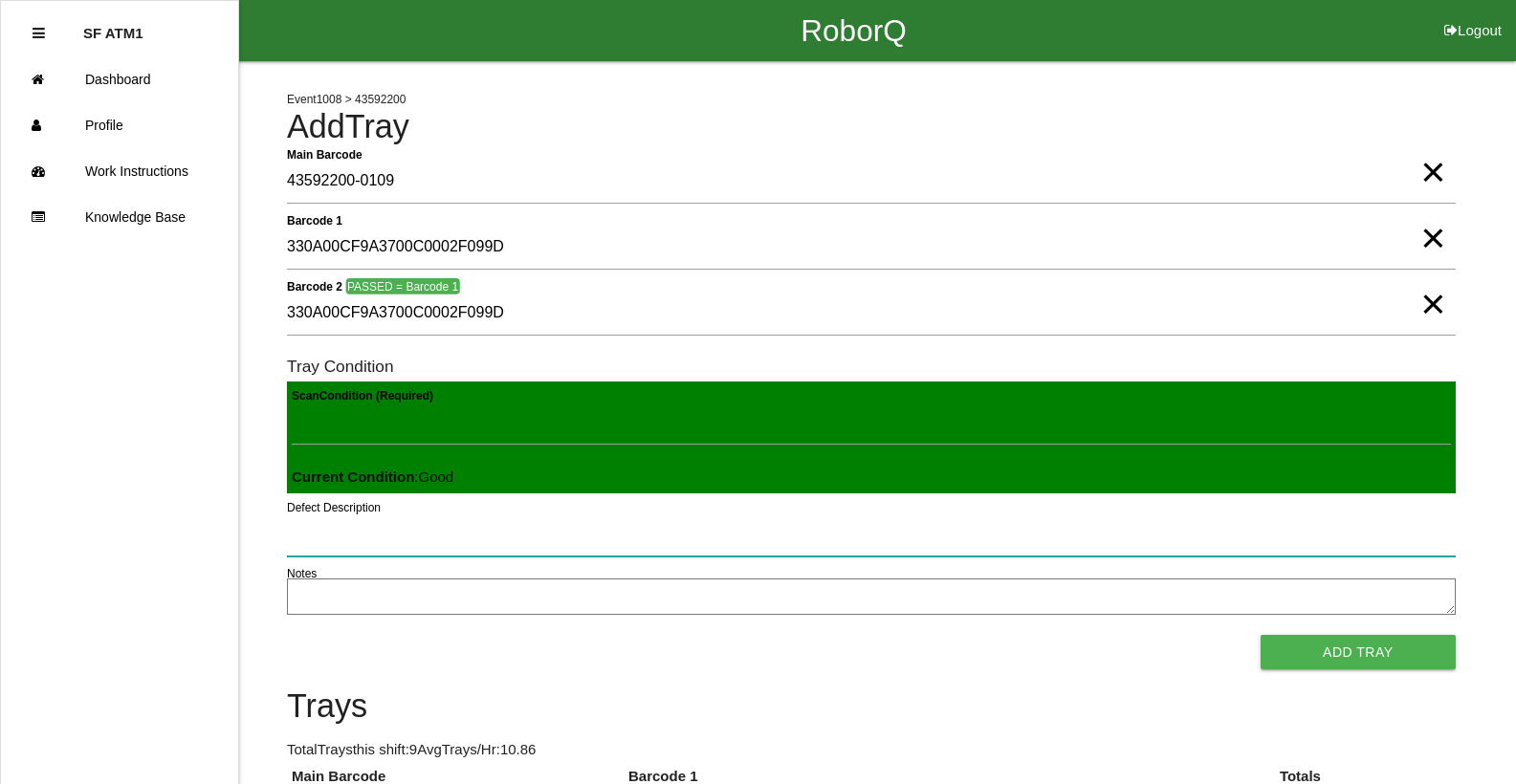 type 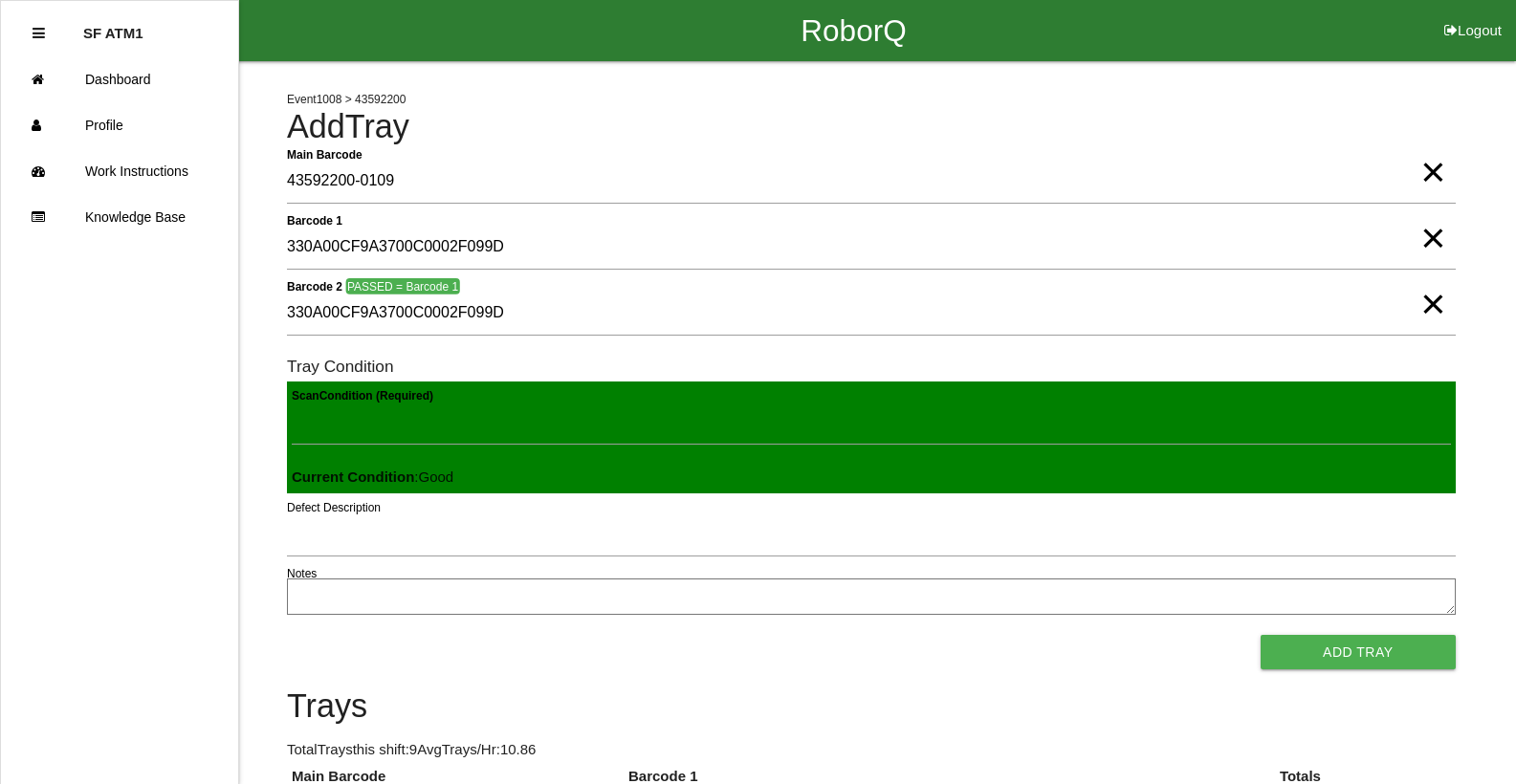 type 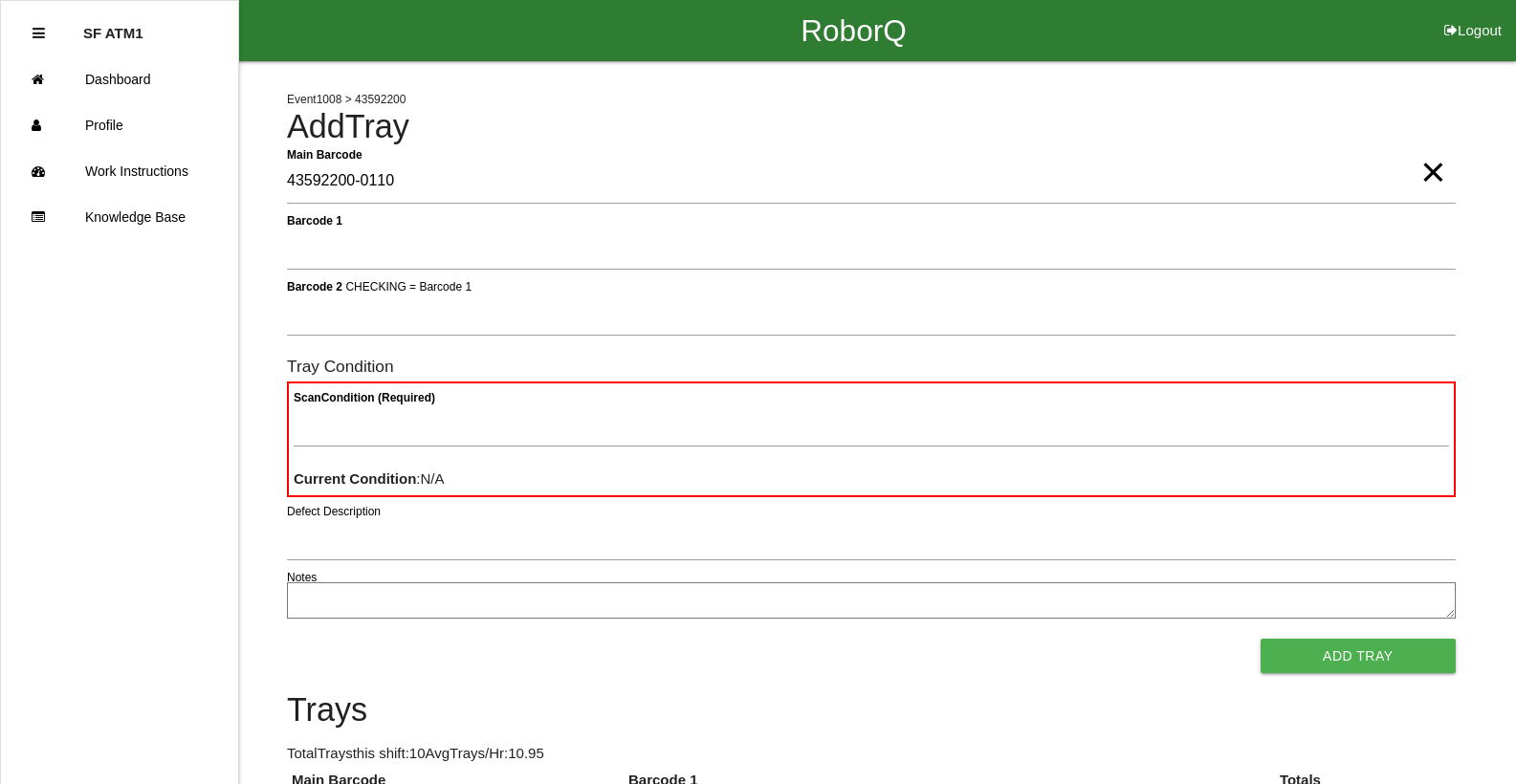 type on "43592200-0110" 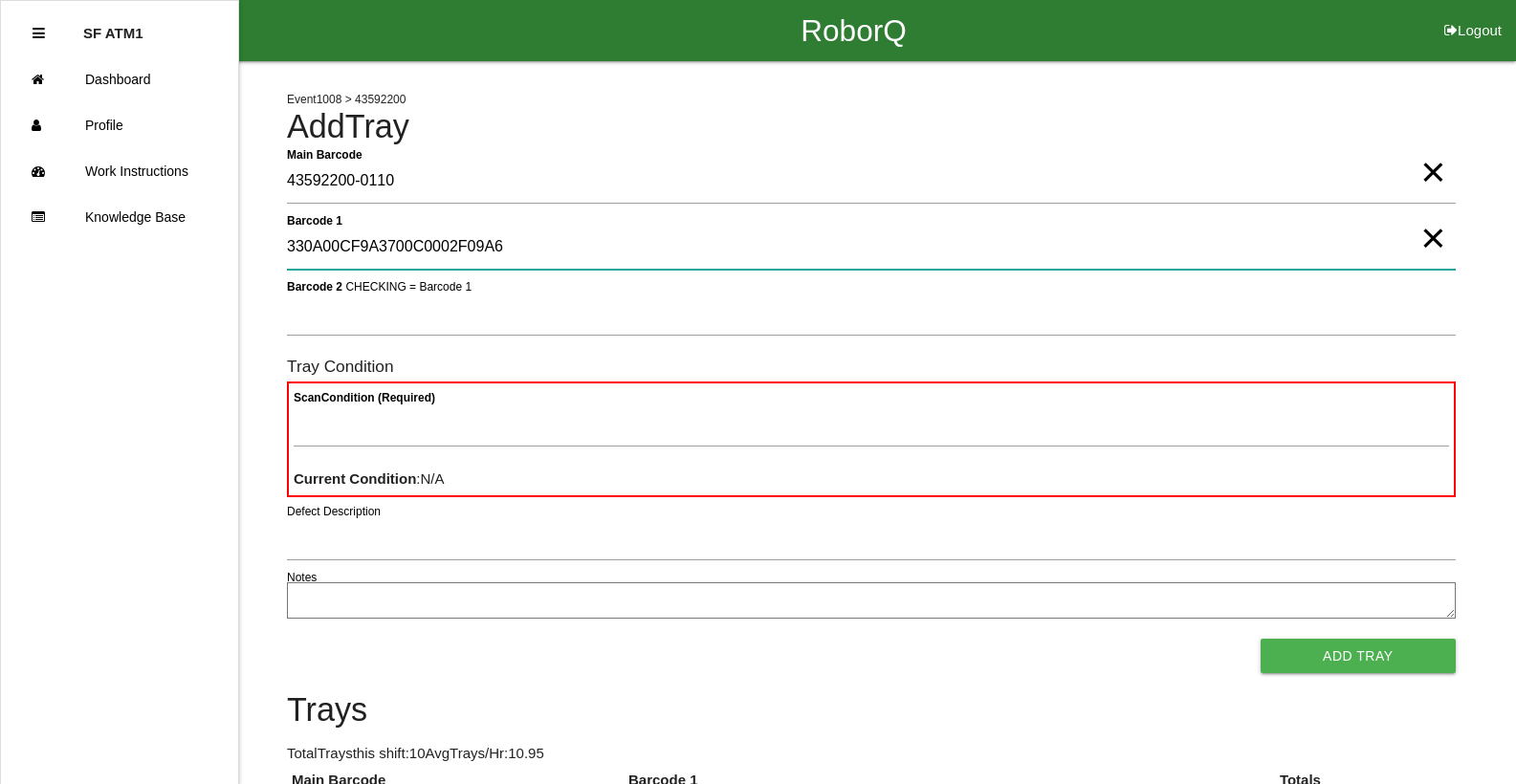 type on "330A00CF9A3700C0002F09A6" 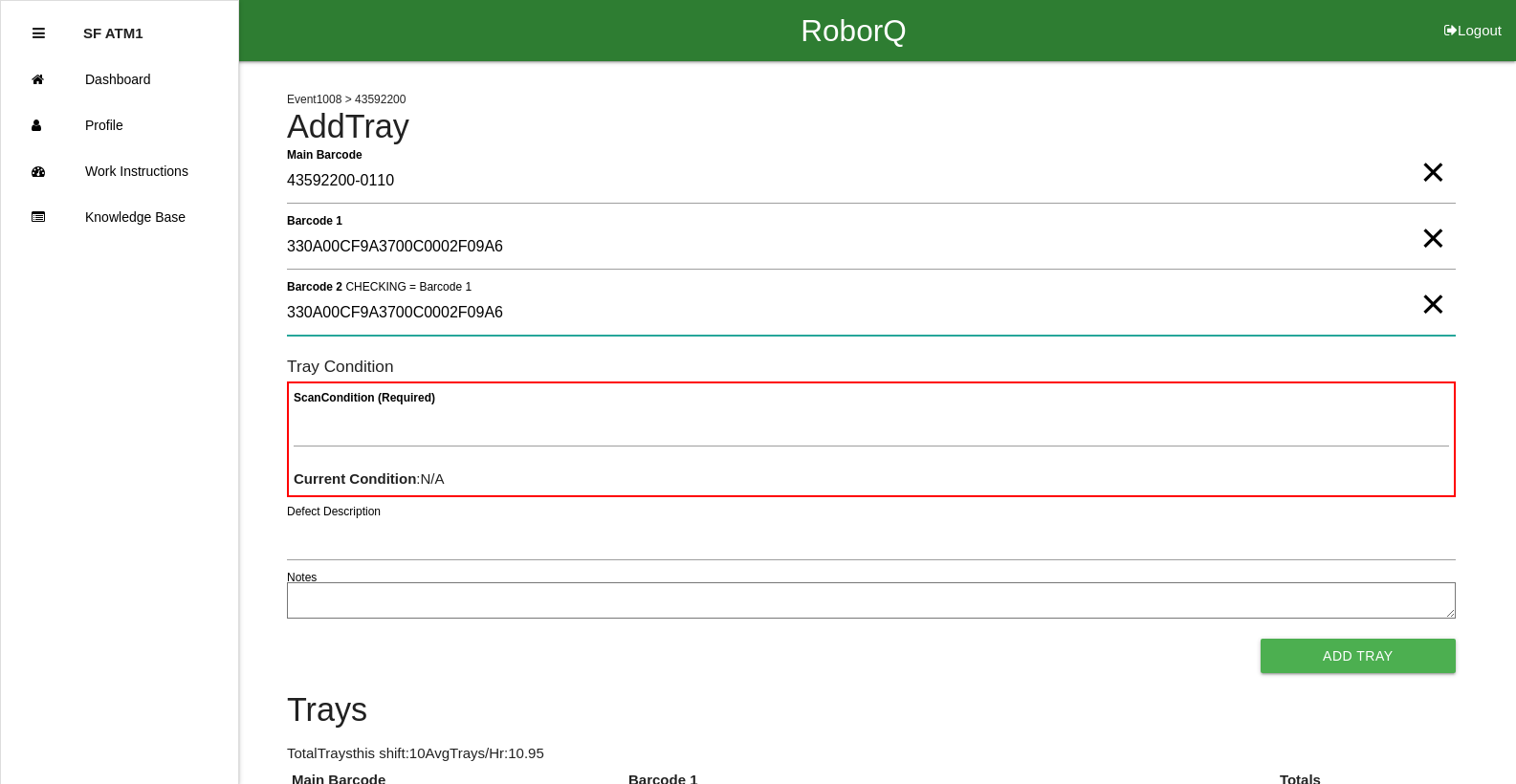 type on "330A00CF9A3700C0002F09A6" 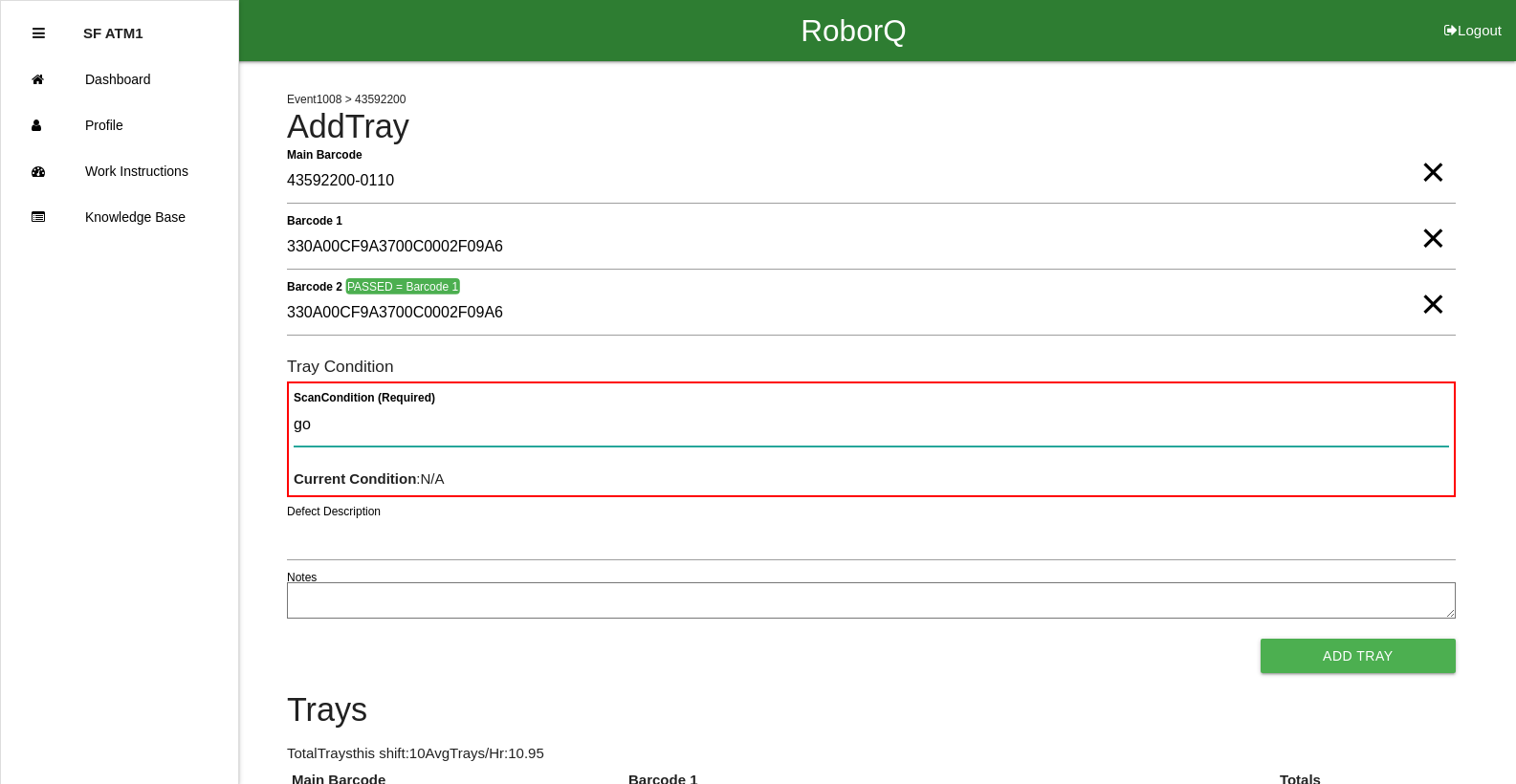 type on "goo" 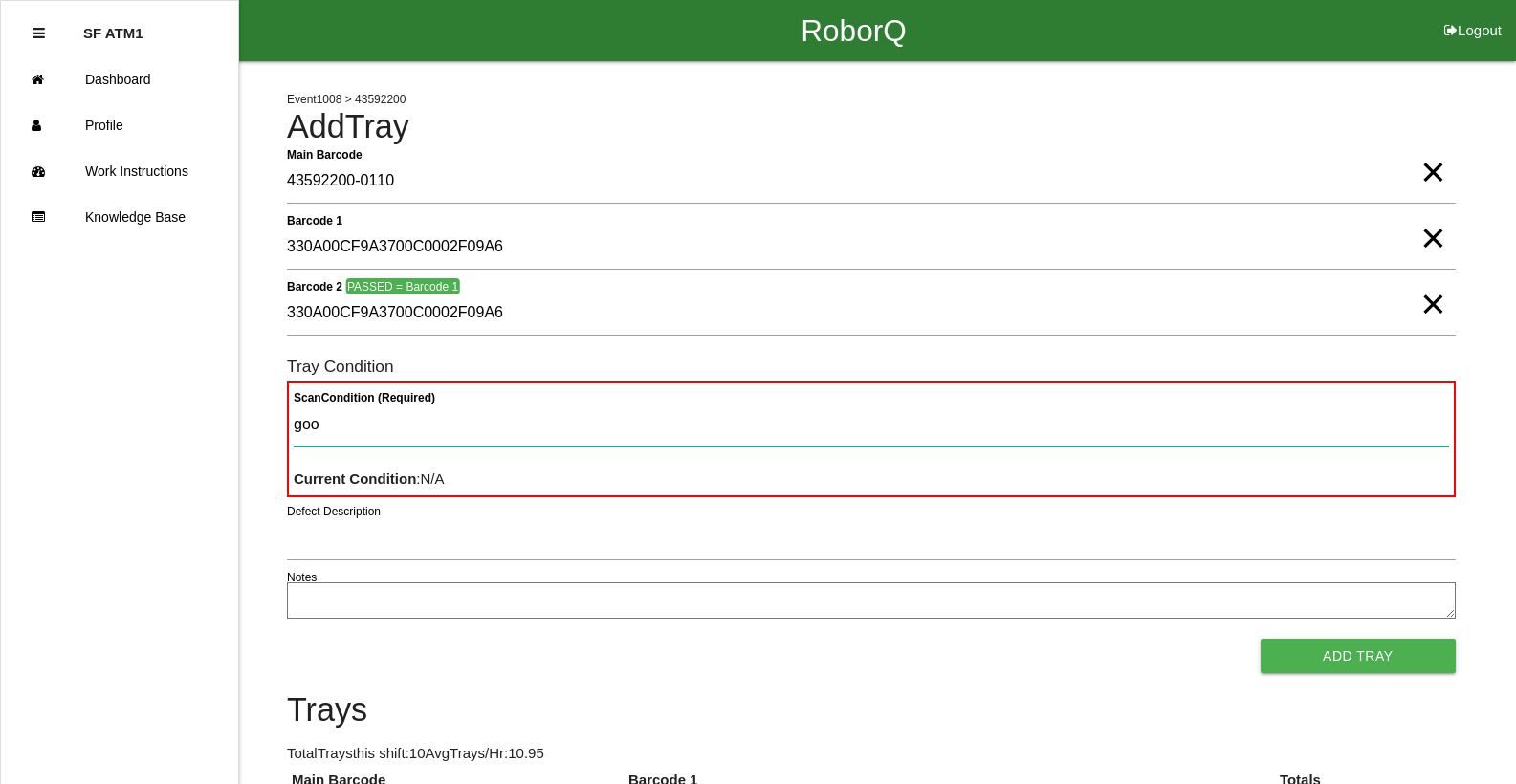 type 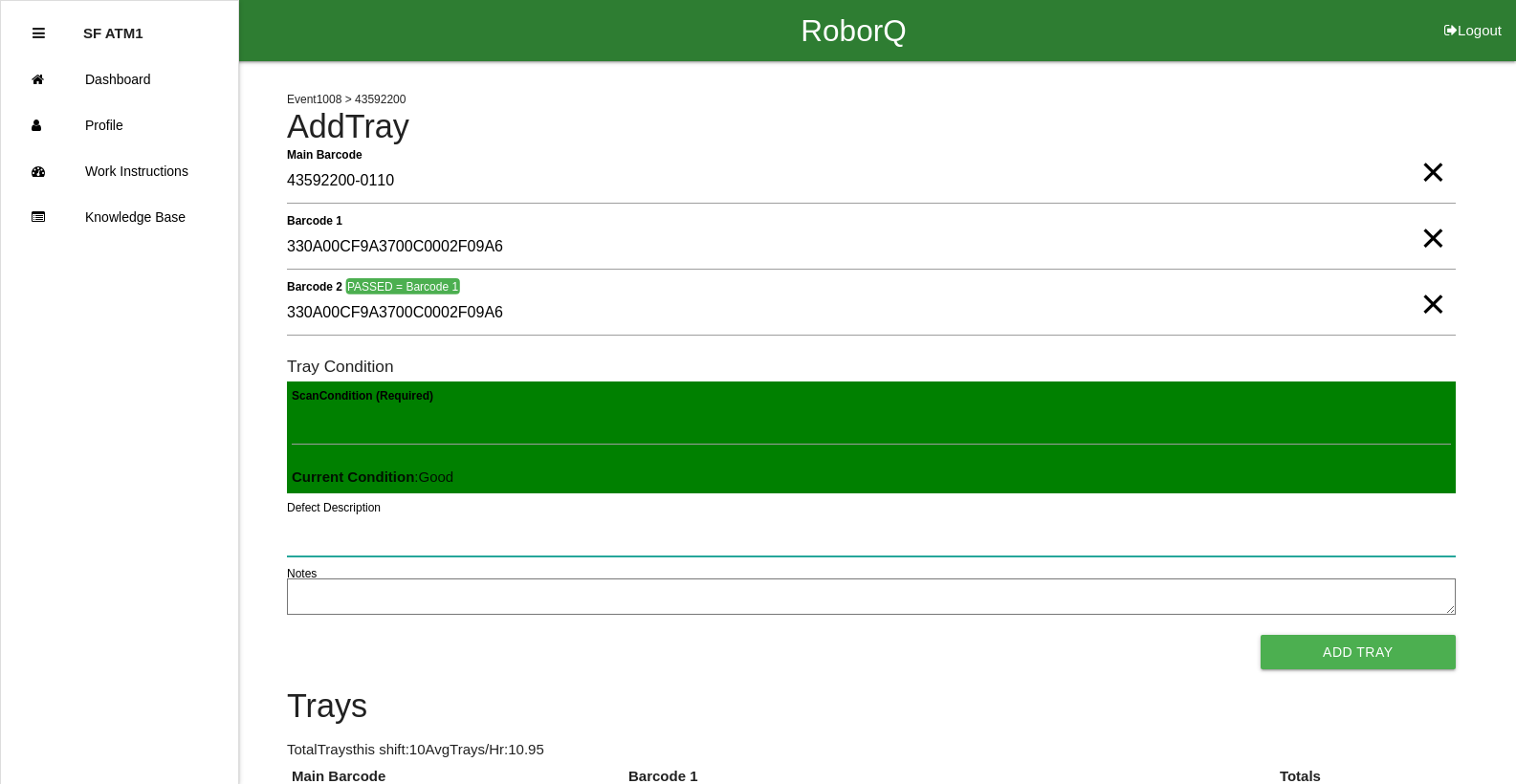type 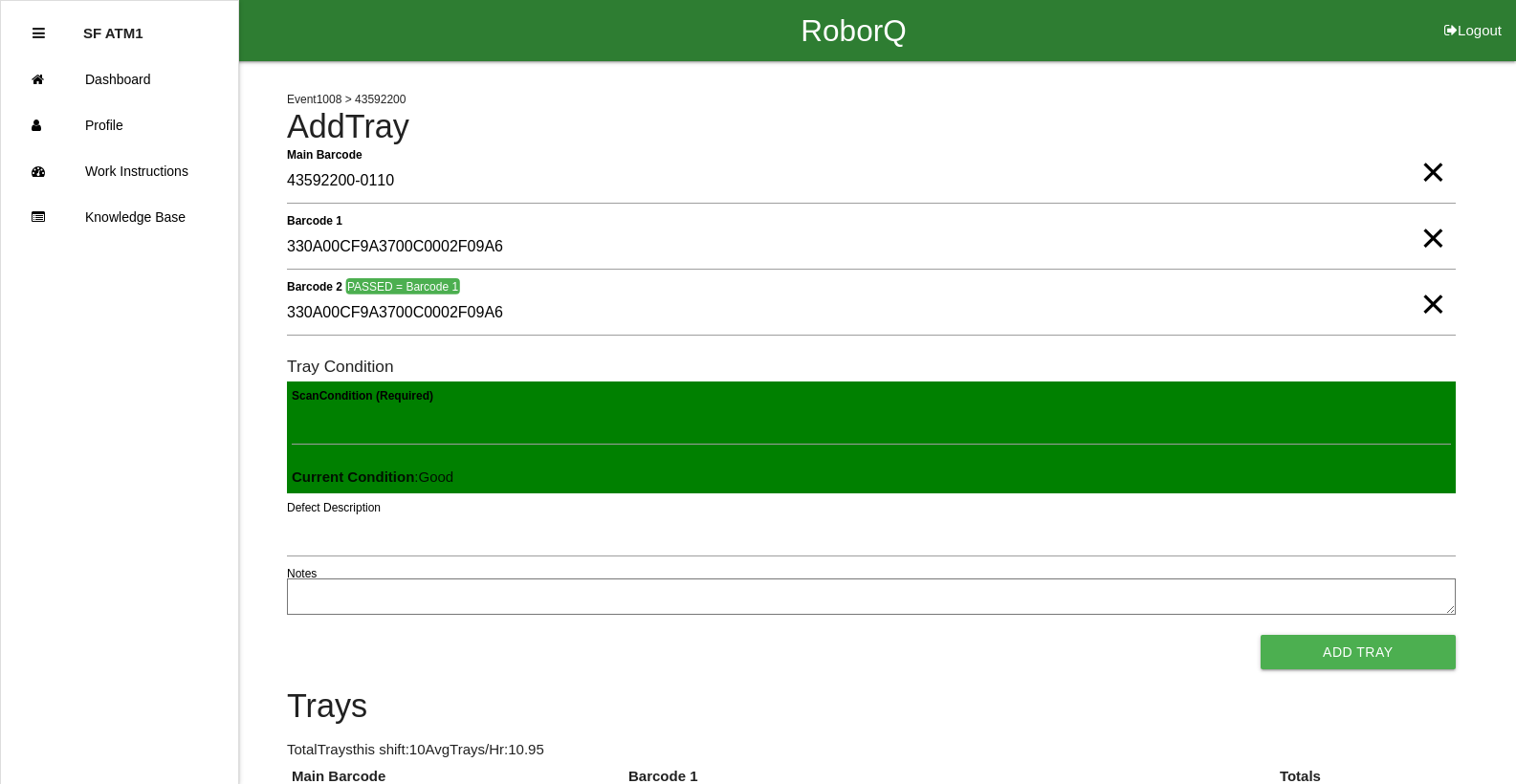 type 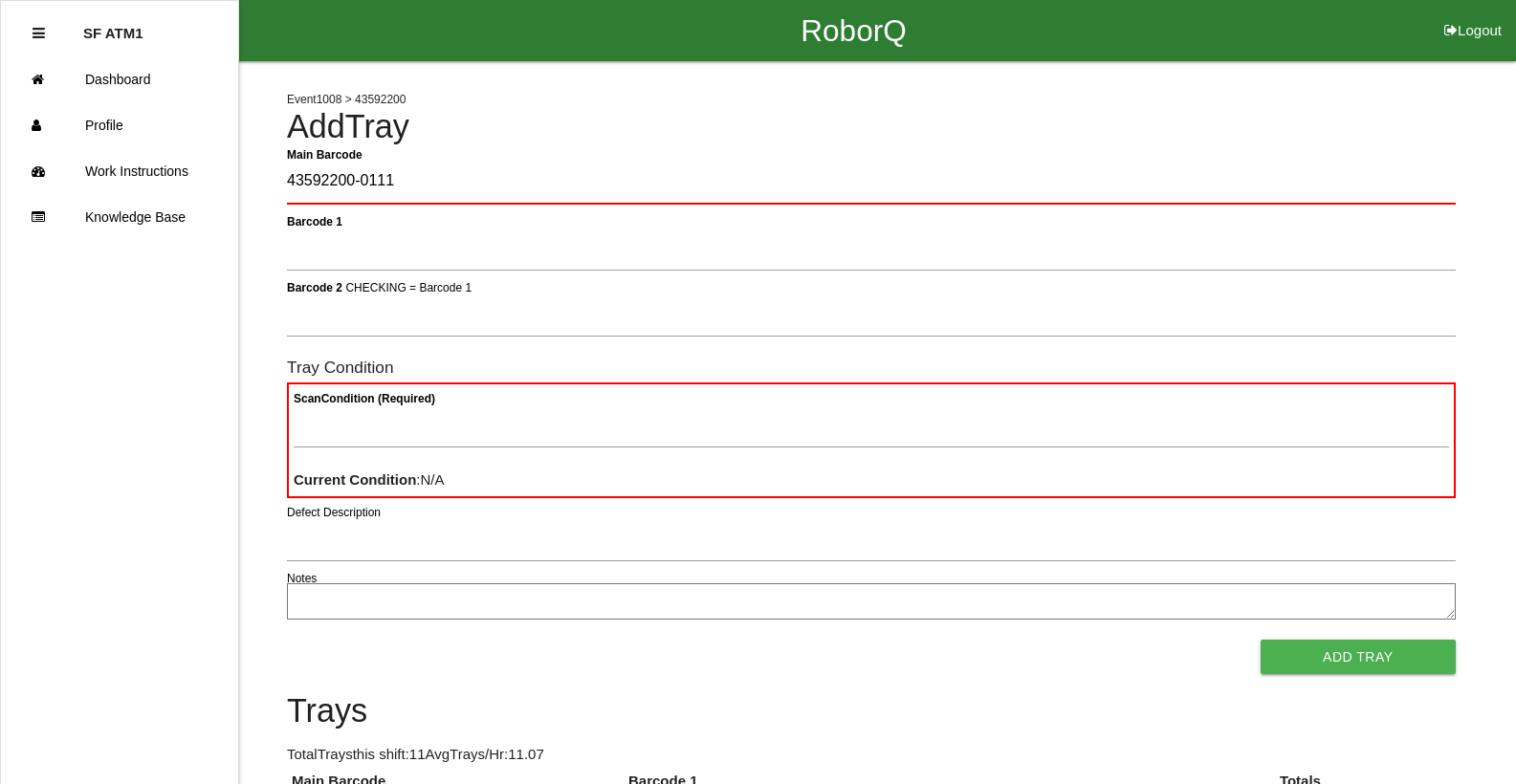 type on "43592200-0111" 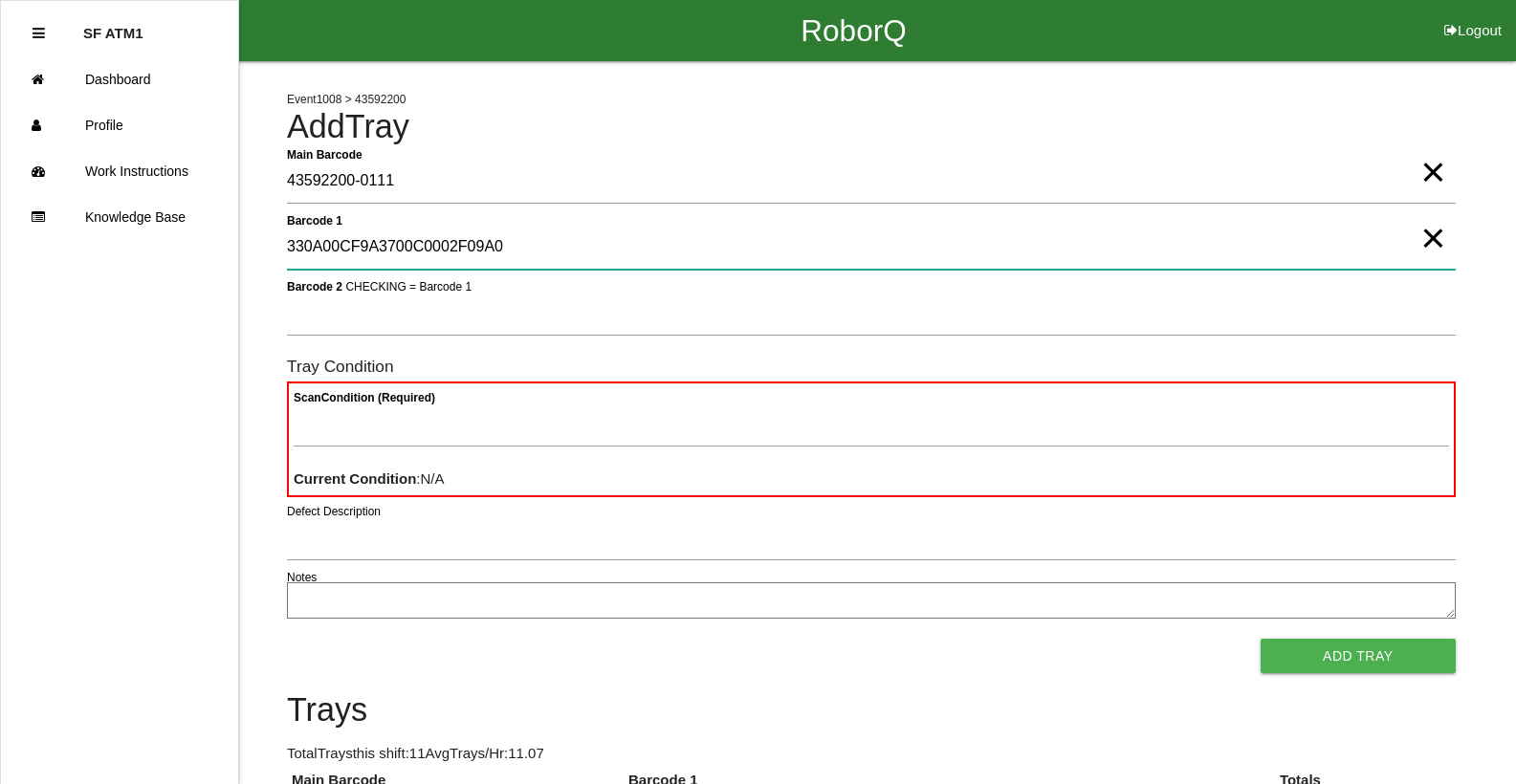 type on "330A00CF9A3700C0002F09A0" 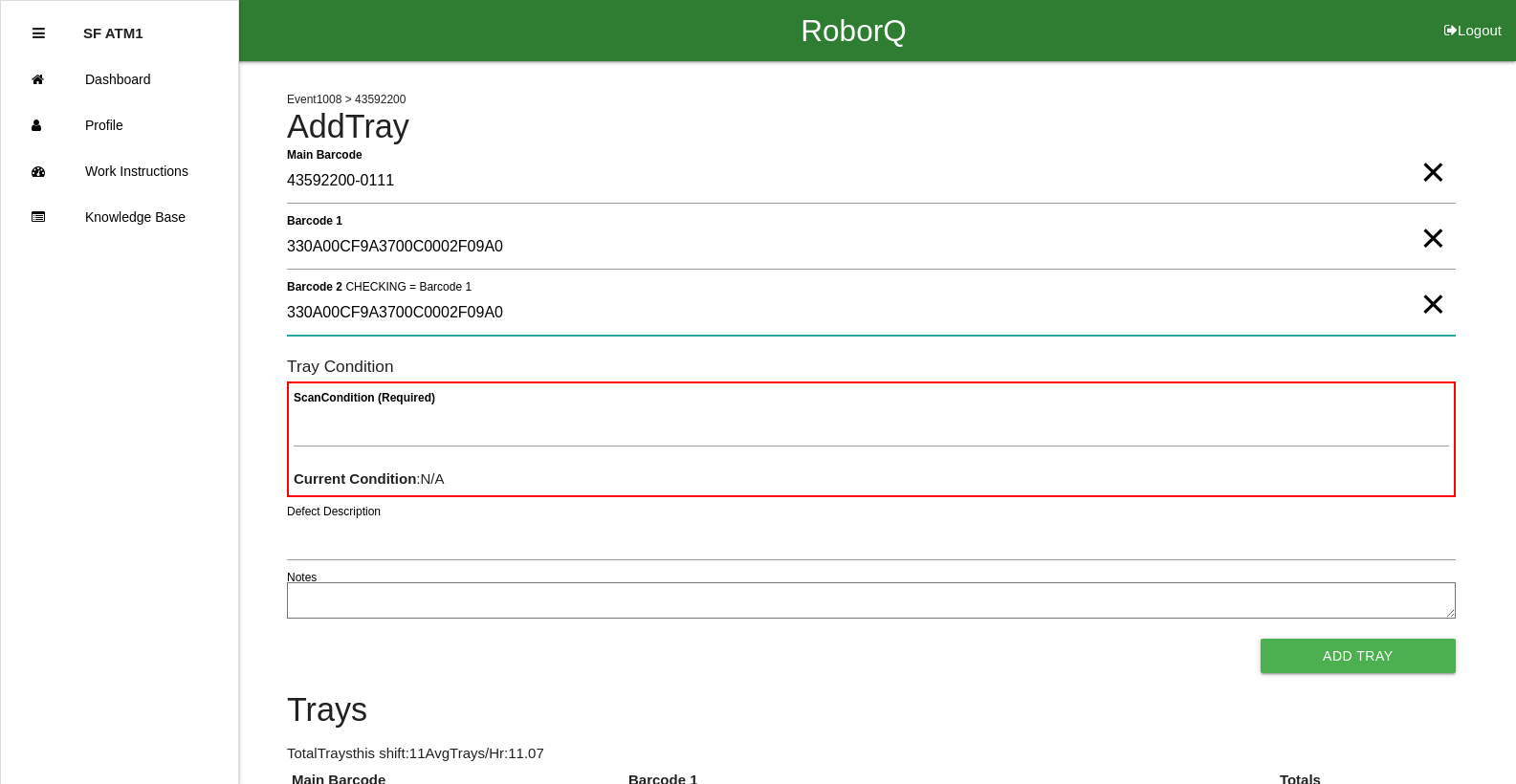 type on "330A00CF9A3700C0002F09A0" 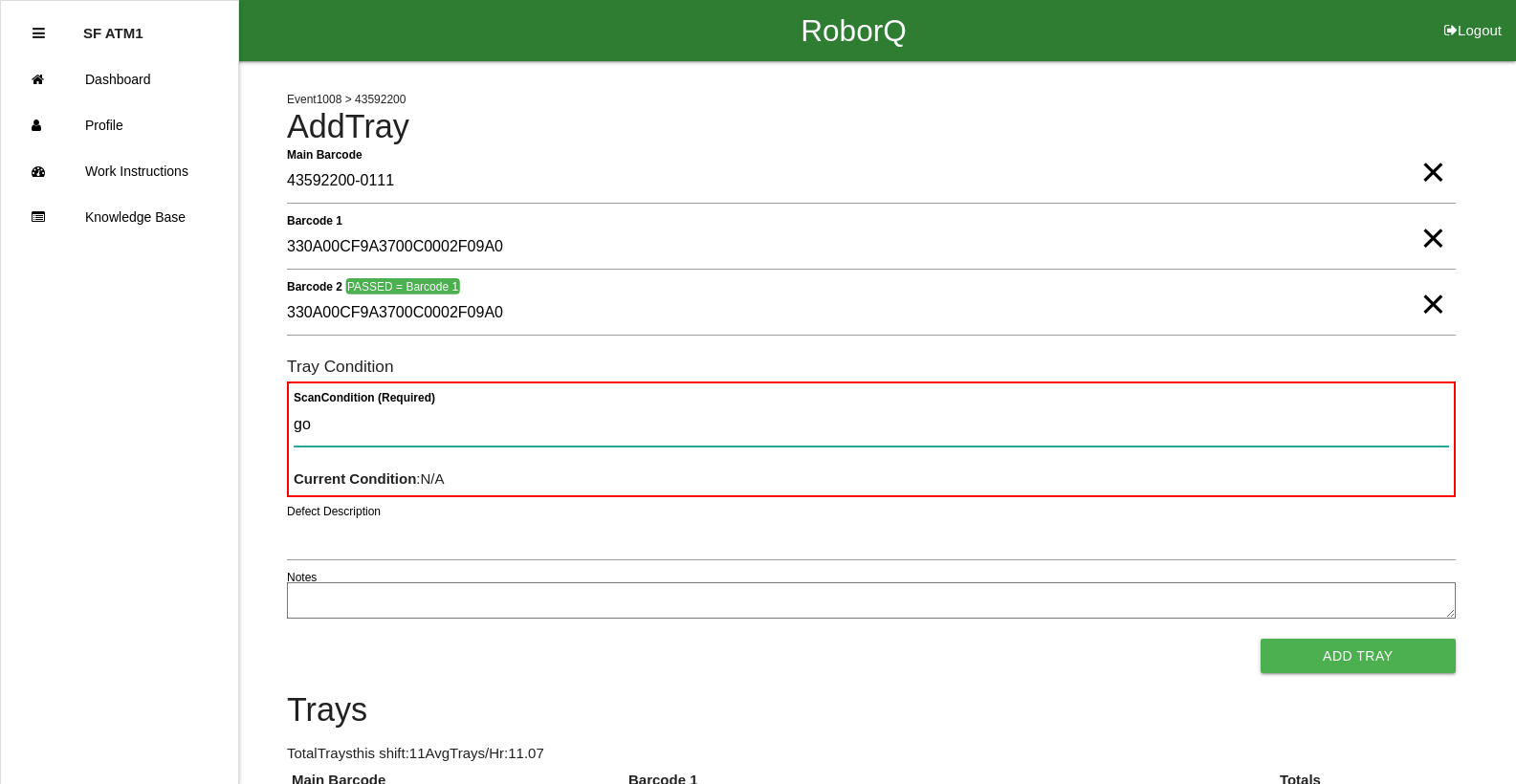 type on "goo" 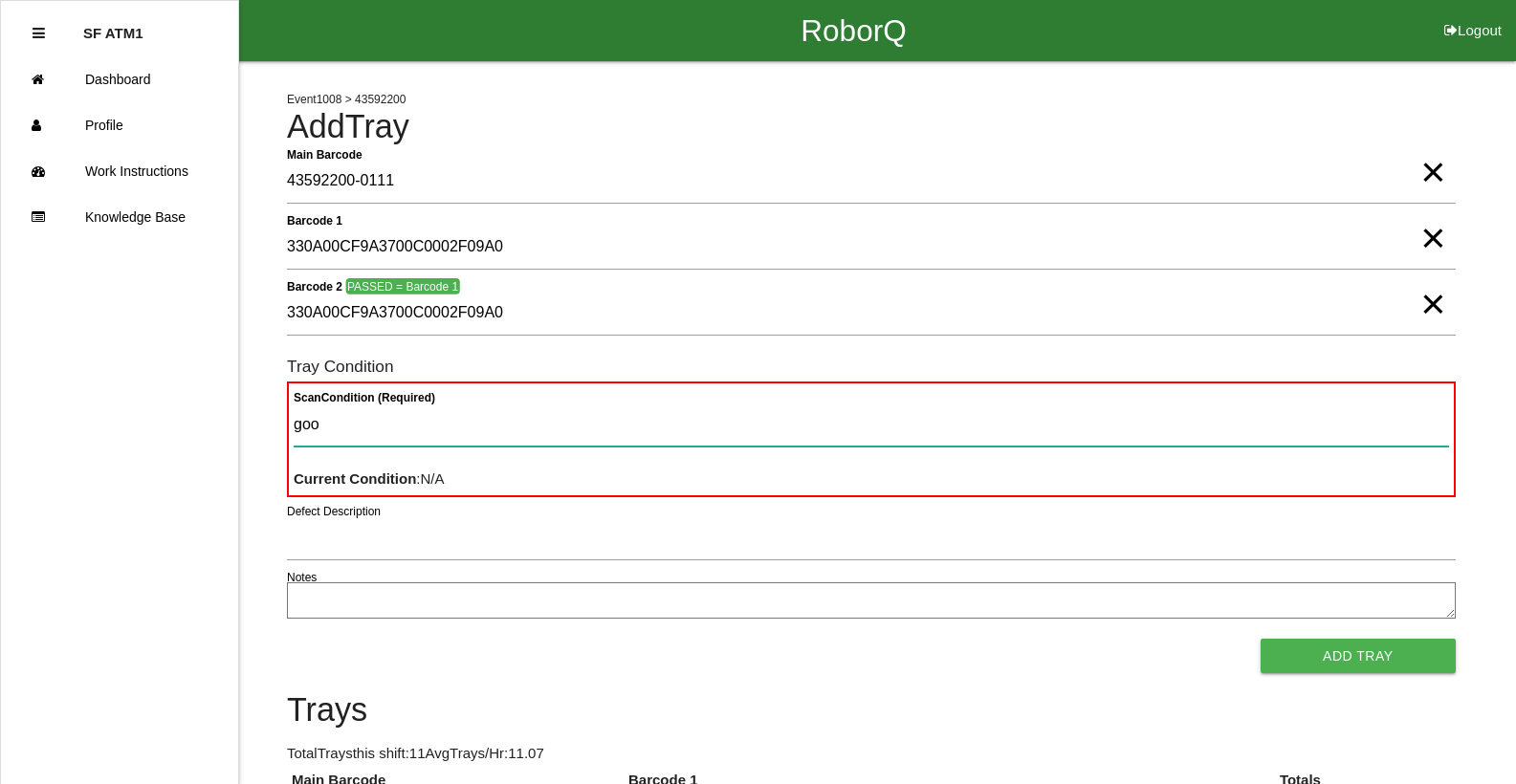 type 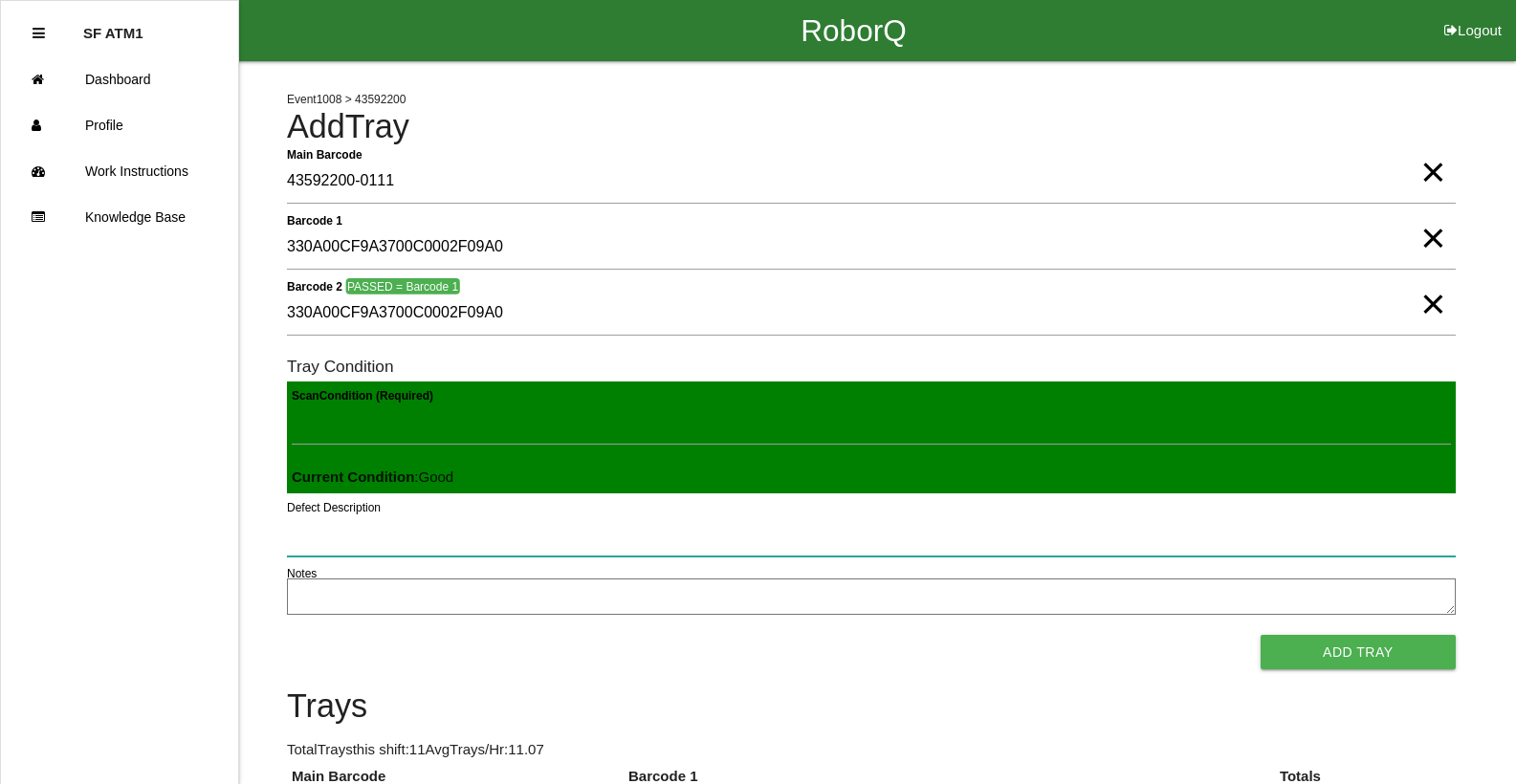 type 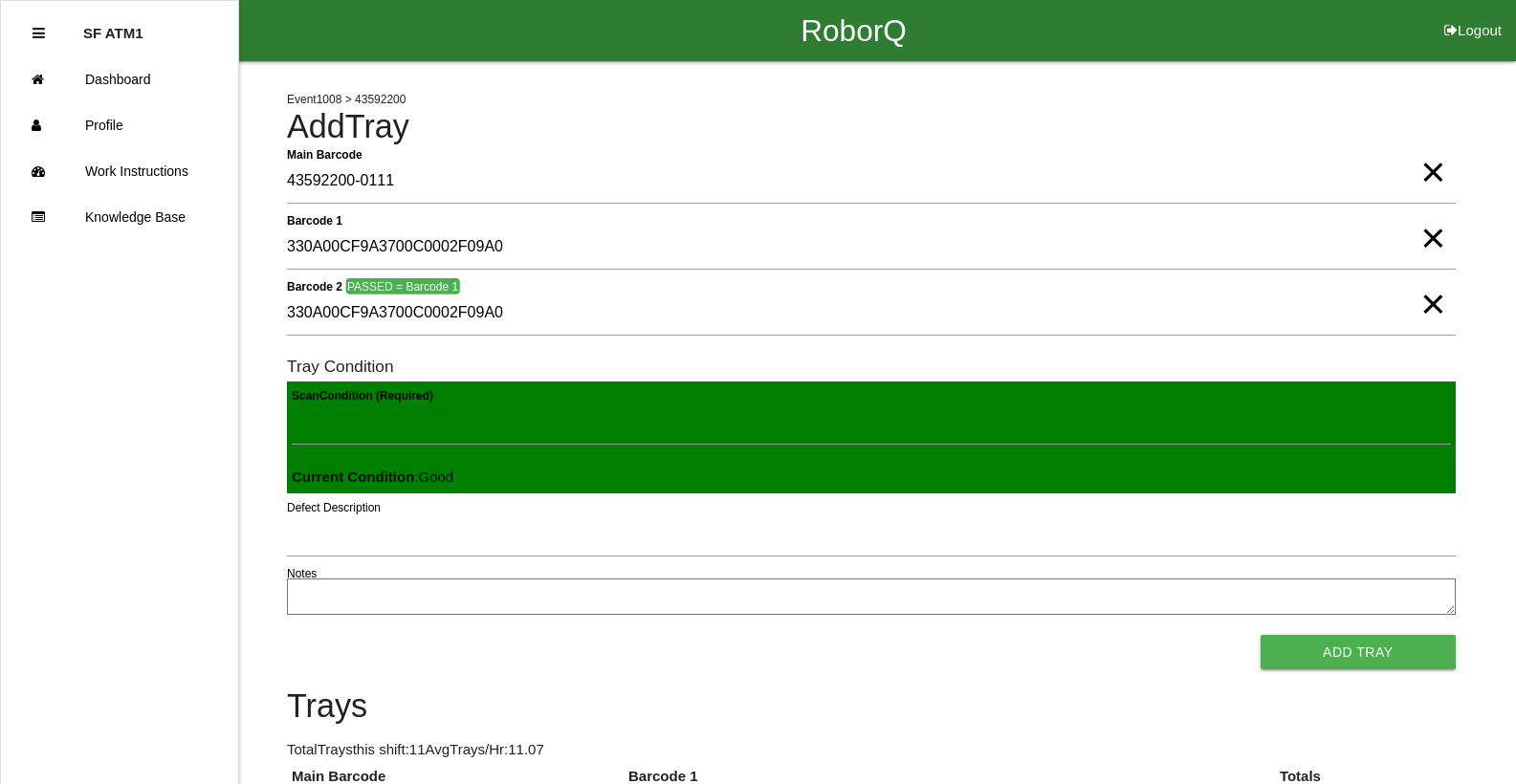 type 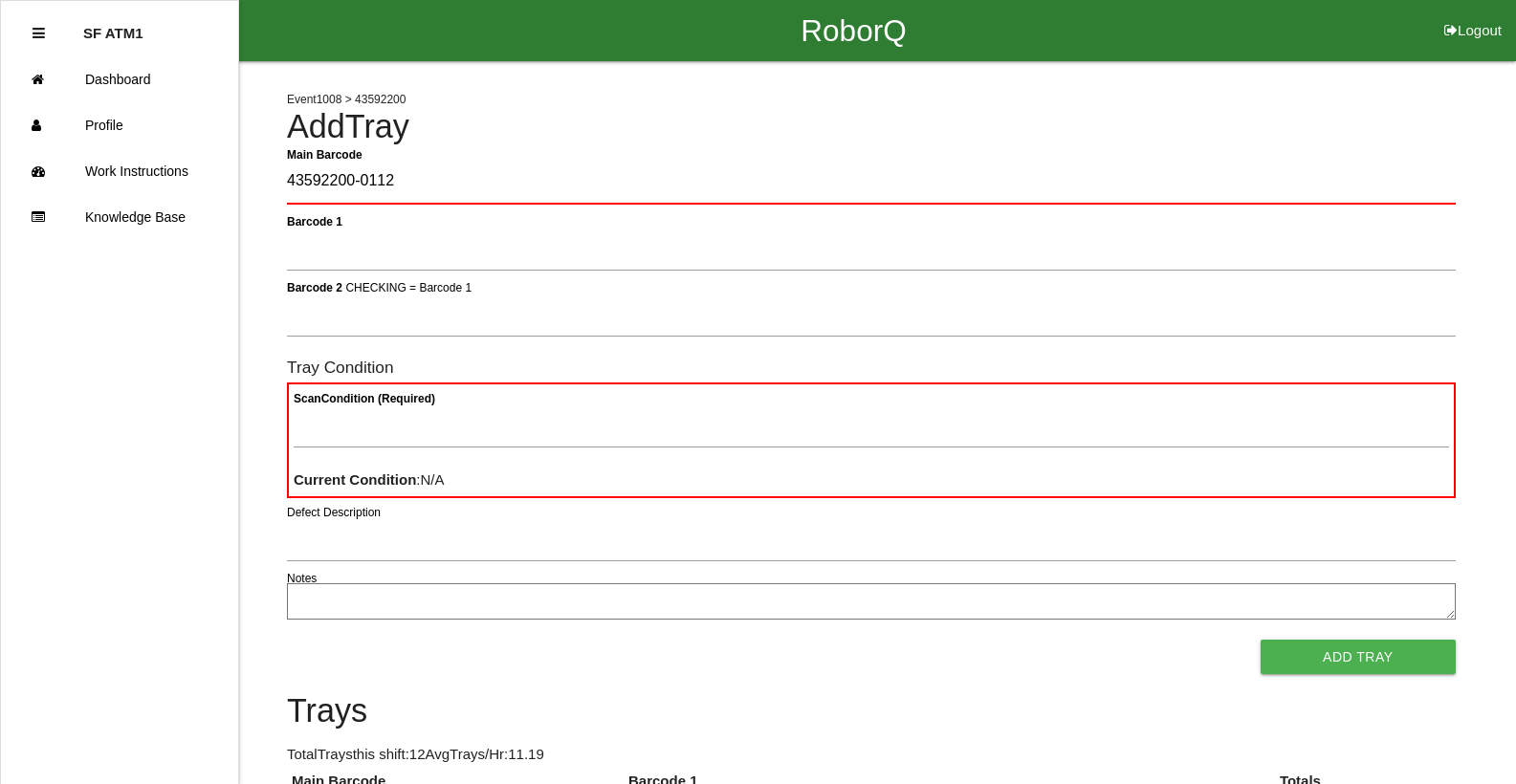type on "43592200-0112" 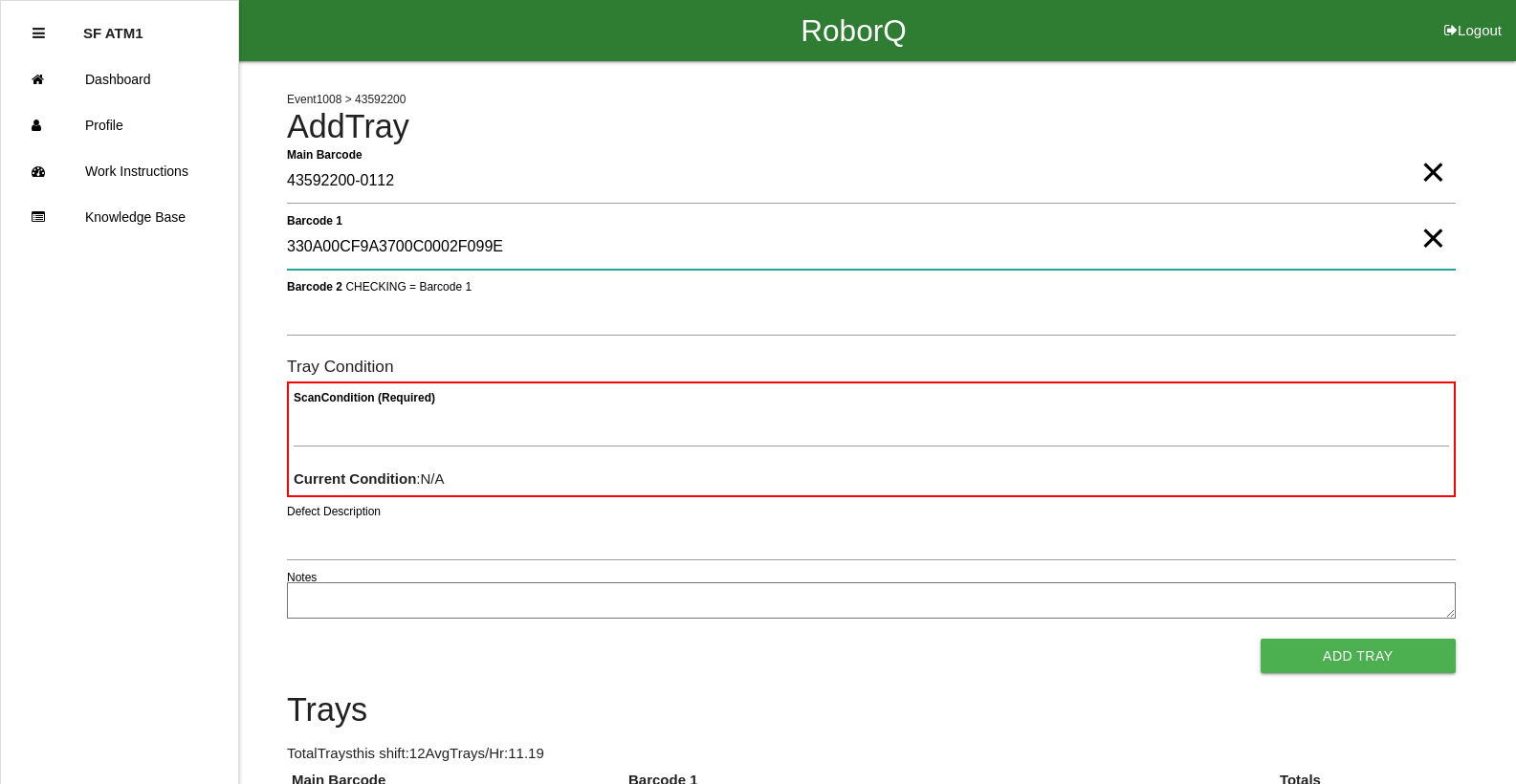 type on "330A00CF9A3700C0002F099E" 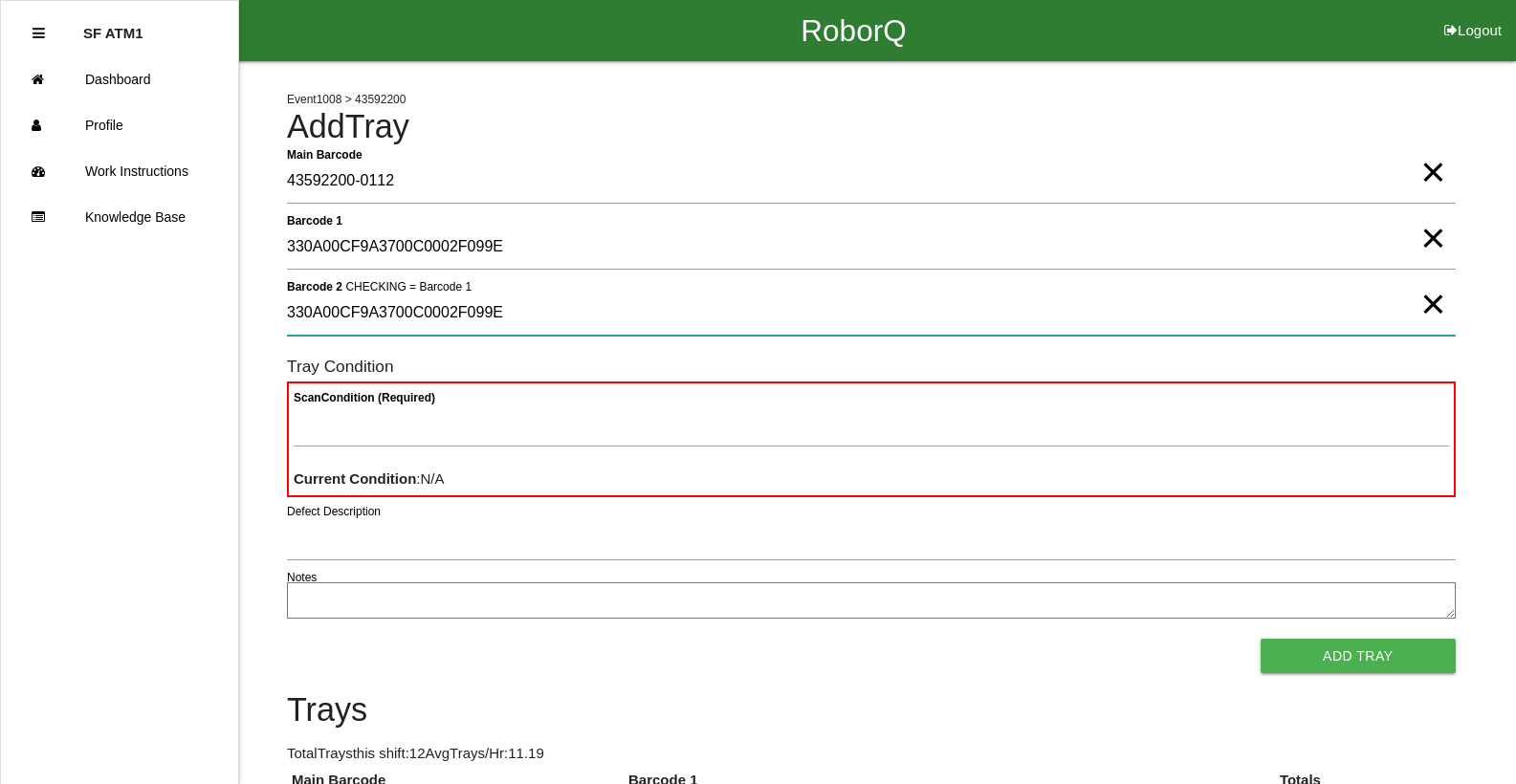 type on "330A00CF9A3700C0002F099E" 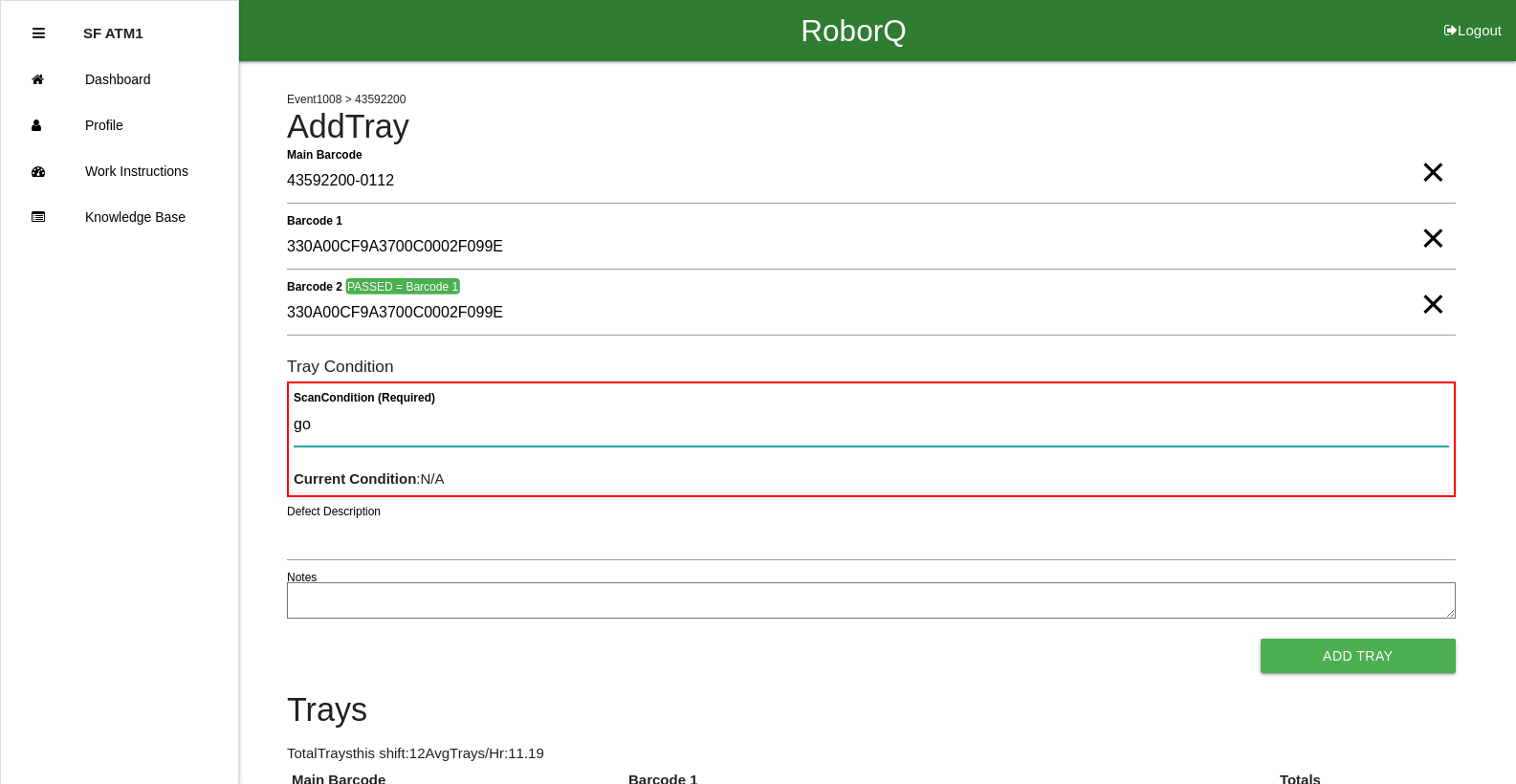 type on "goo" 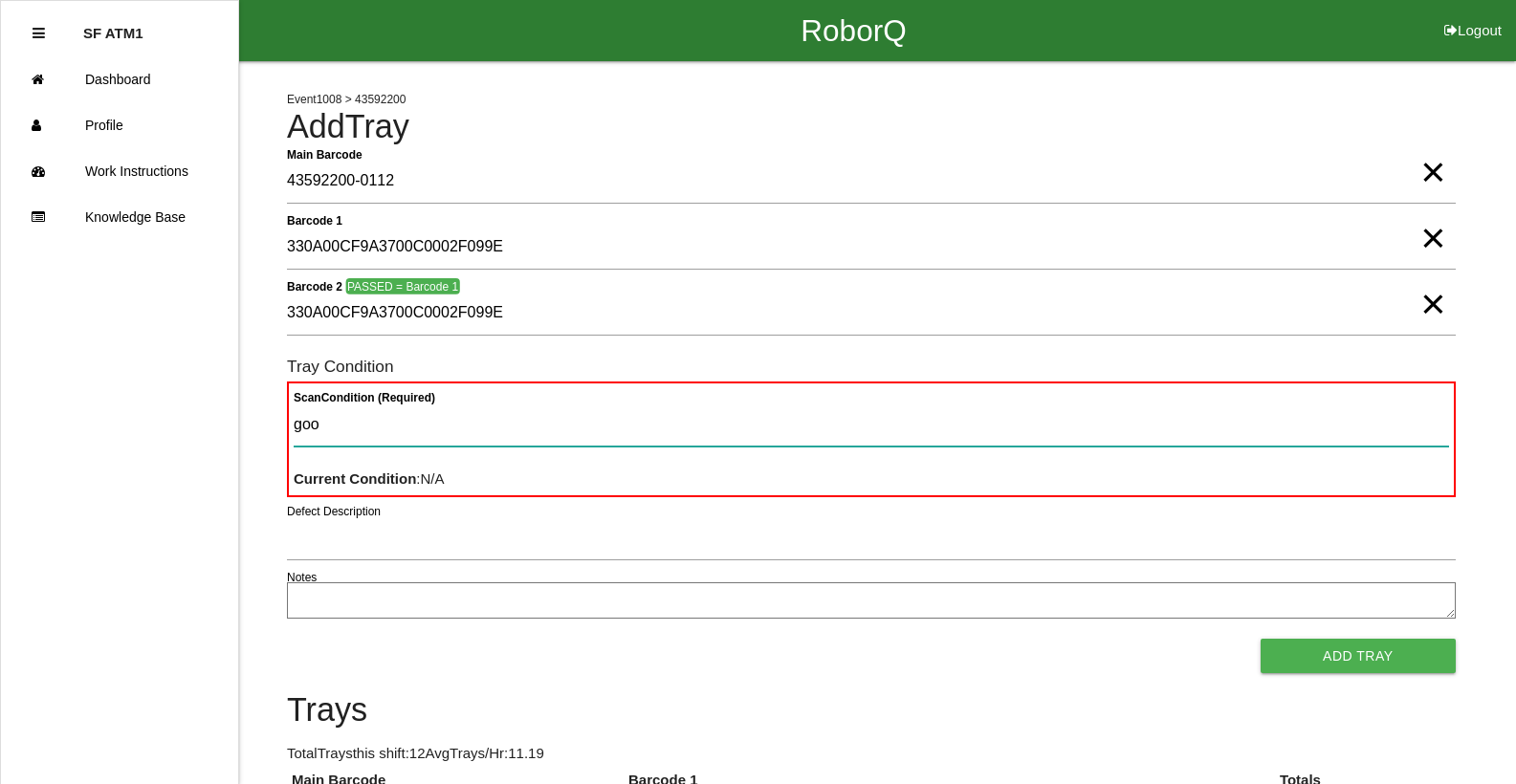 type 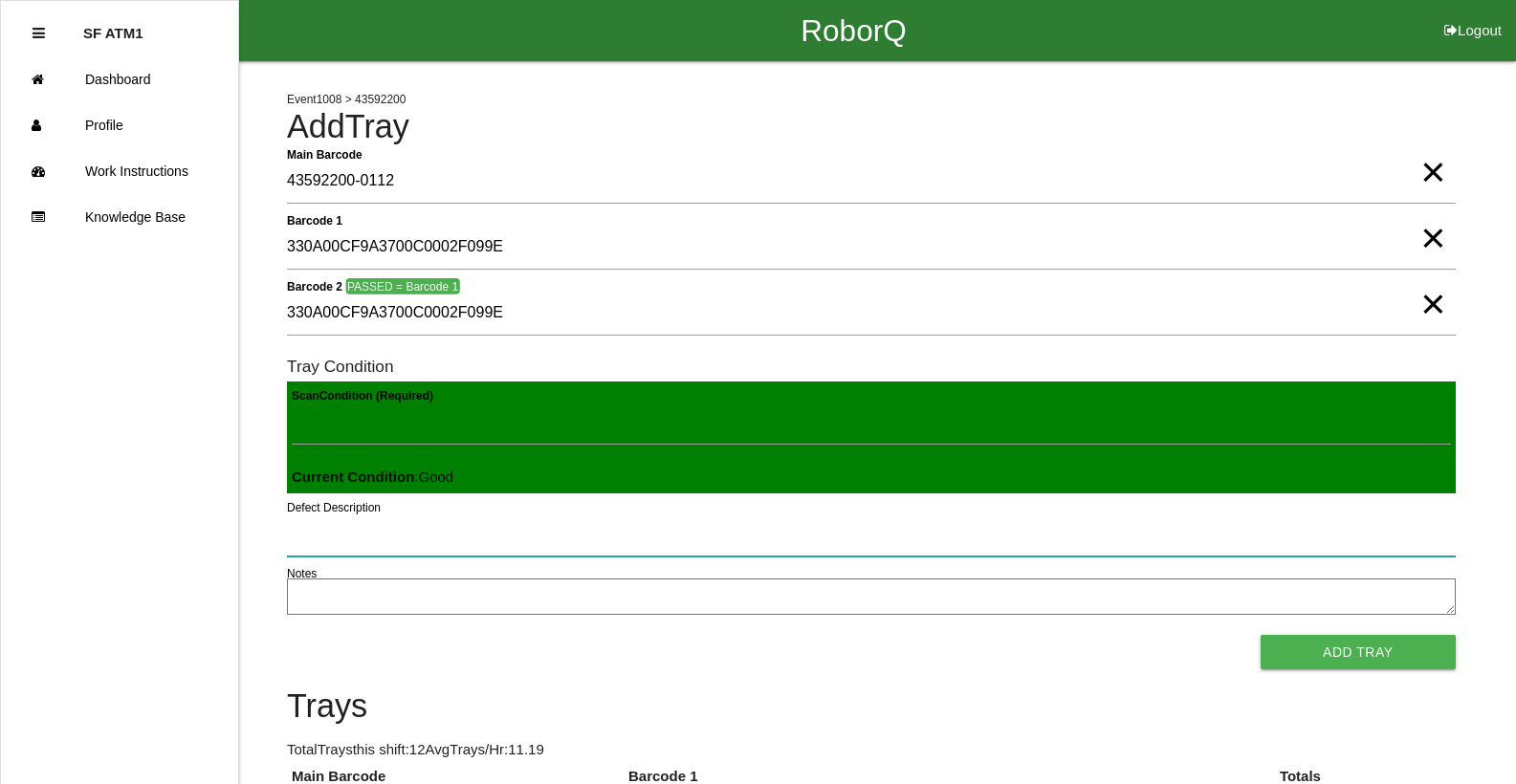 type 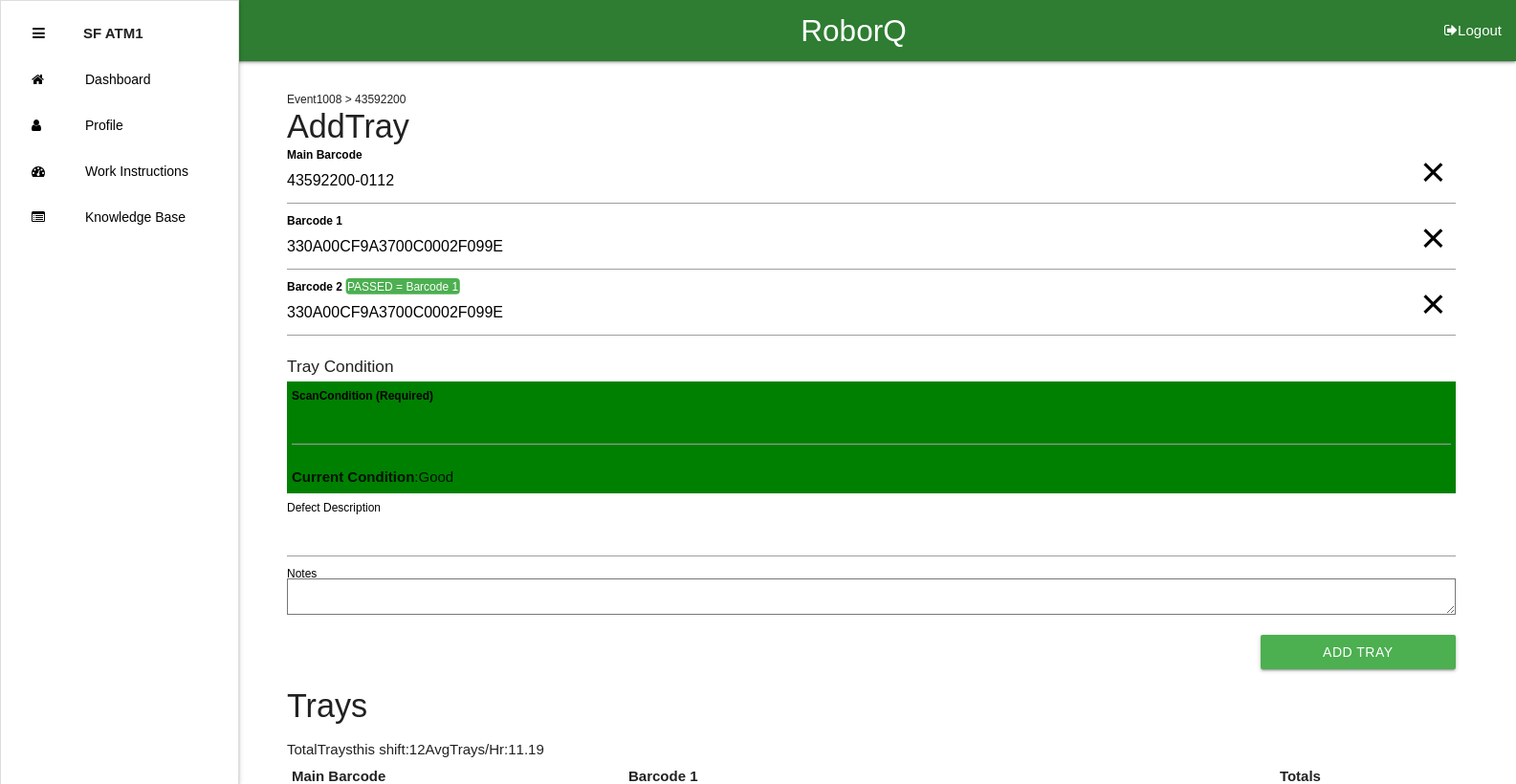 type 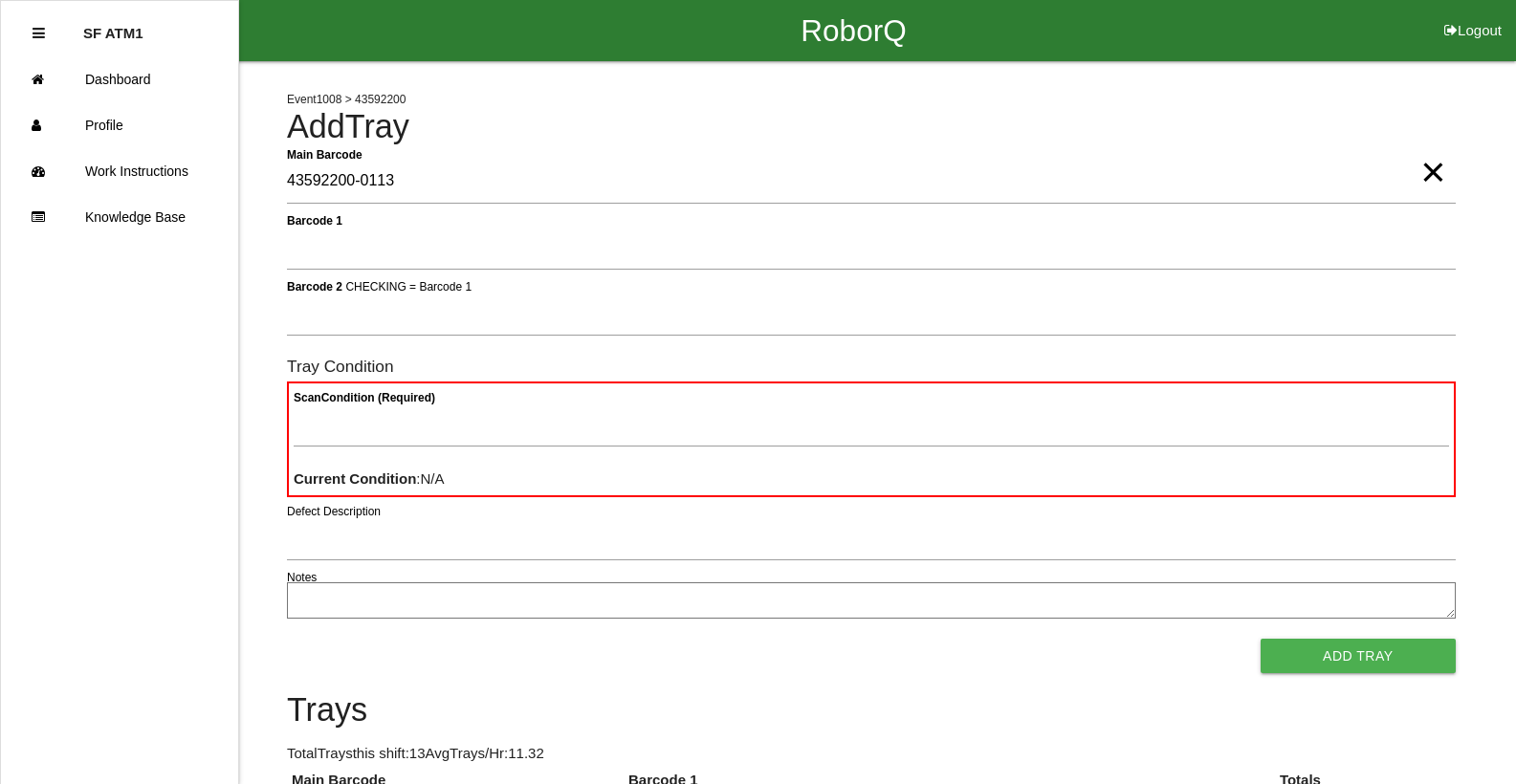 type on "43592200-0113" 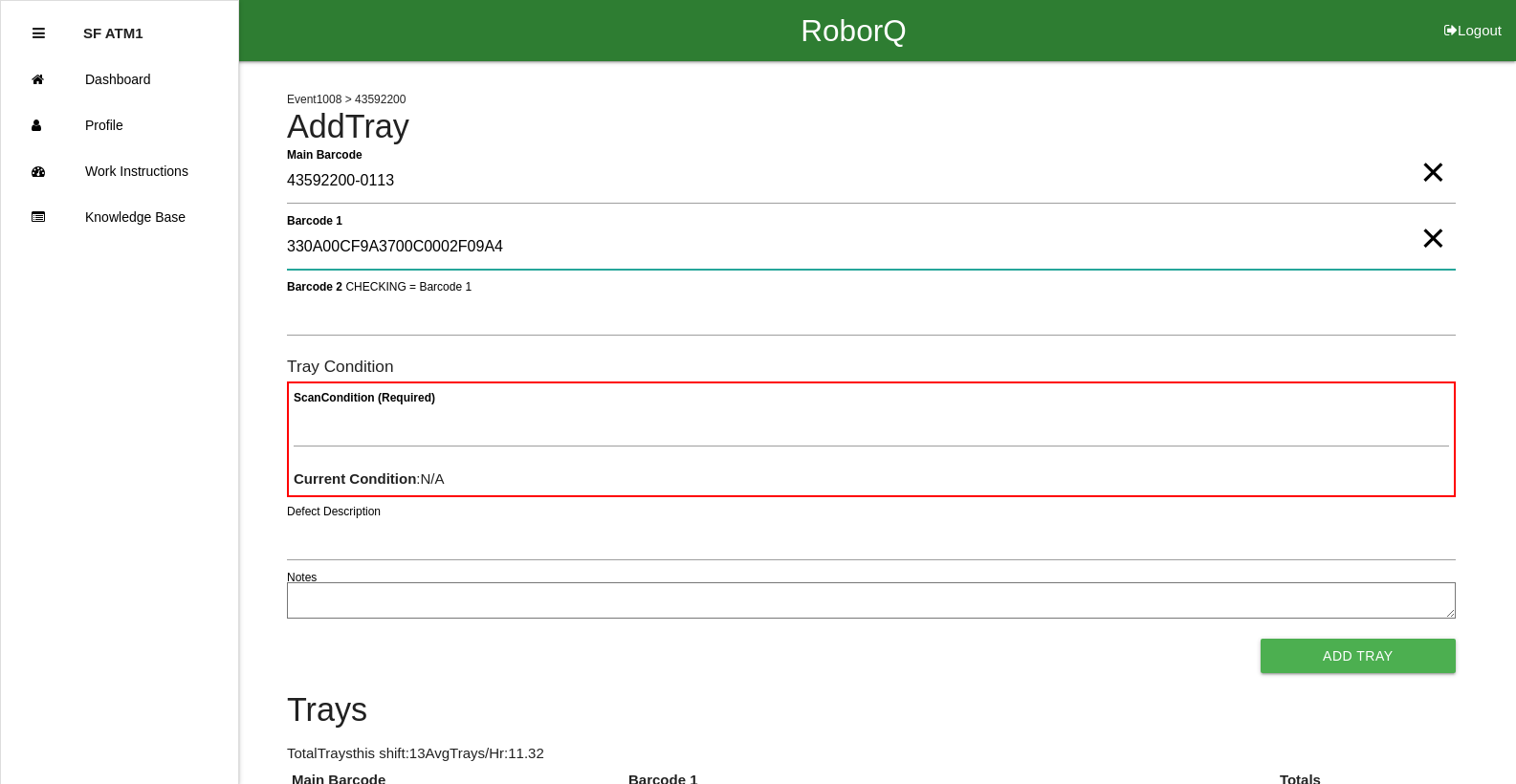 type on "330A00CF9A3700C0002F09A4" 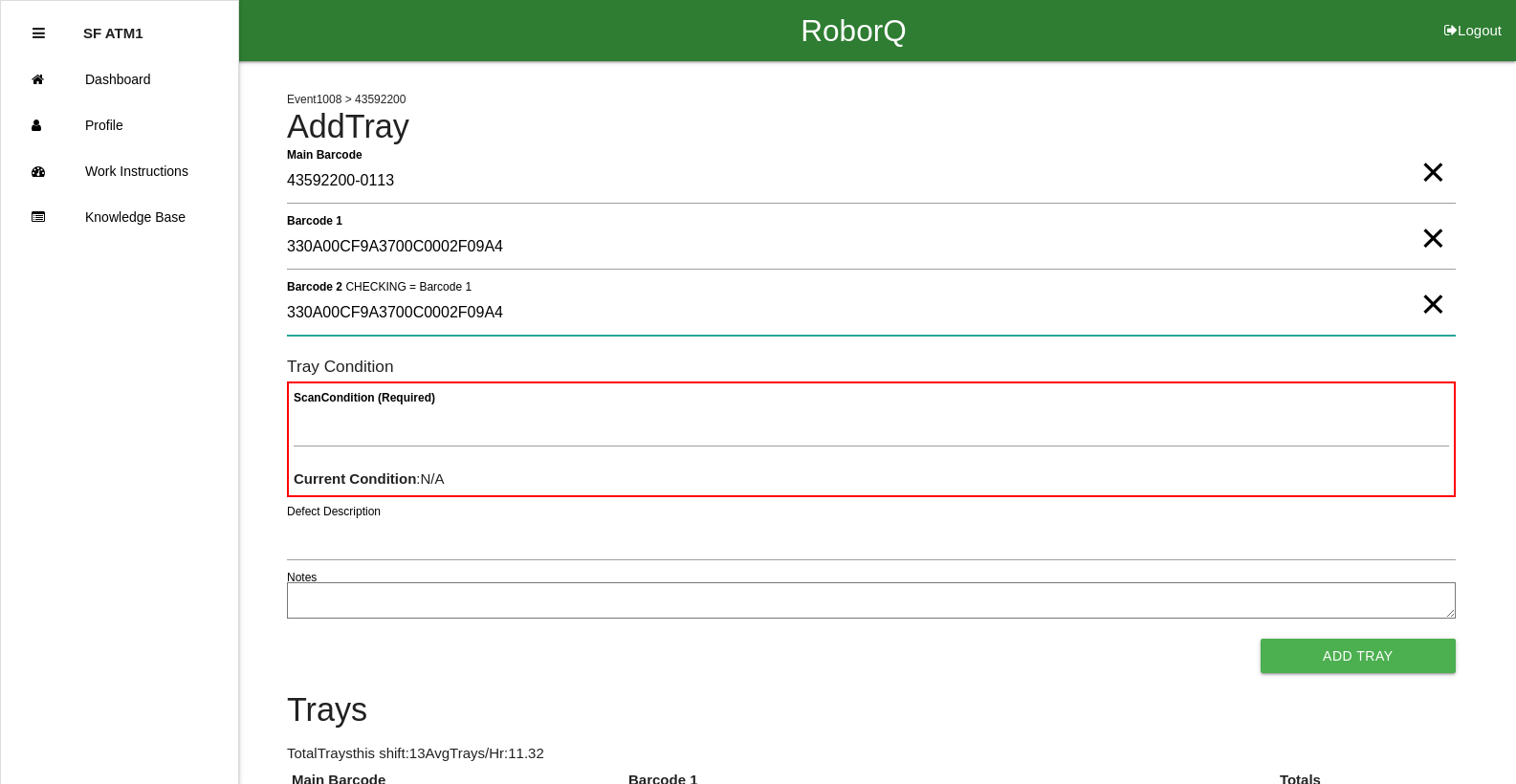 type on "330A00CF9A3700C0002F09A4" 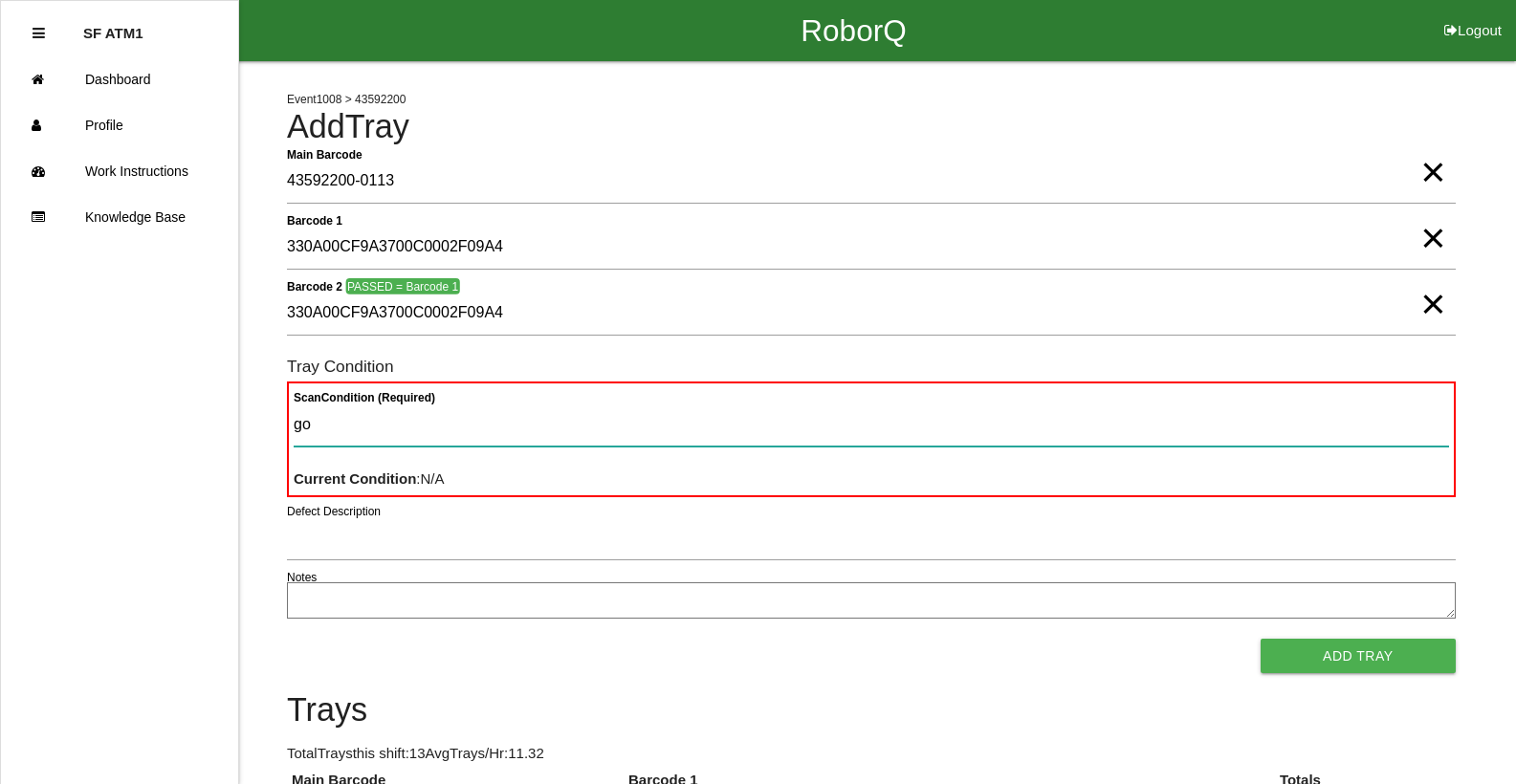 type on "goo" 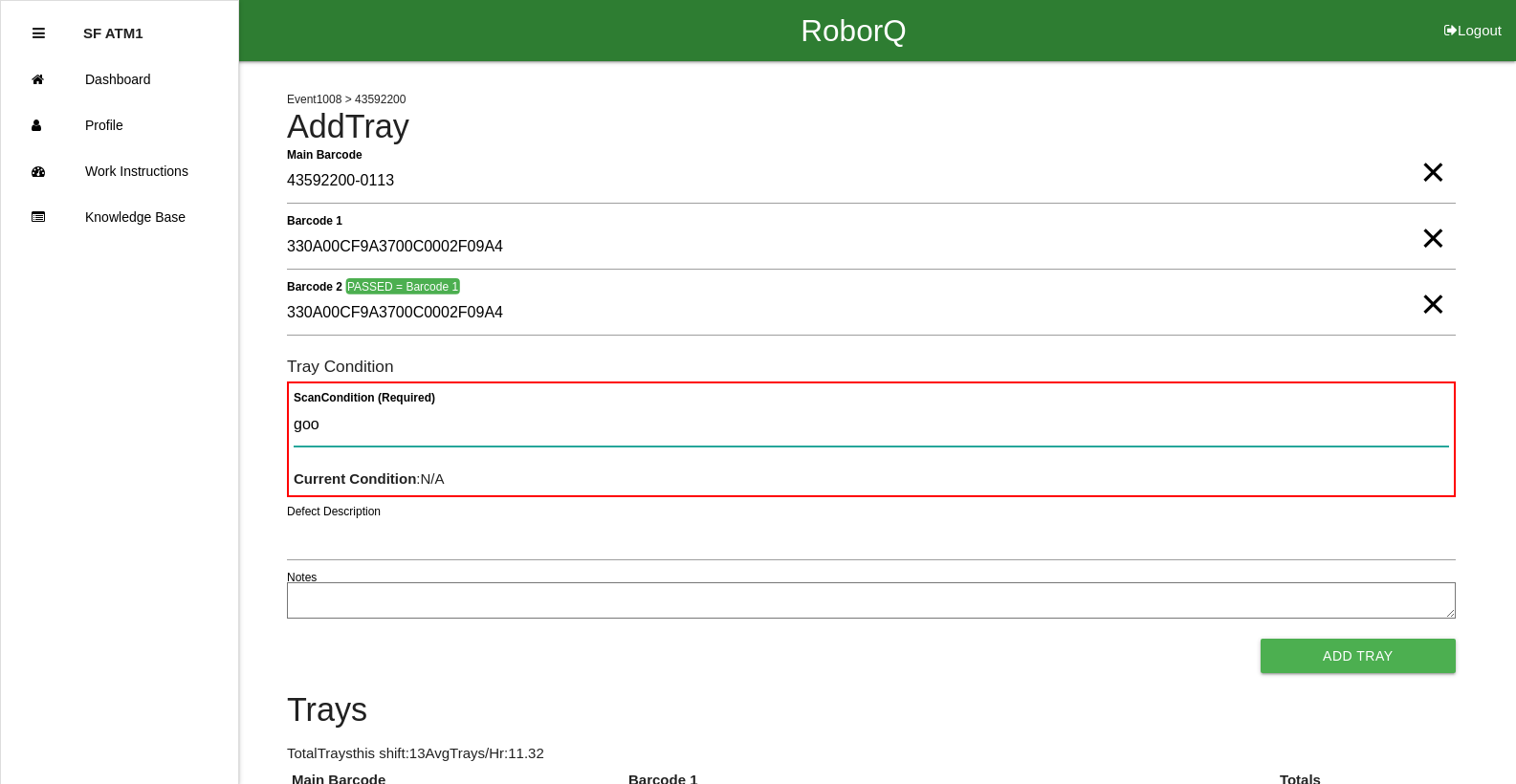type 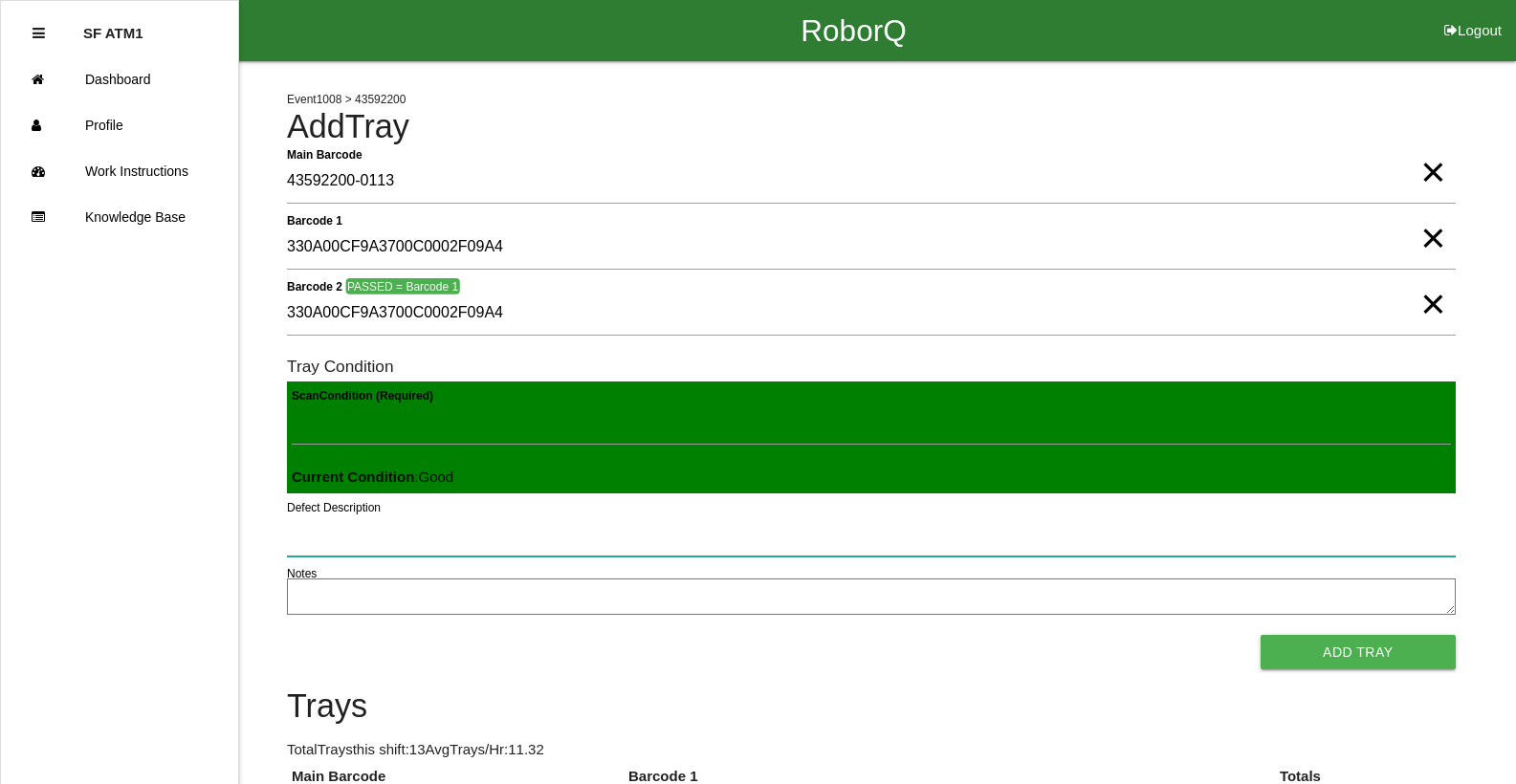 type 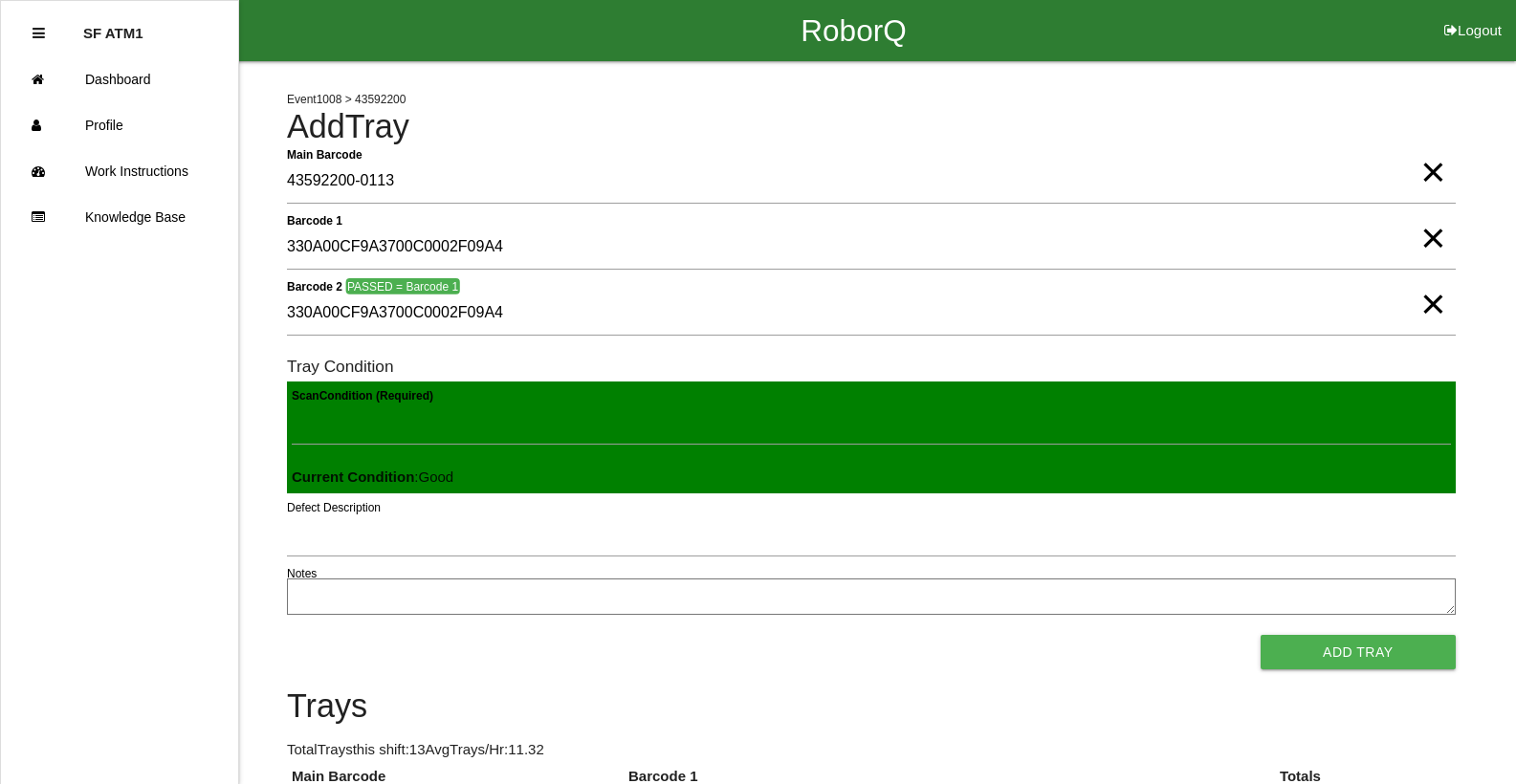 type 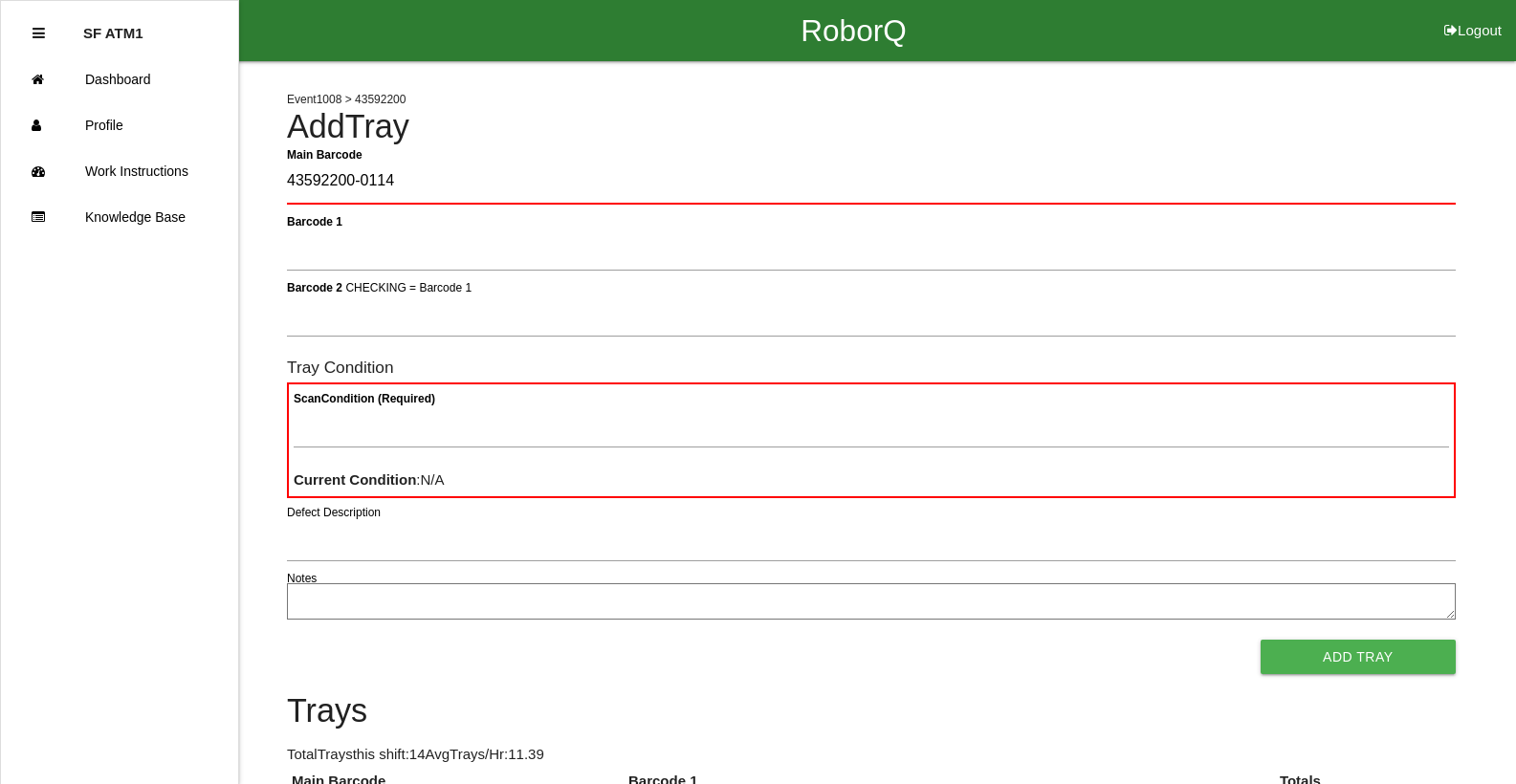 type on "43592200-0114" 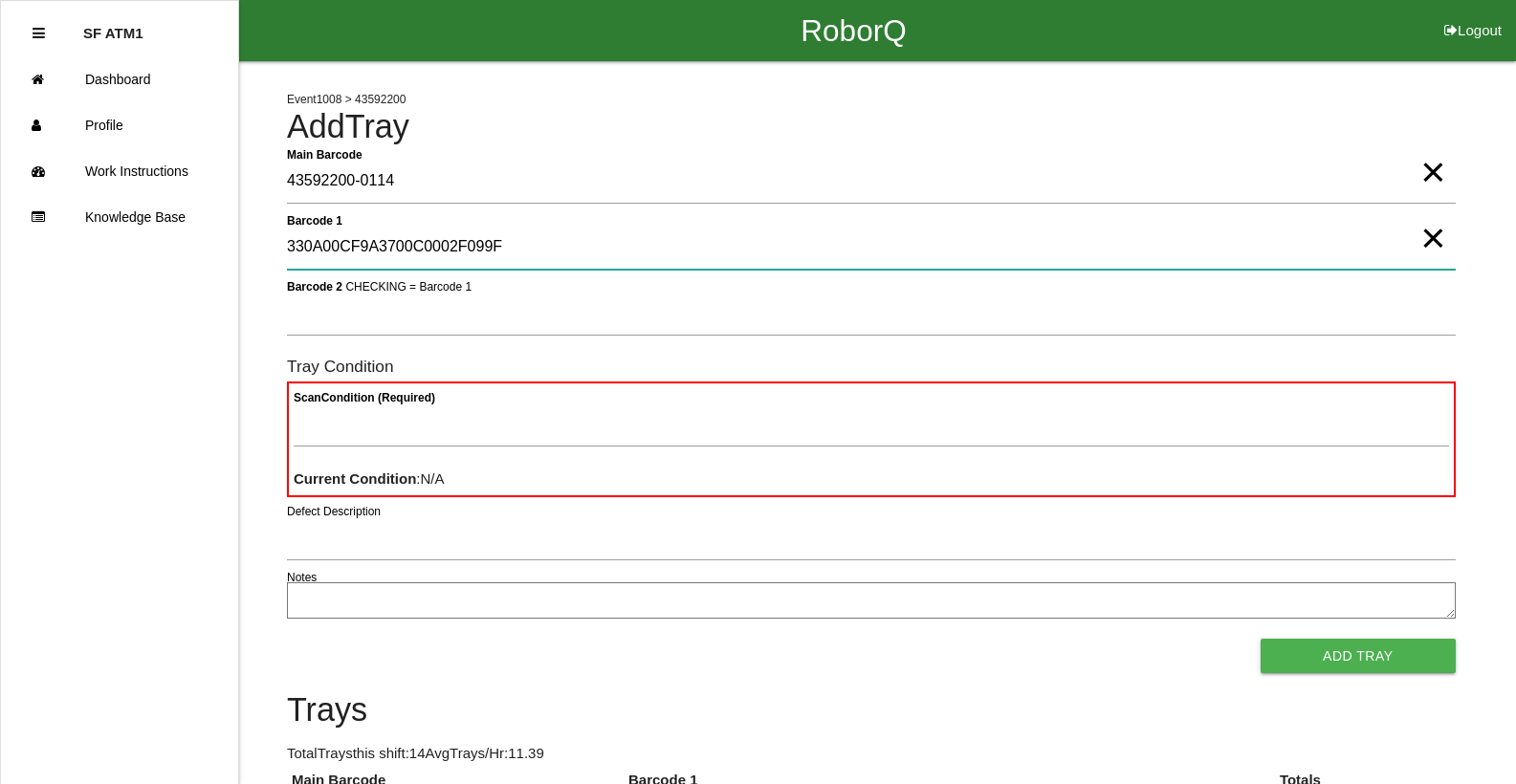 type on "330A00CF9A3700C0002F099F" 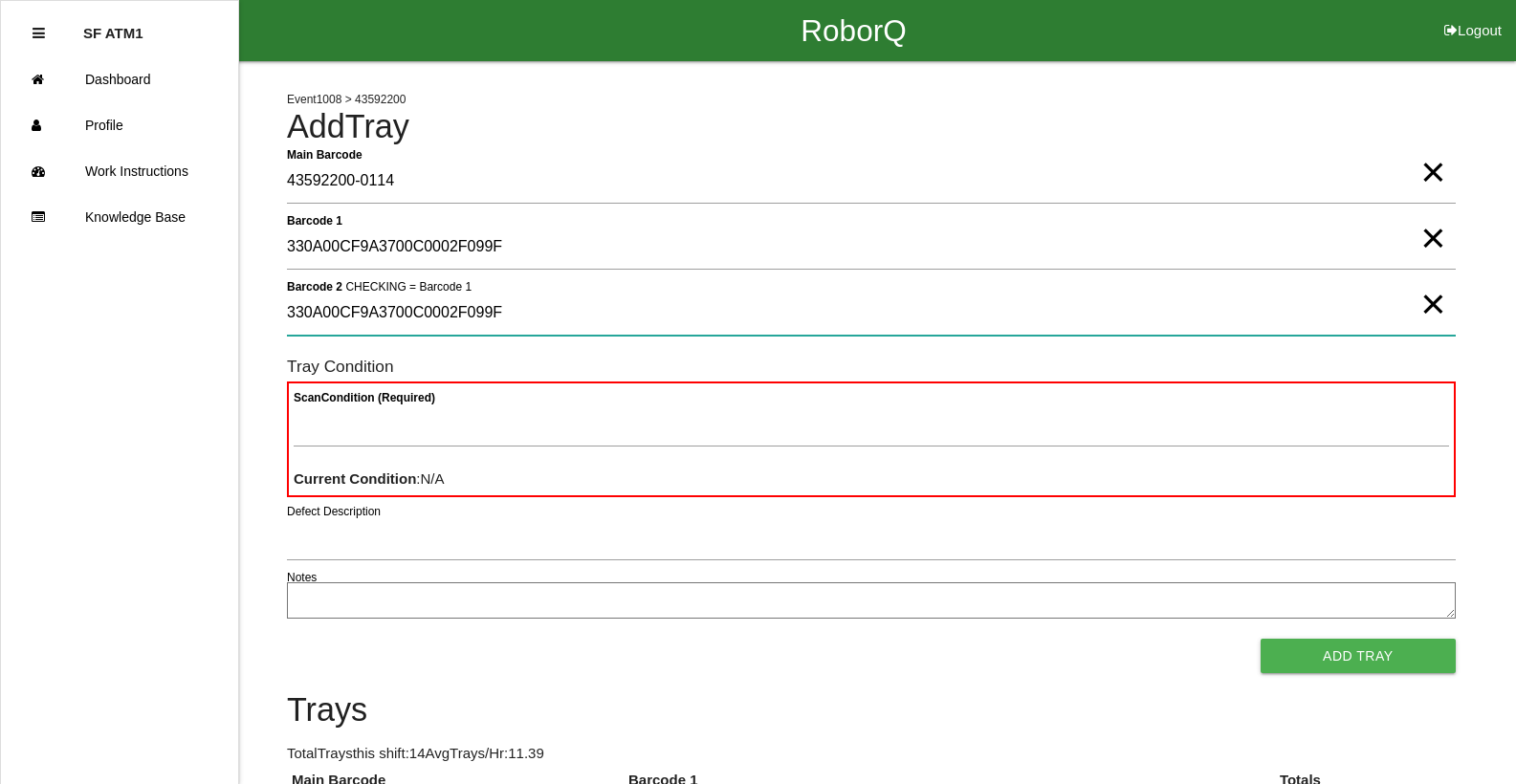 type on "330A00CF9A3700C0002F099F" 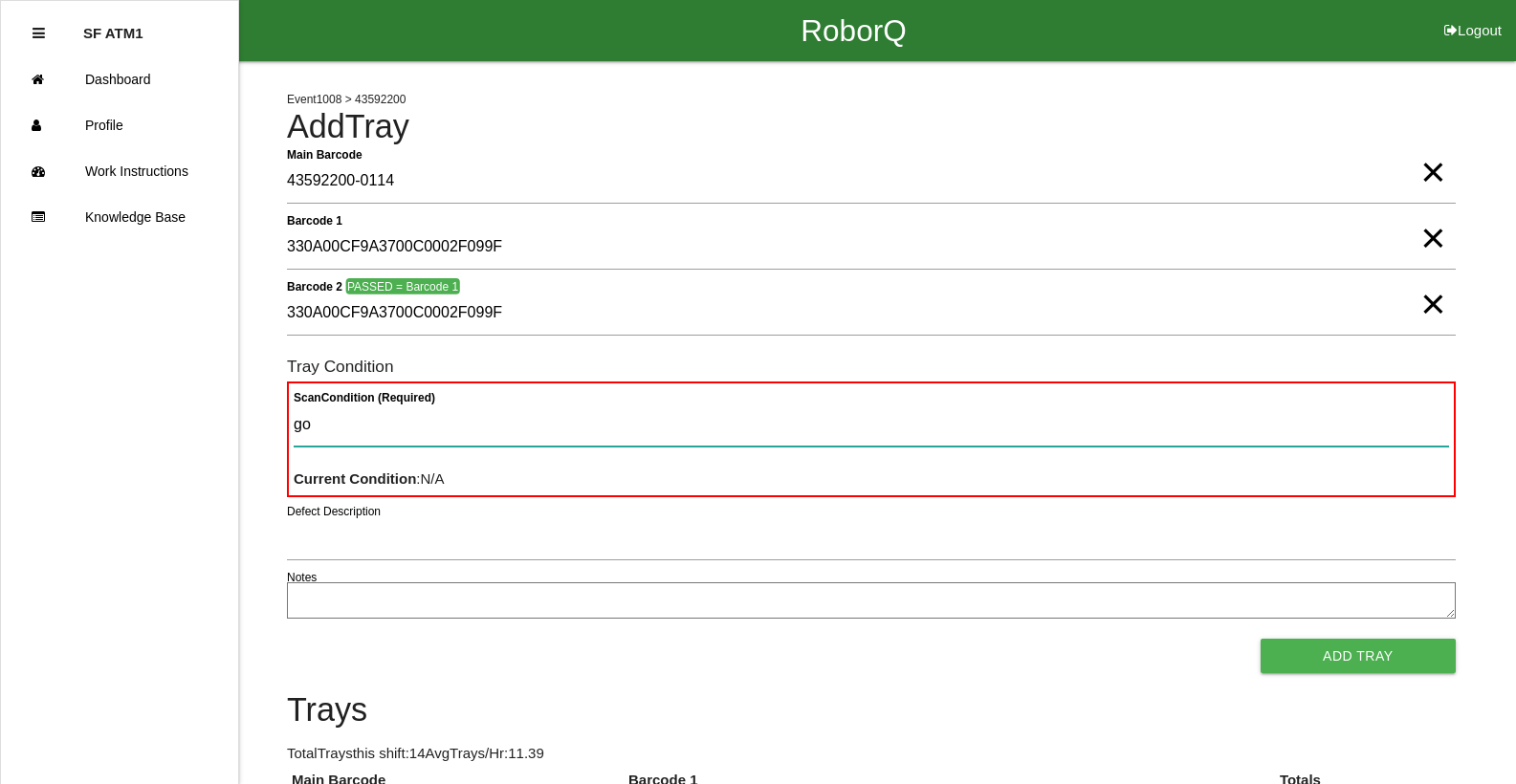 type on "goo" 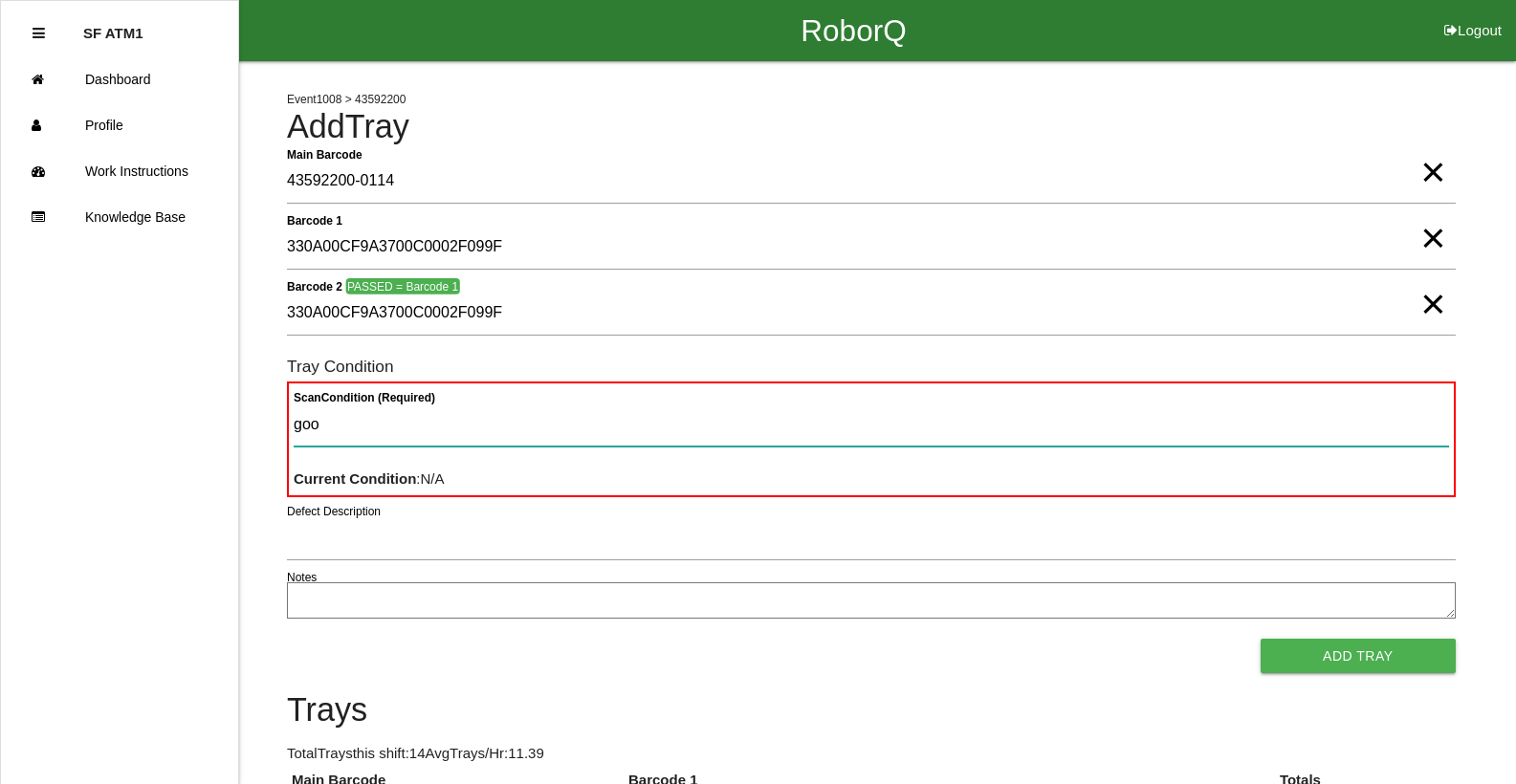 type 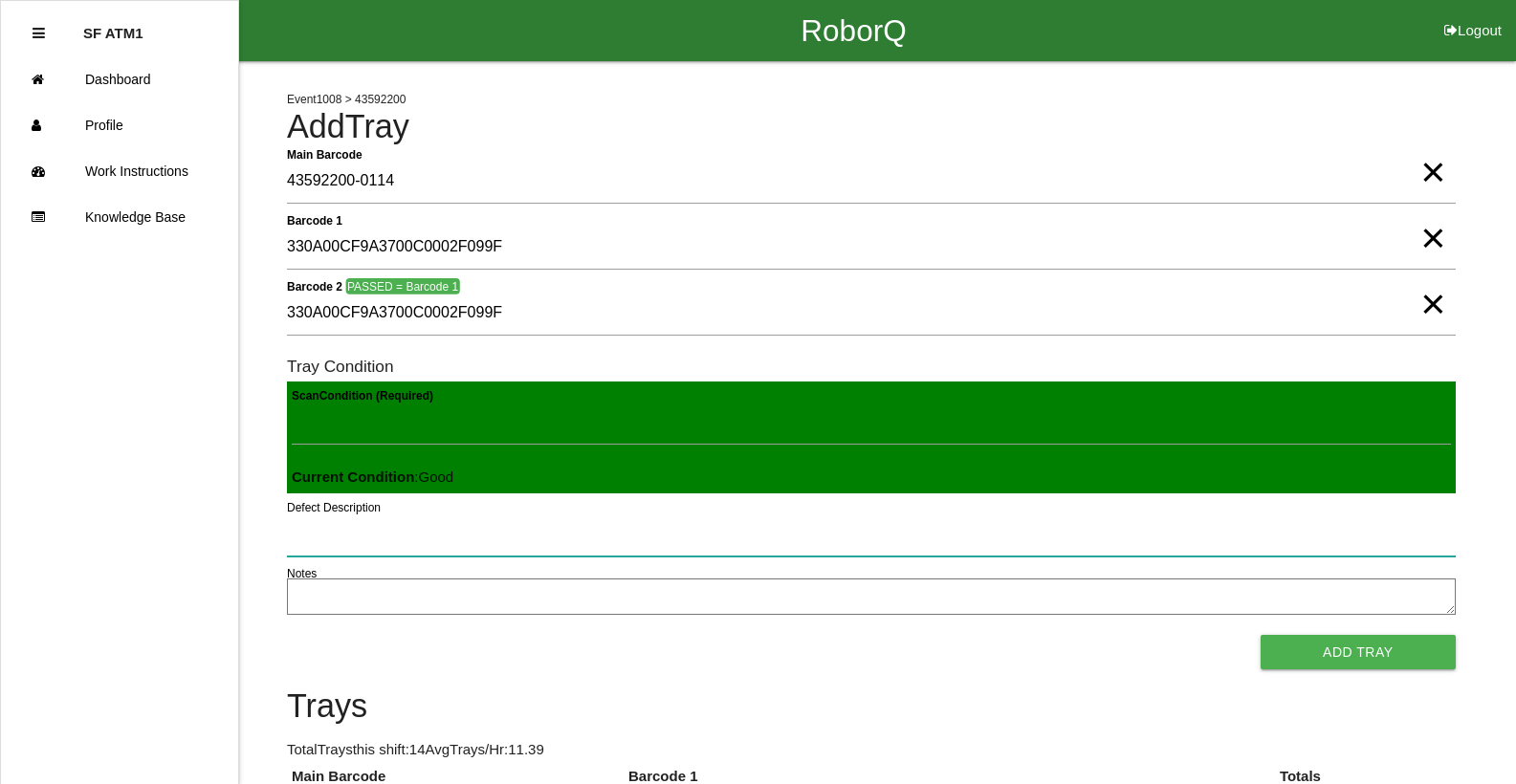 type 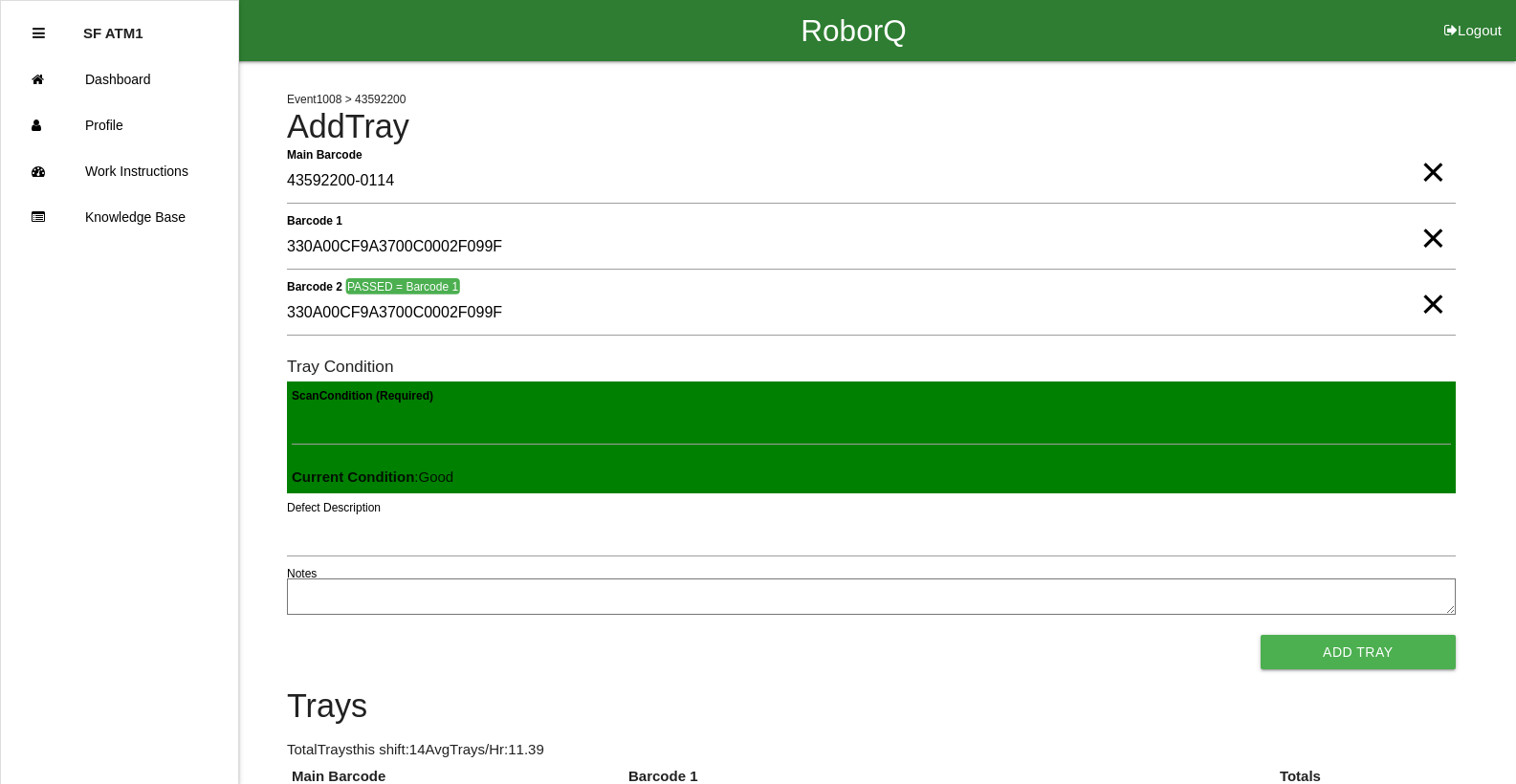 type 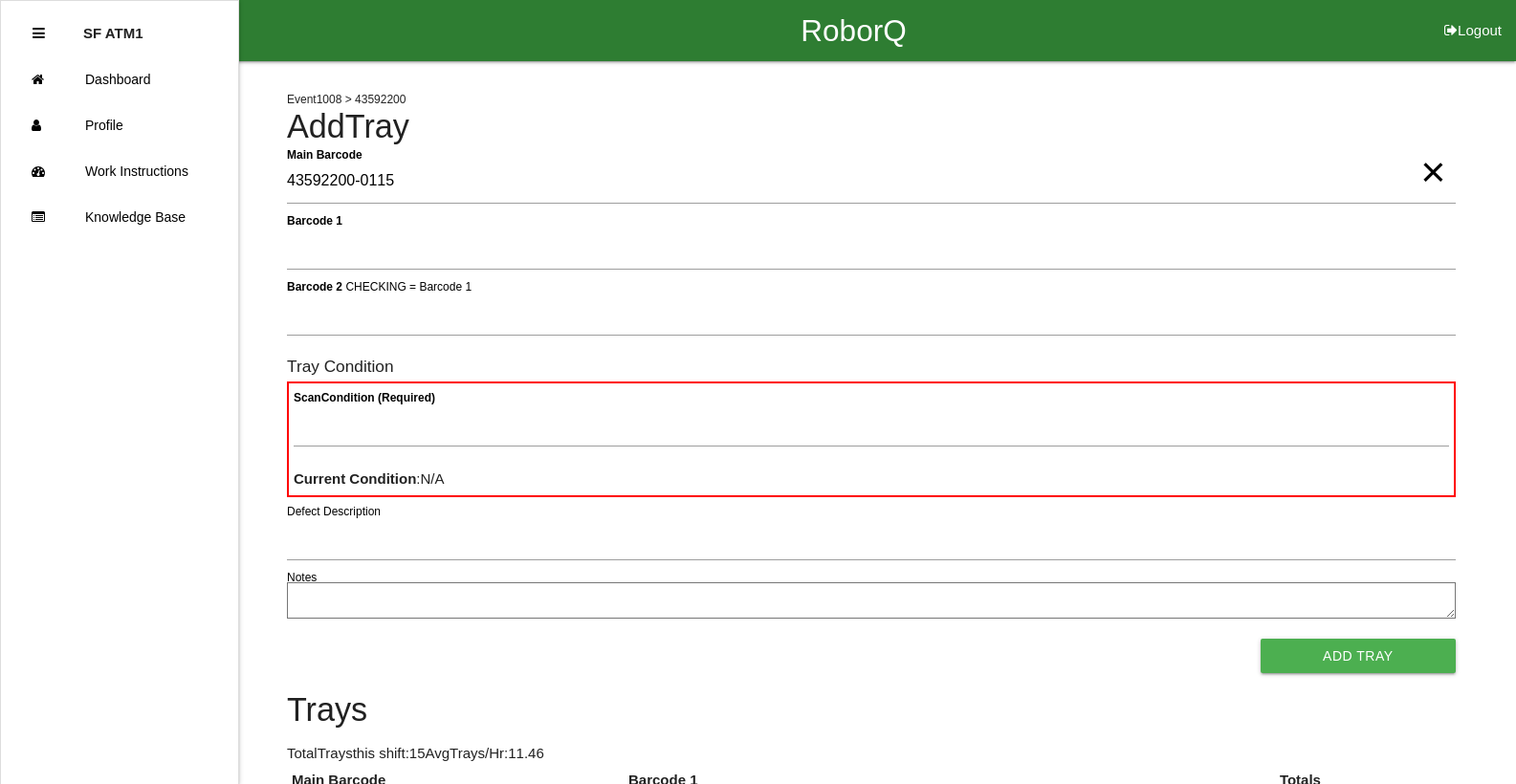 type on "43592200-0115" 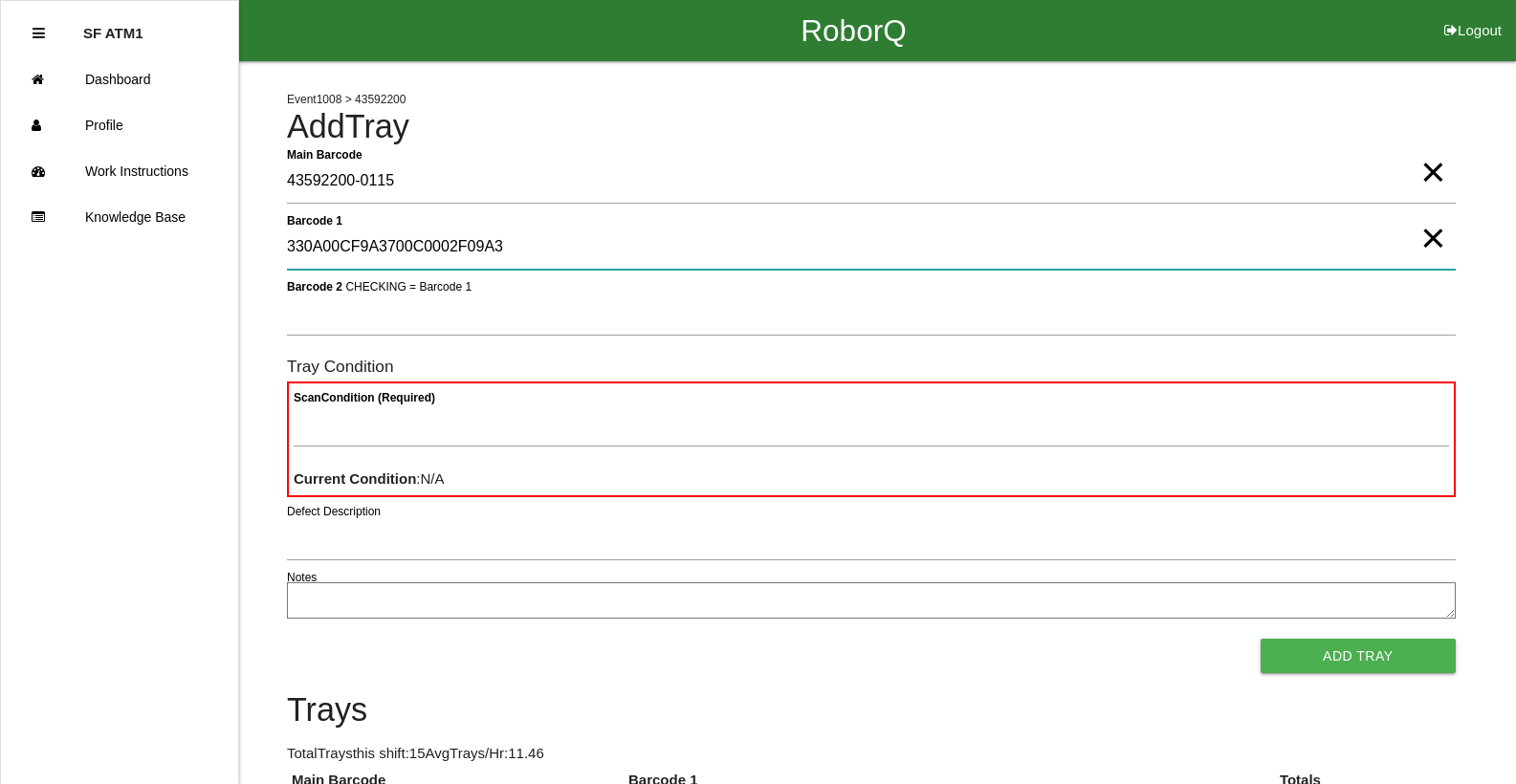 type on "330A00CF9A3700C0002F09A3" 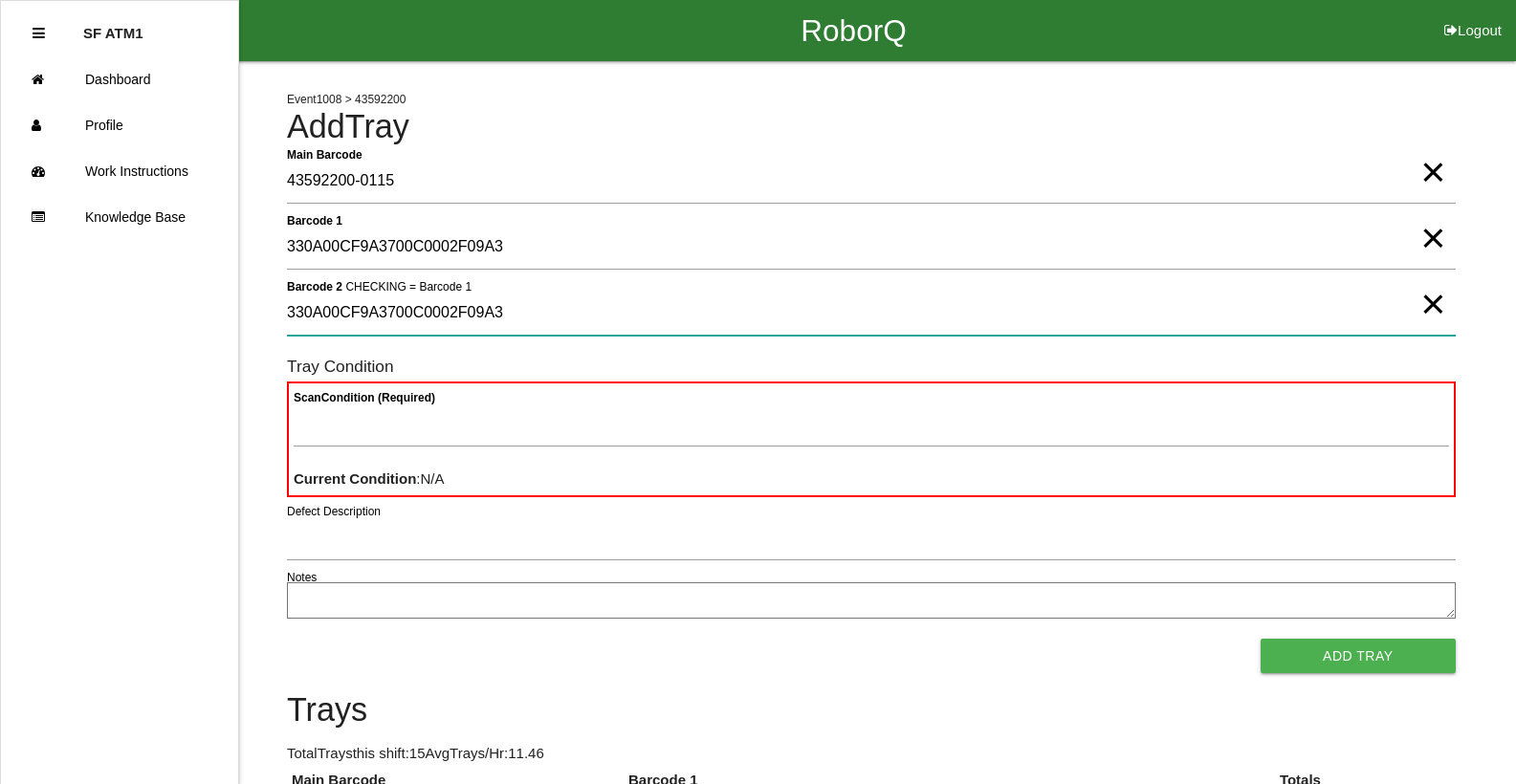 type on "330A00CF9A3700C0002F09A3" 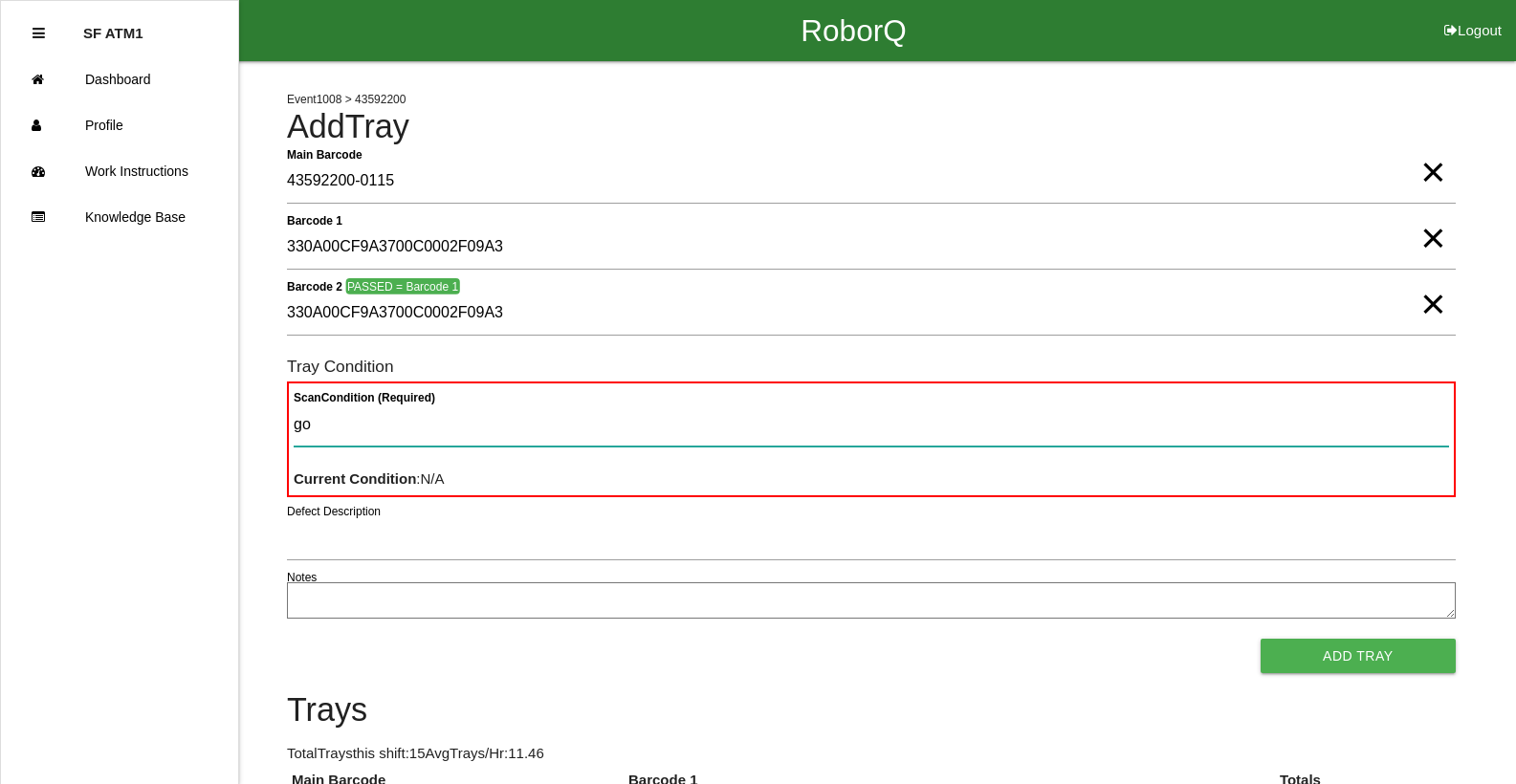 type on "goo" 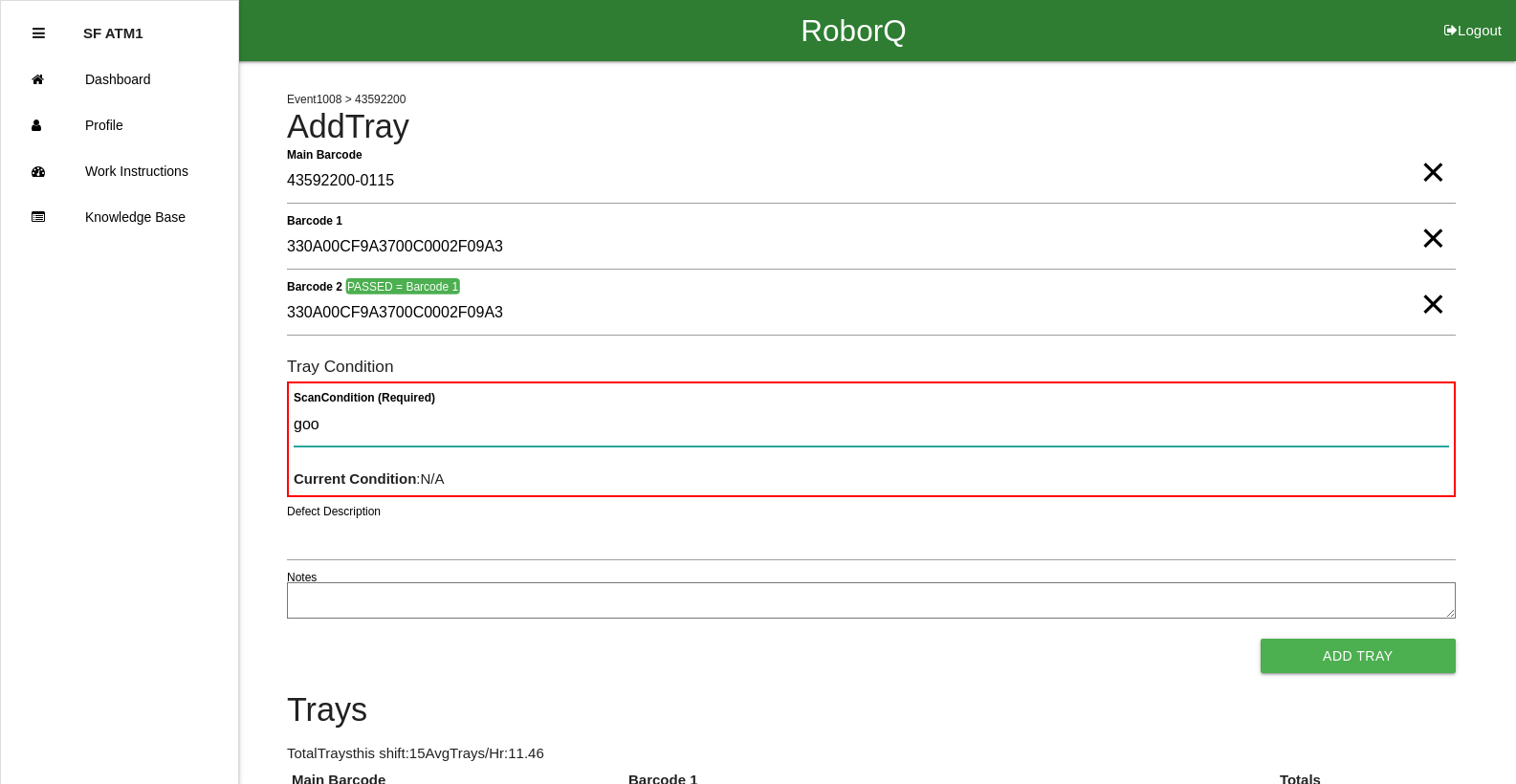 type 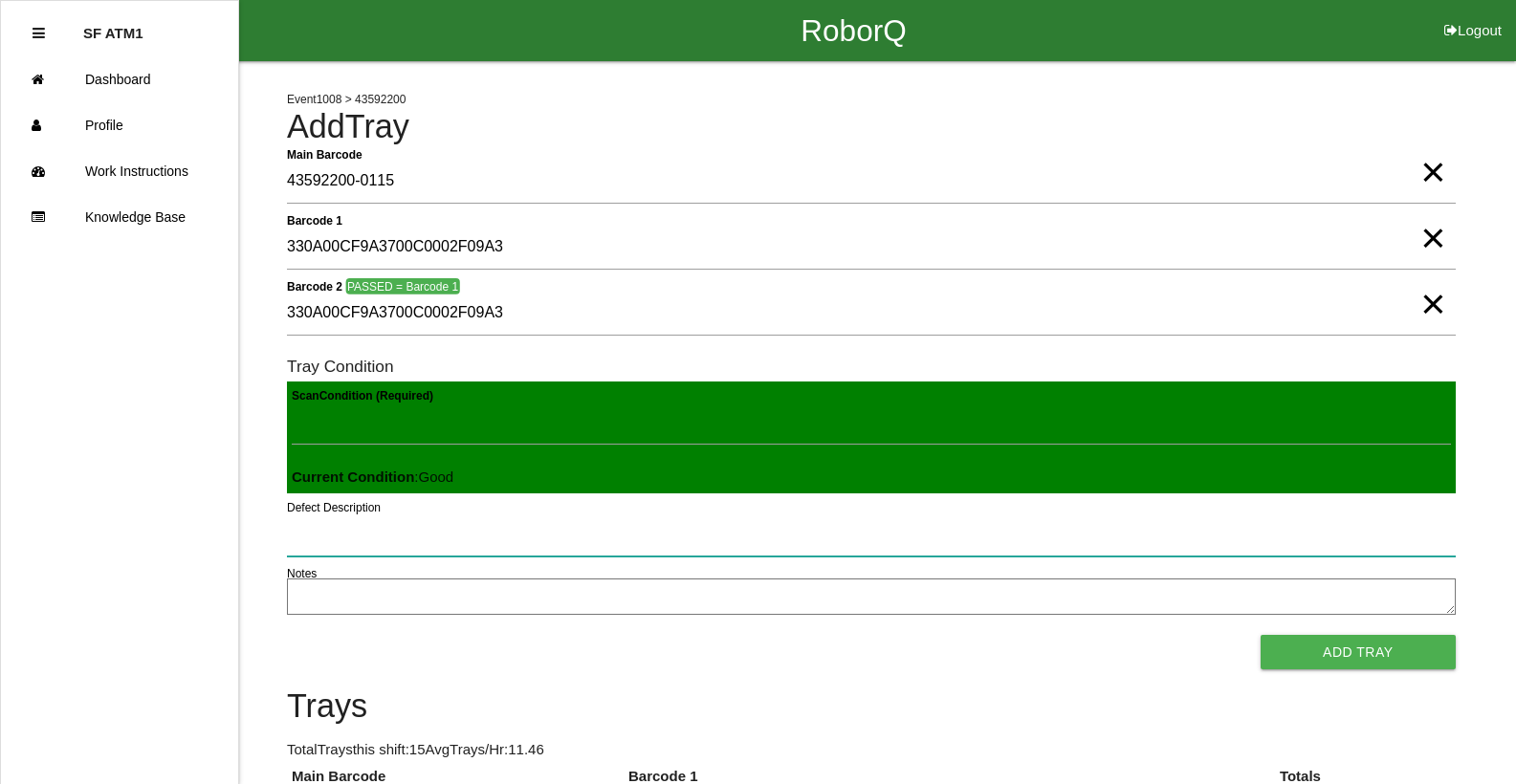 type 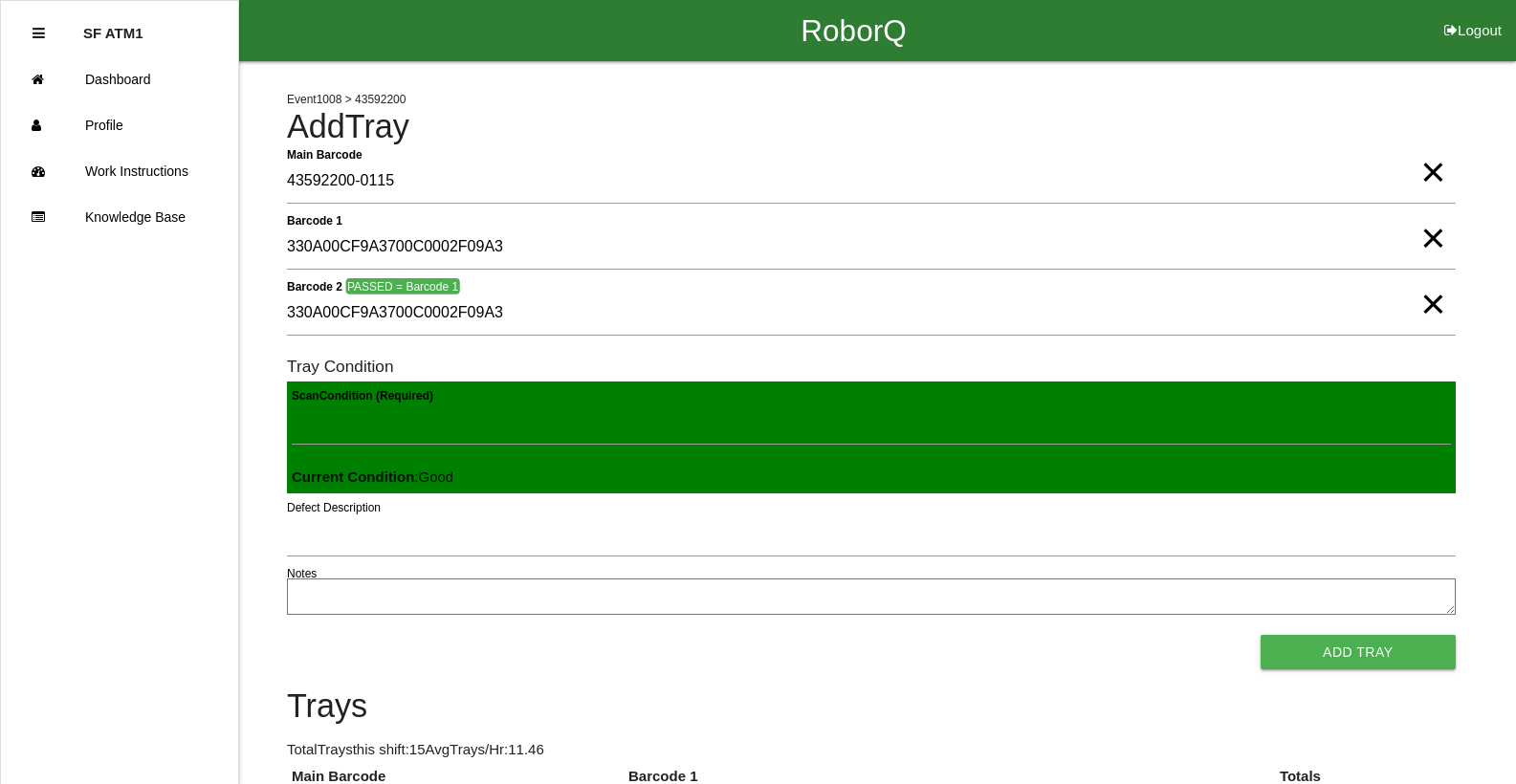 type 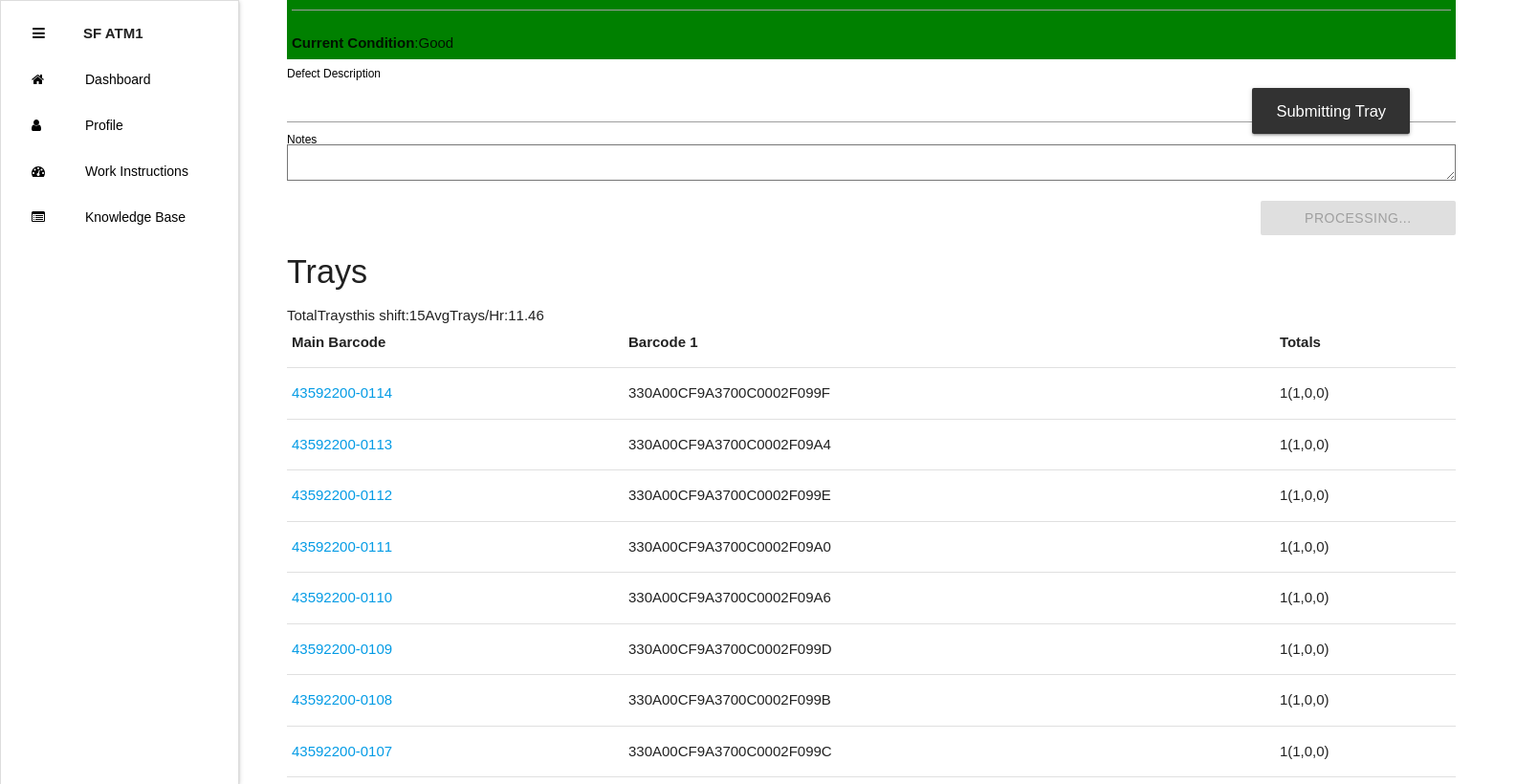 scroll, scrollTop: 0, scrollLeft: 0, axis: both 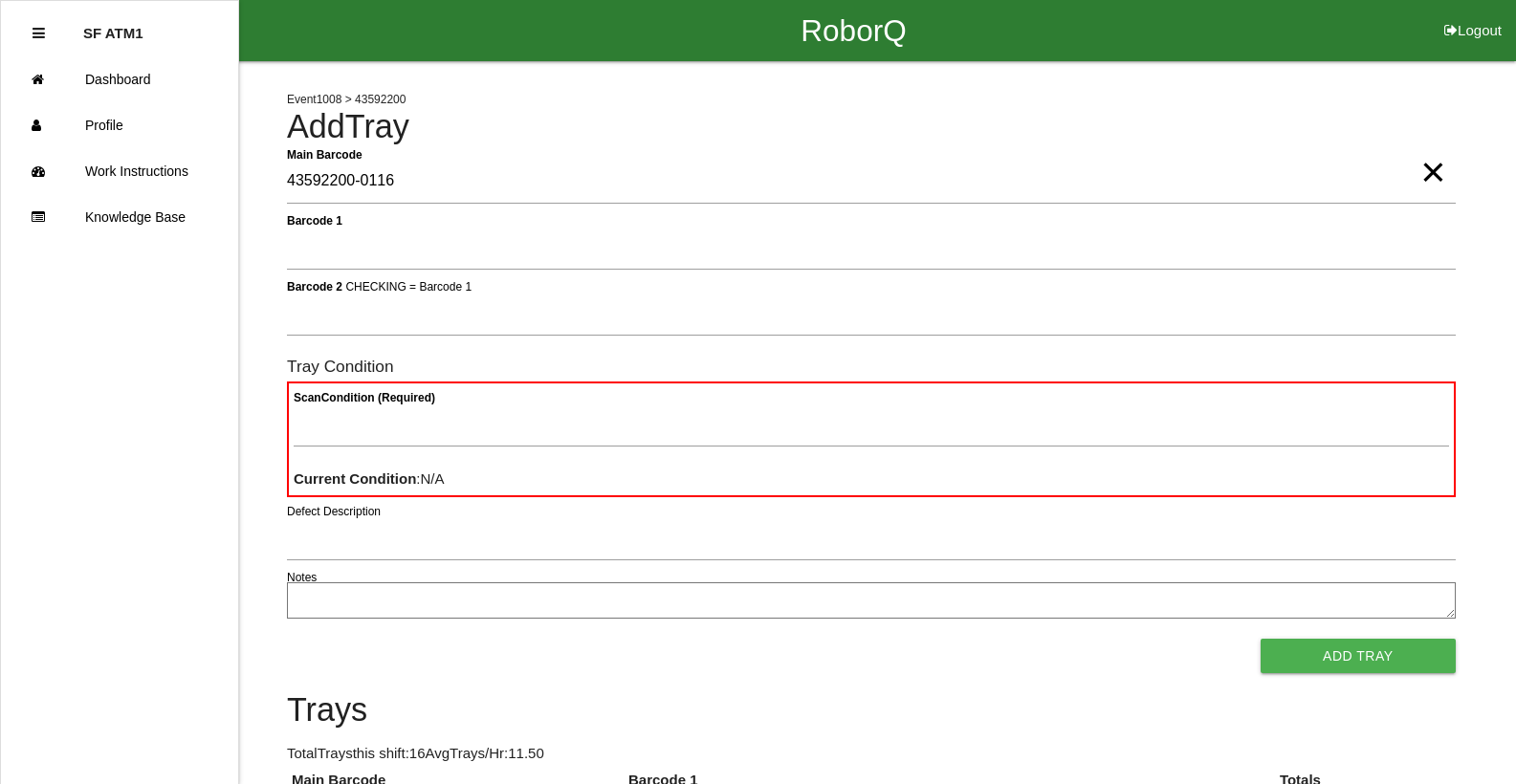 type on "43592200-0116" 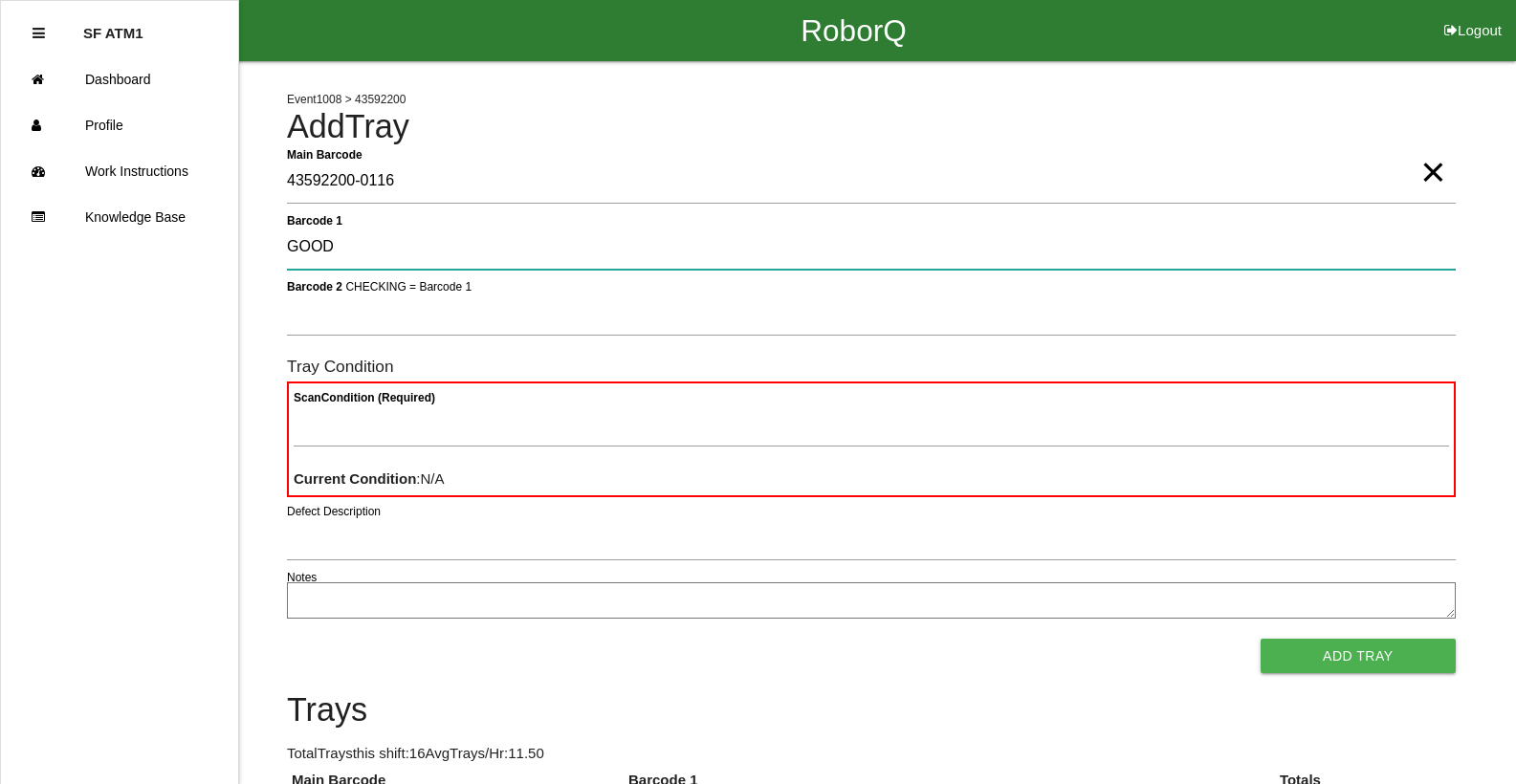 type on "GOOD" 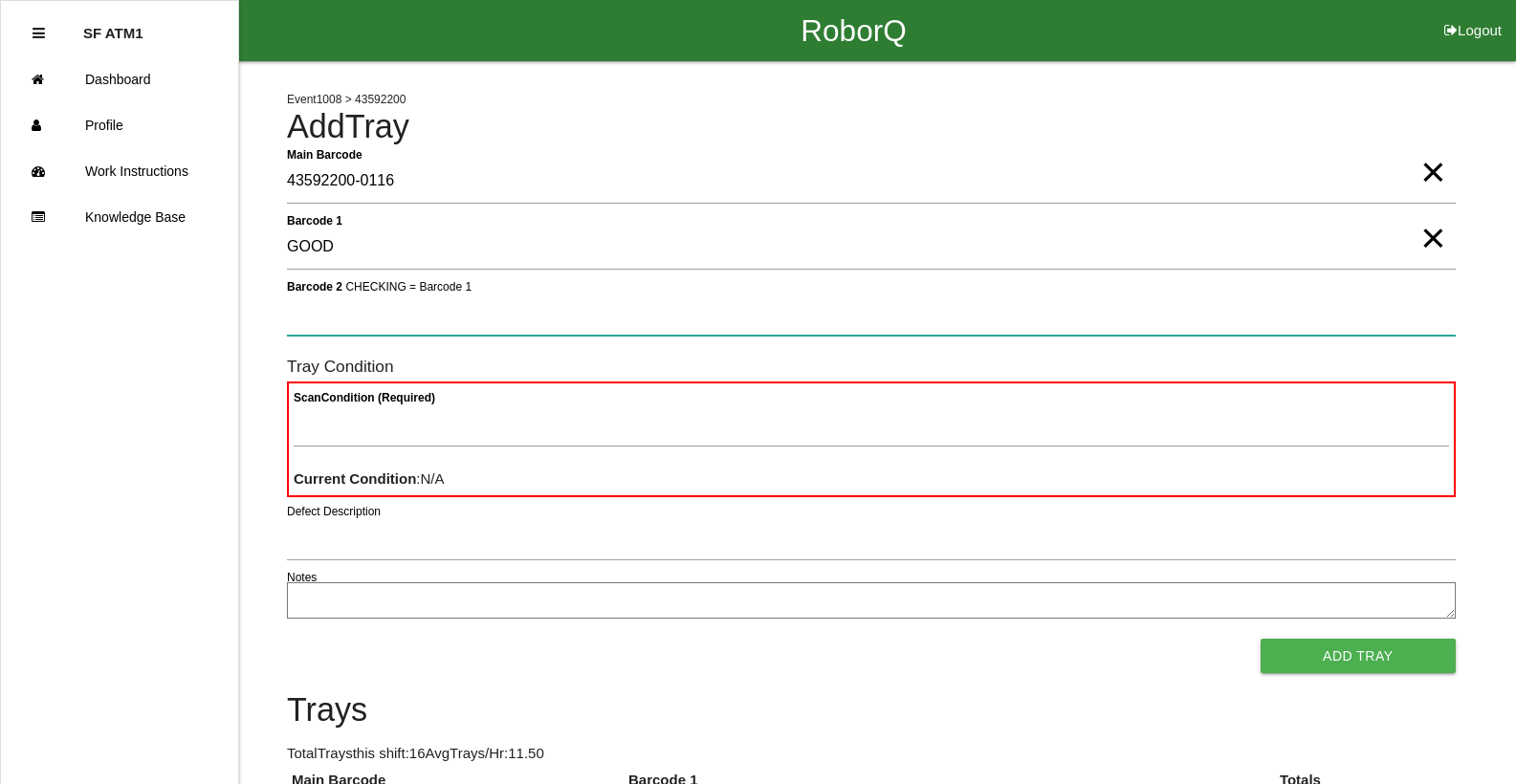 type 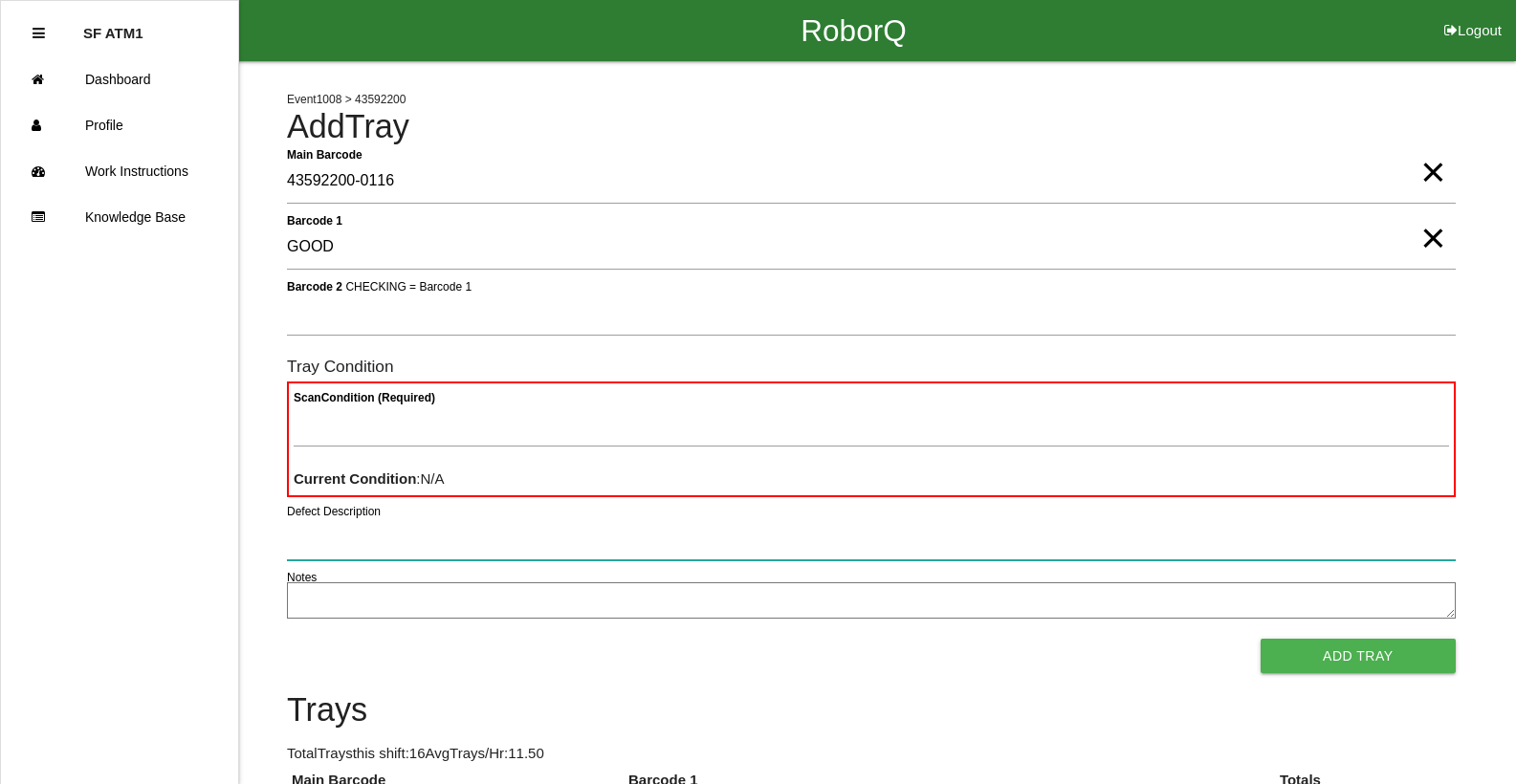 type 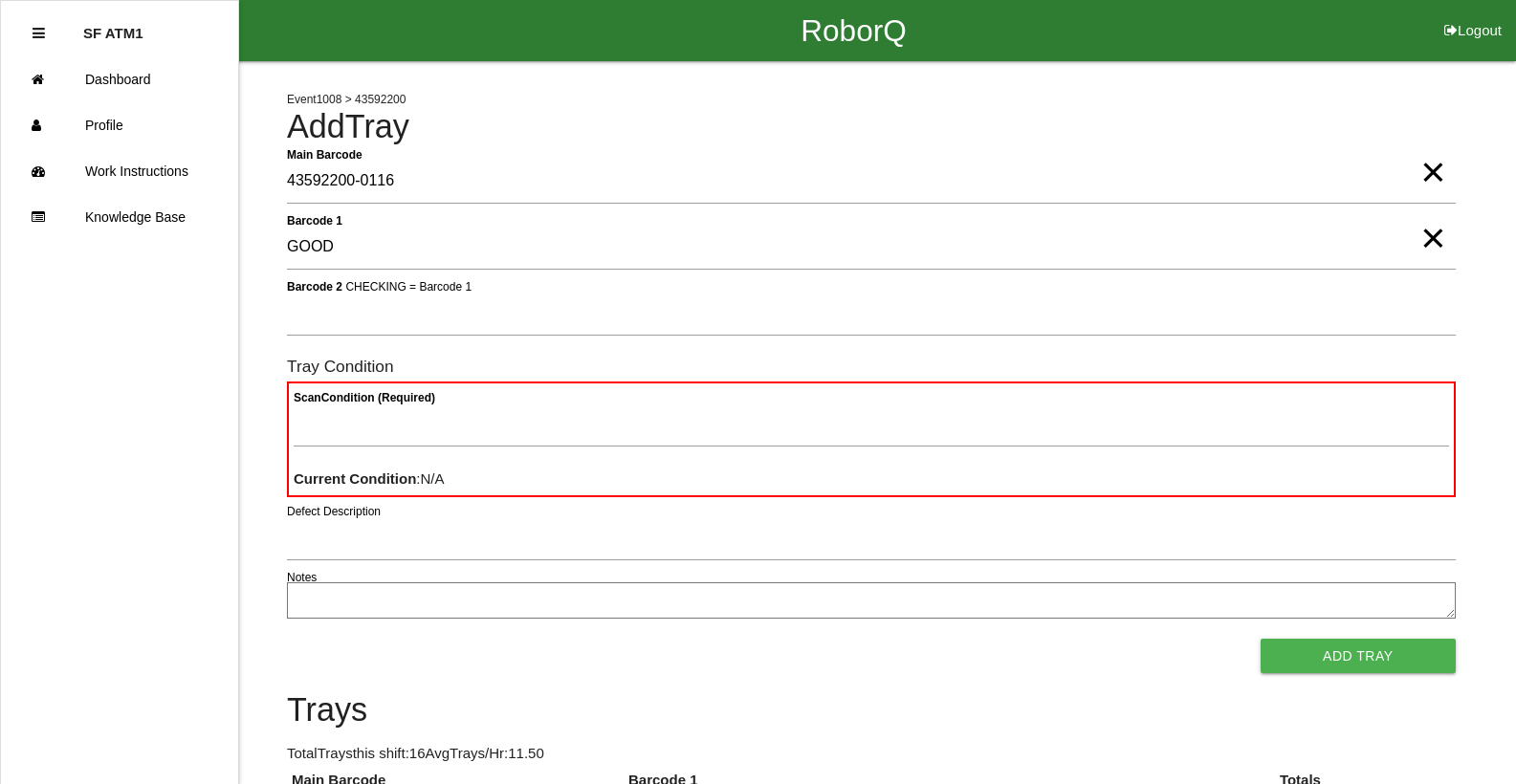 type 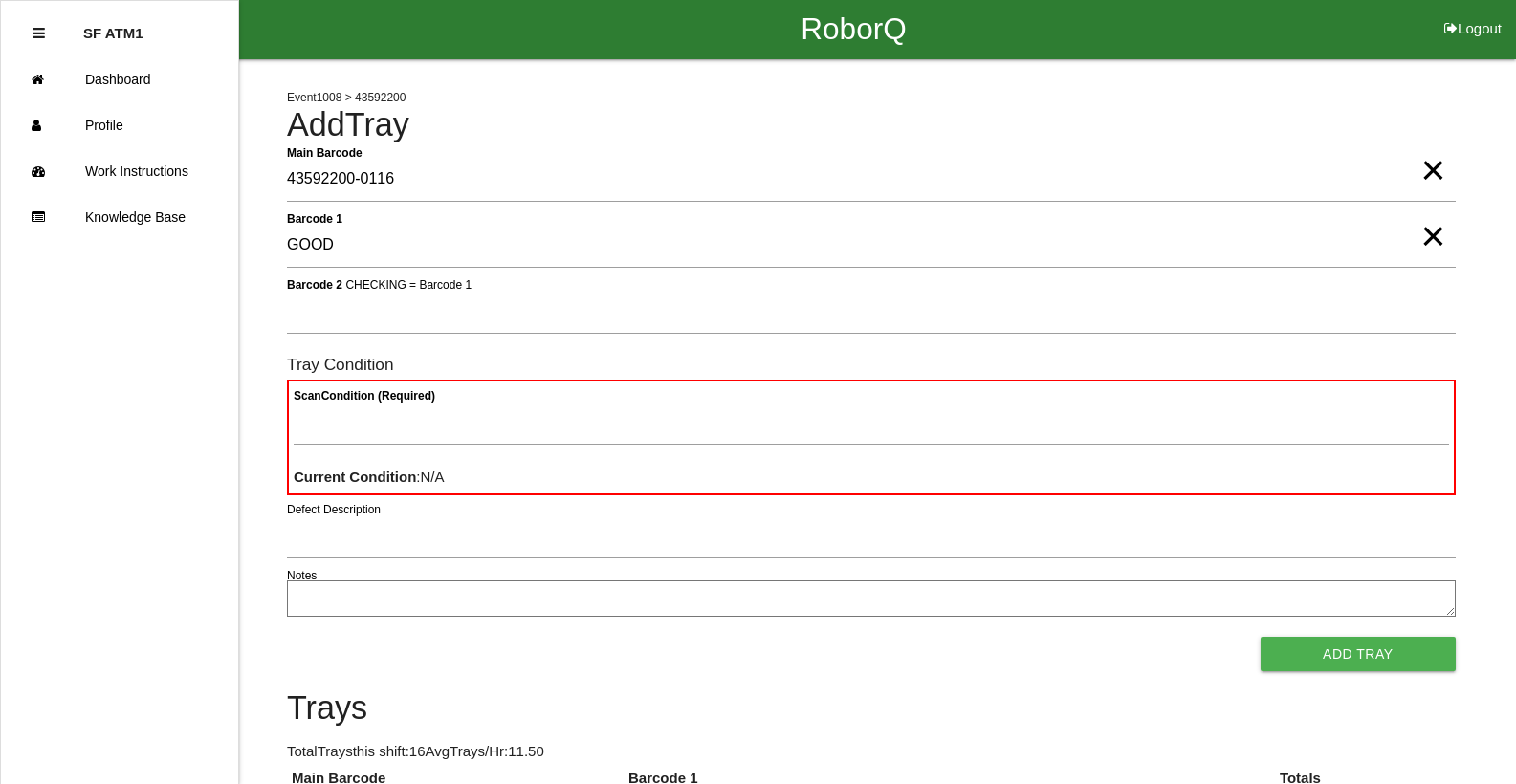 scroll, scrollTop: 0, scrollLeft: 0, axis: both 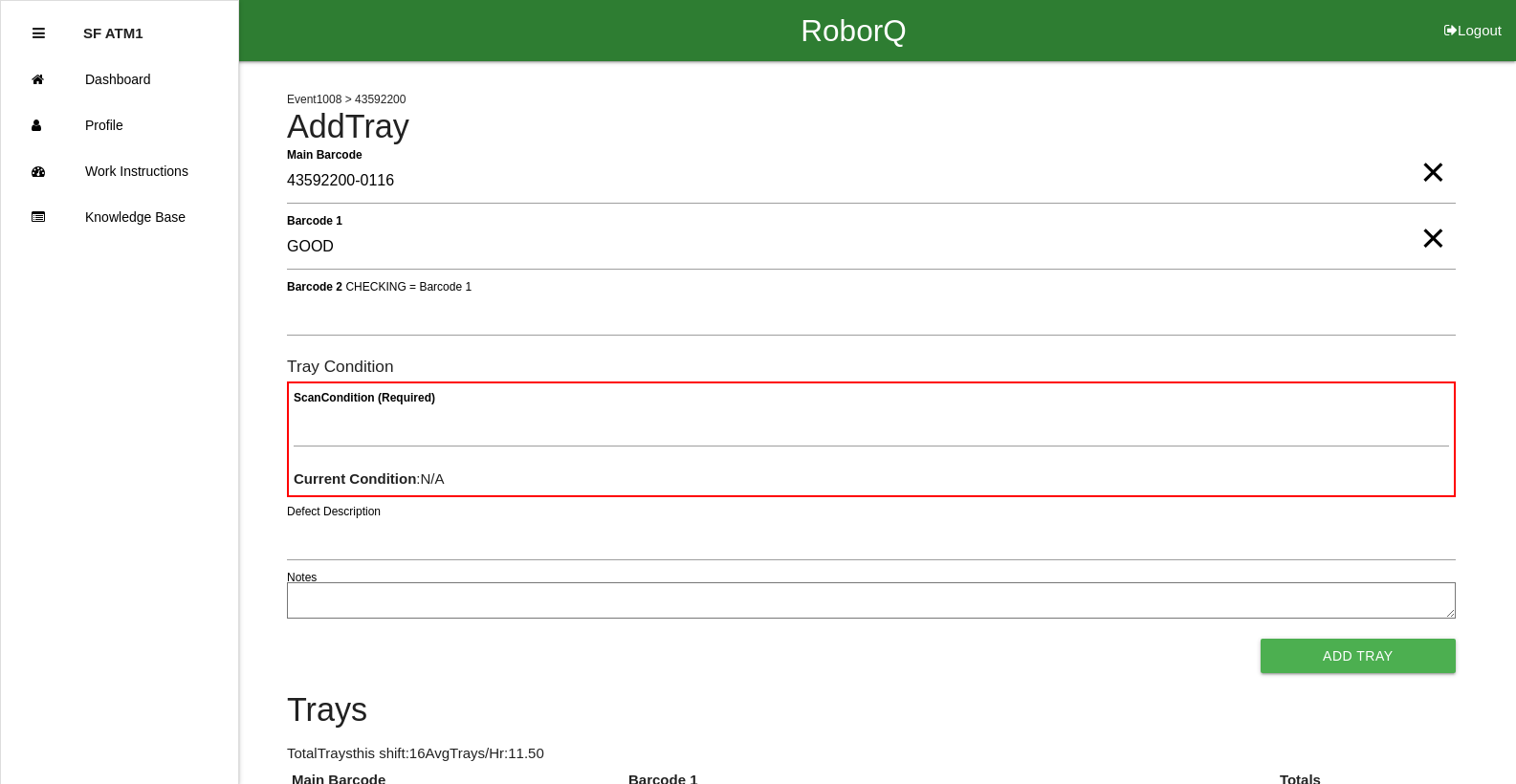 click on "×" at bounding box center (1433, 219) 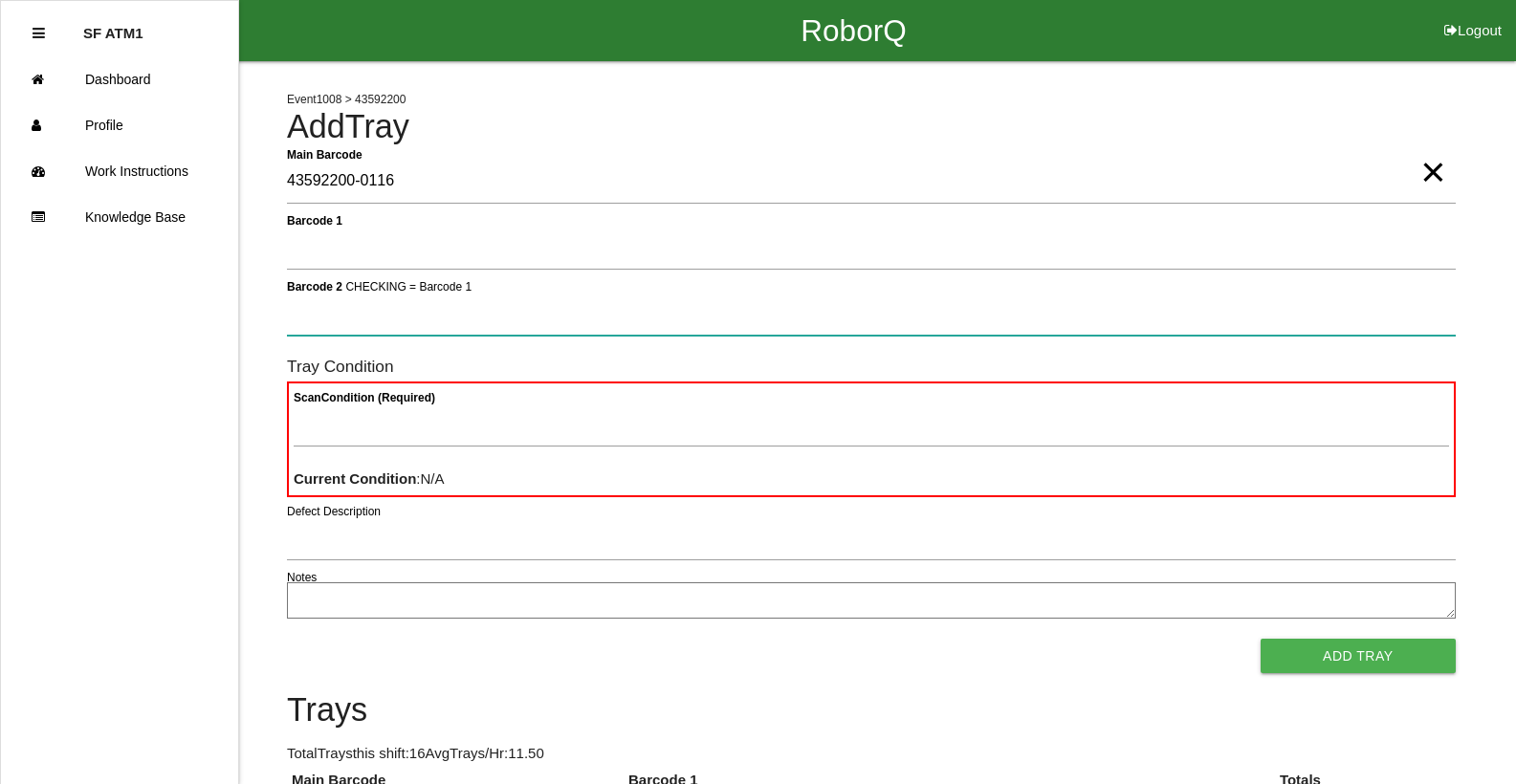 click on "Barcode 2 CHECKING = Barcode 1" at bounding box center [871, 314] 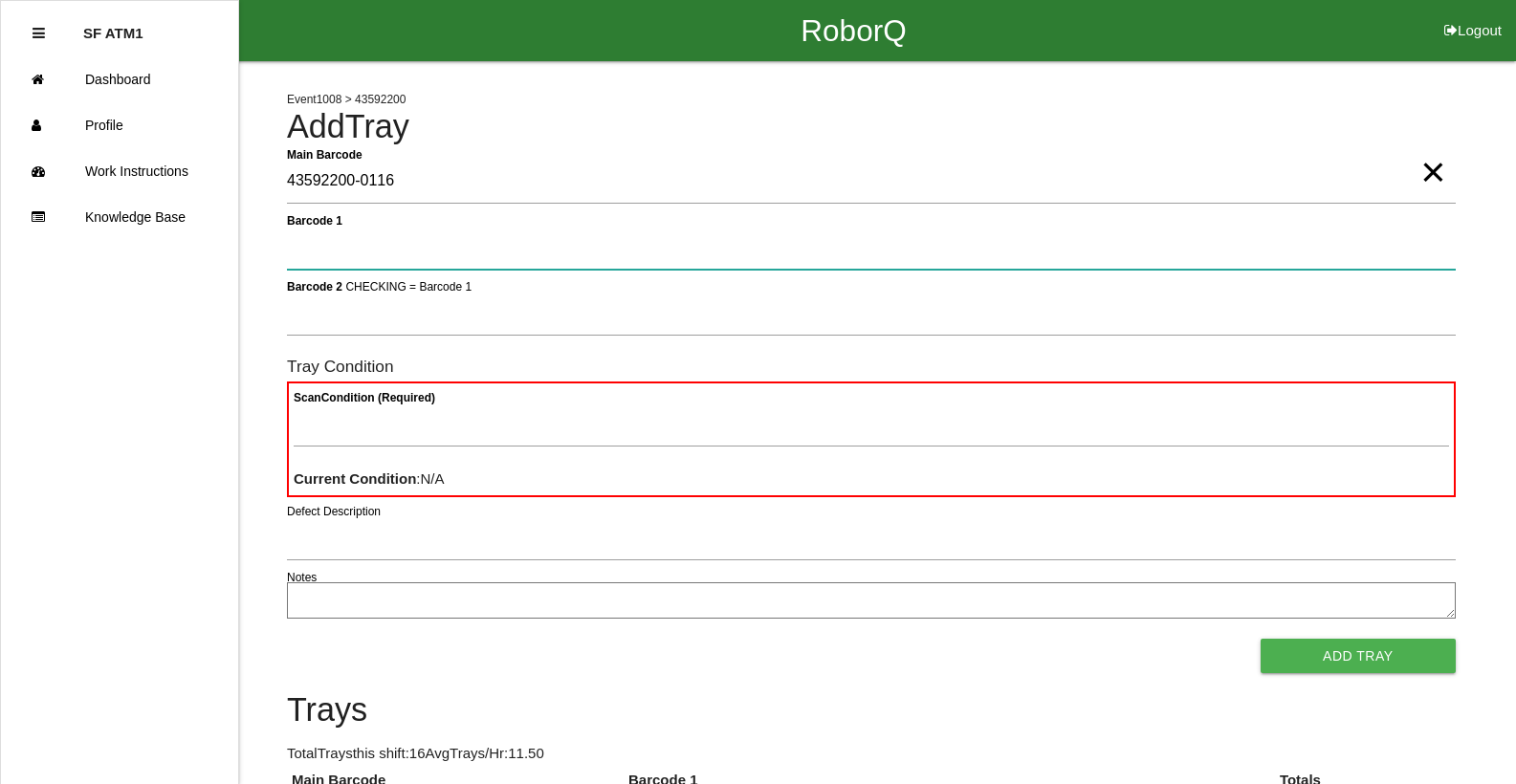 click on "Barcode 1" at bounding box center [871, 248] 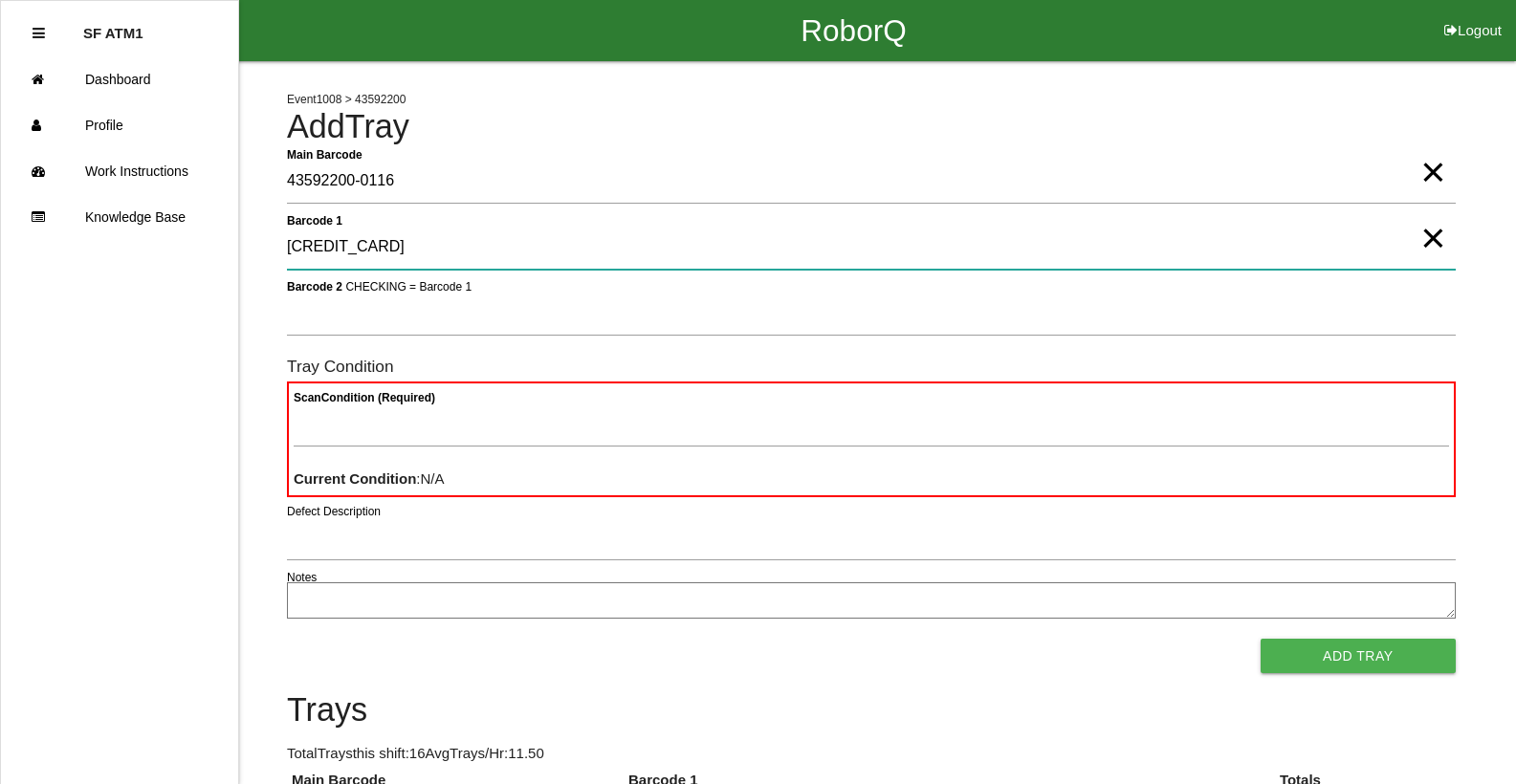 type on "[CREDIT_CARD]" 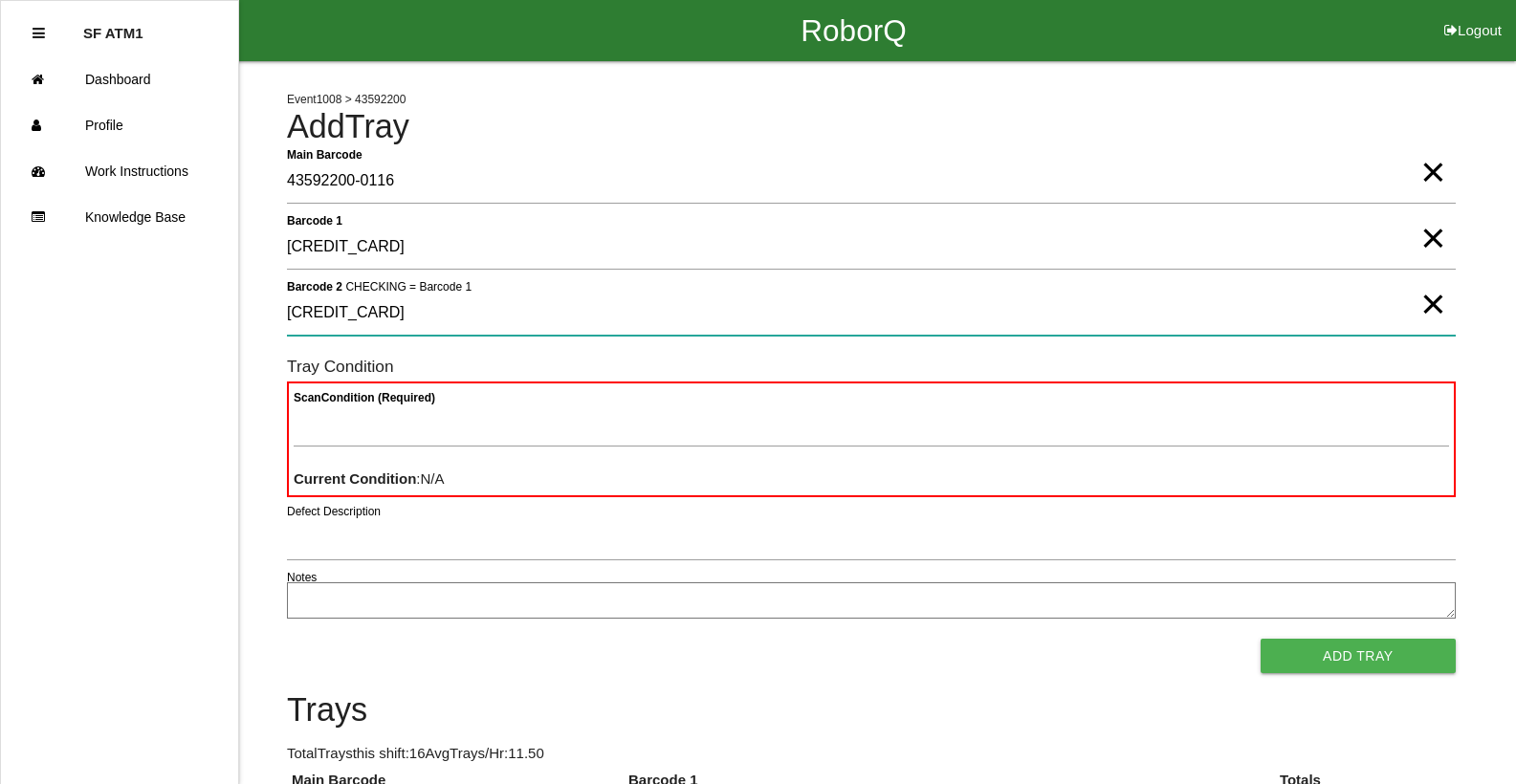 type on "[CREDIT_CARD]" 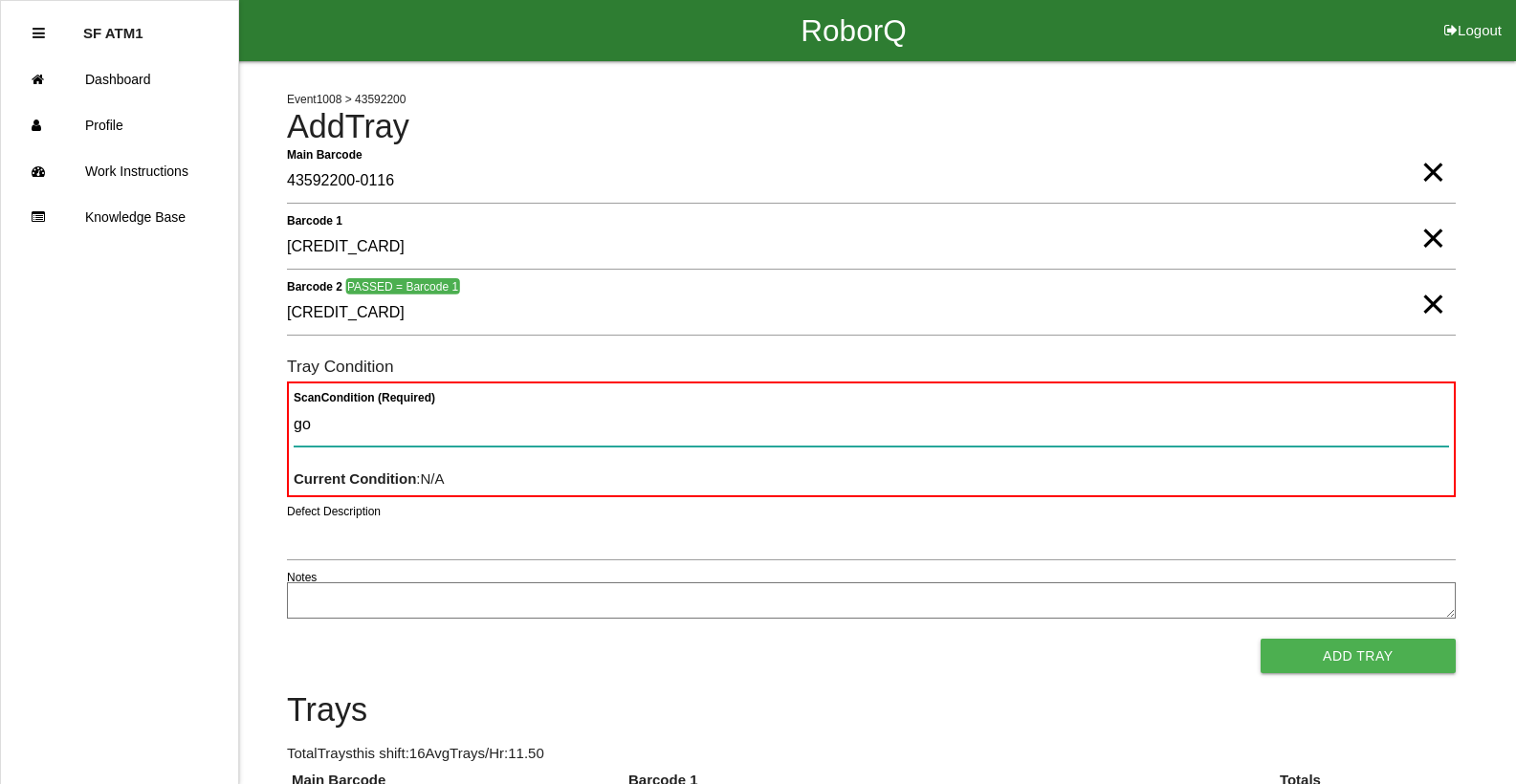 type on "goo" 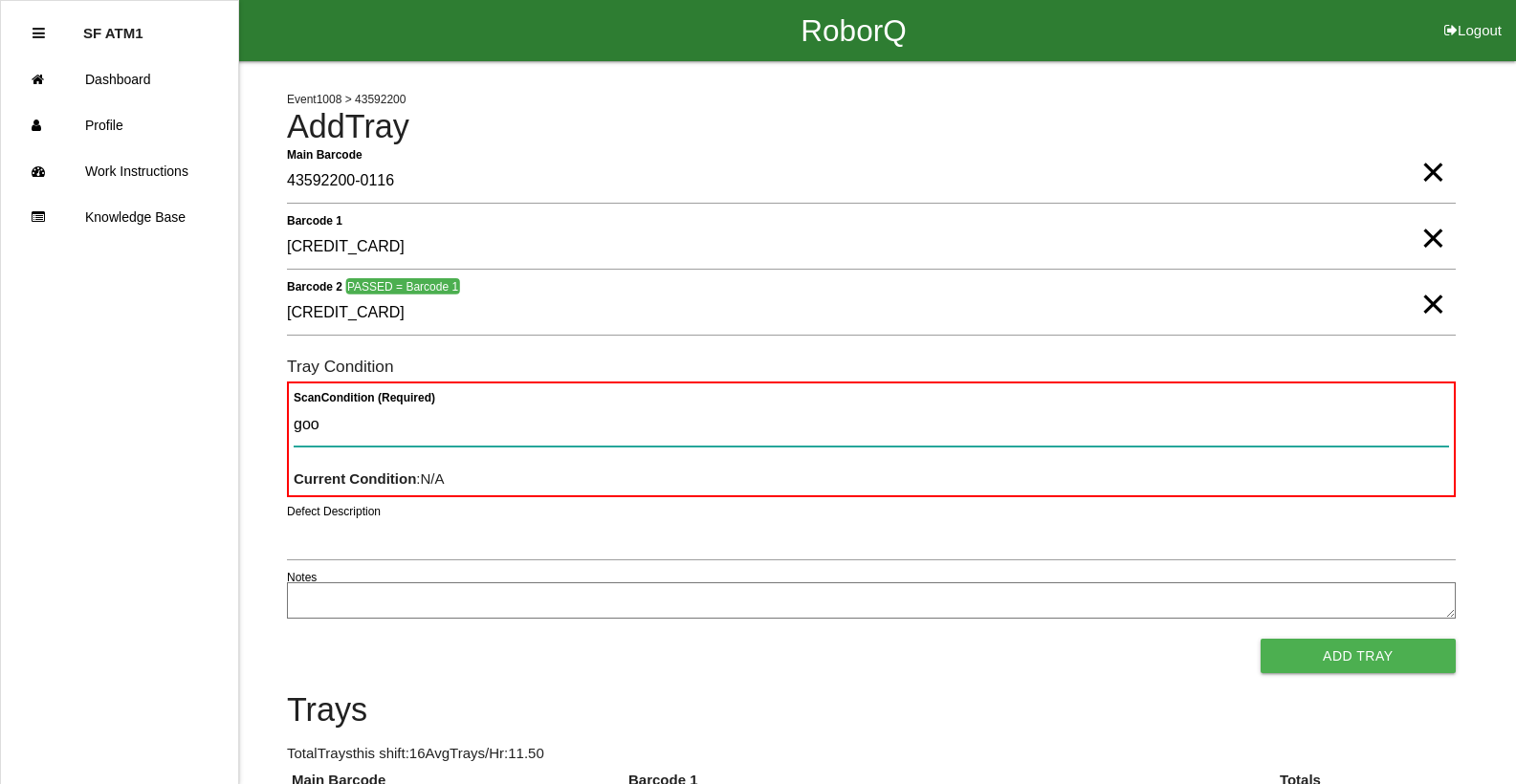 type 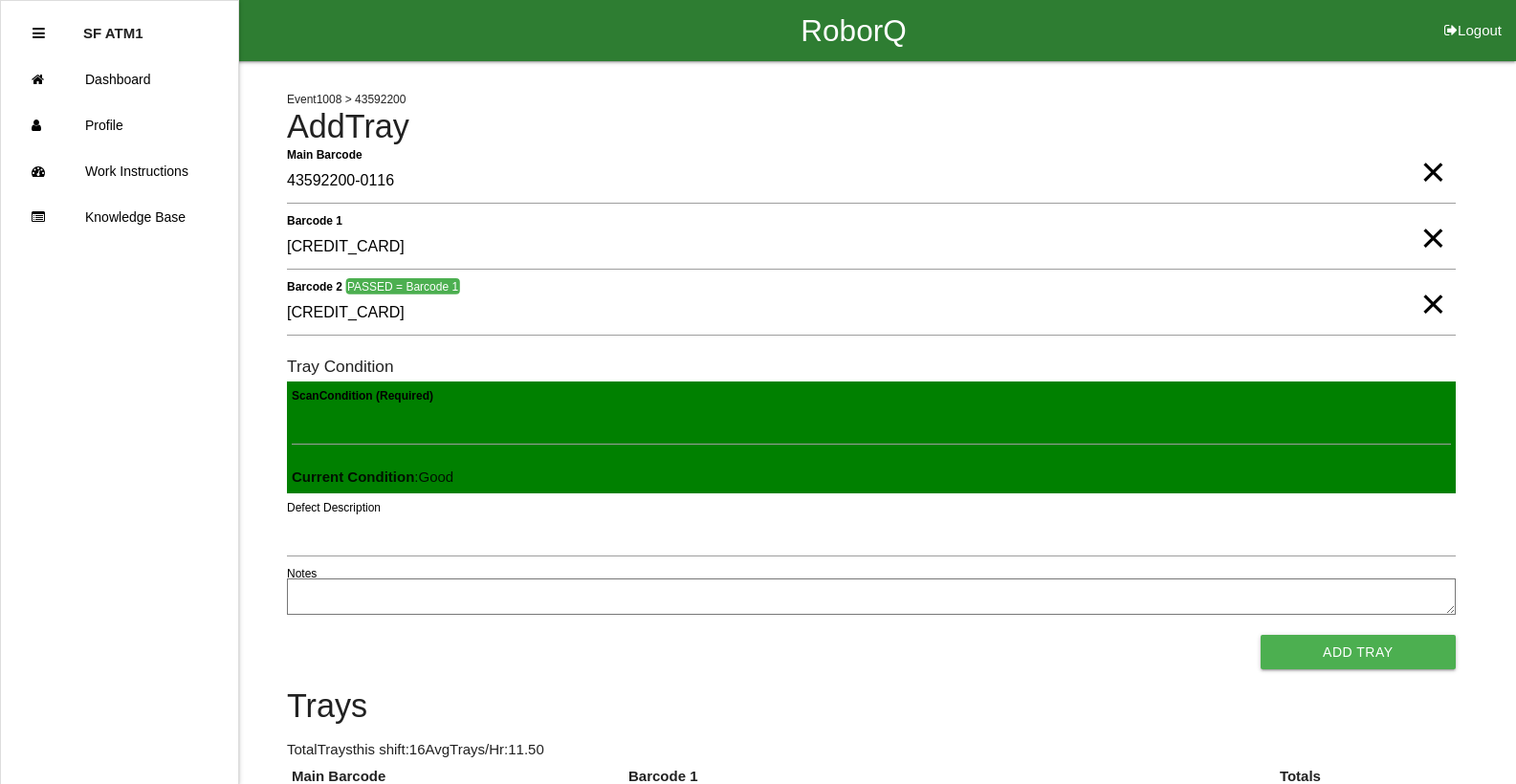 click on "Add Tray" at bounding box center [1358, 652] 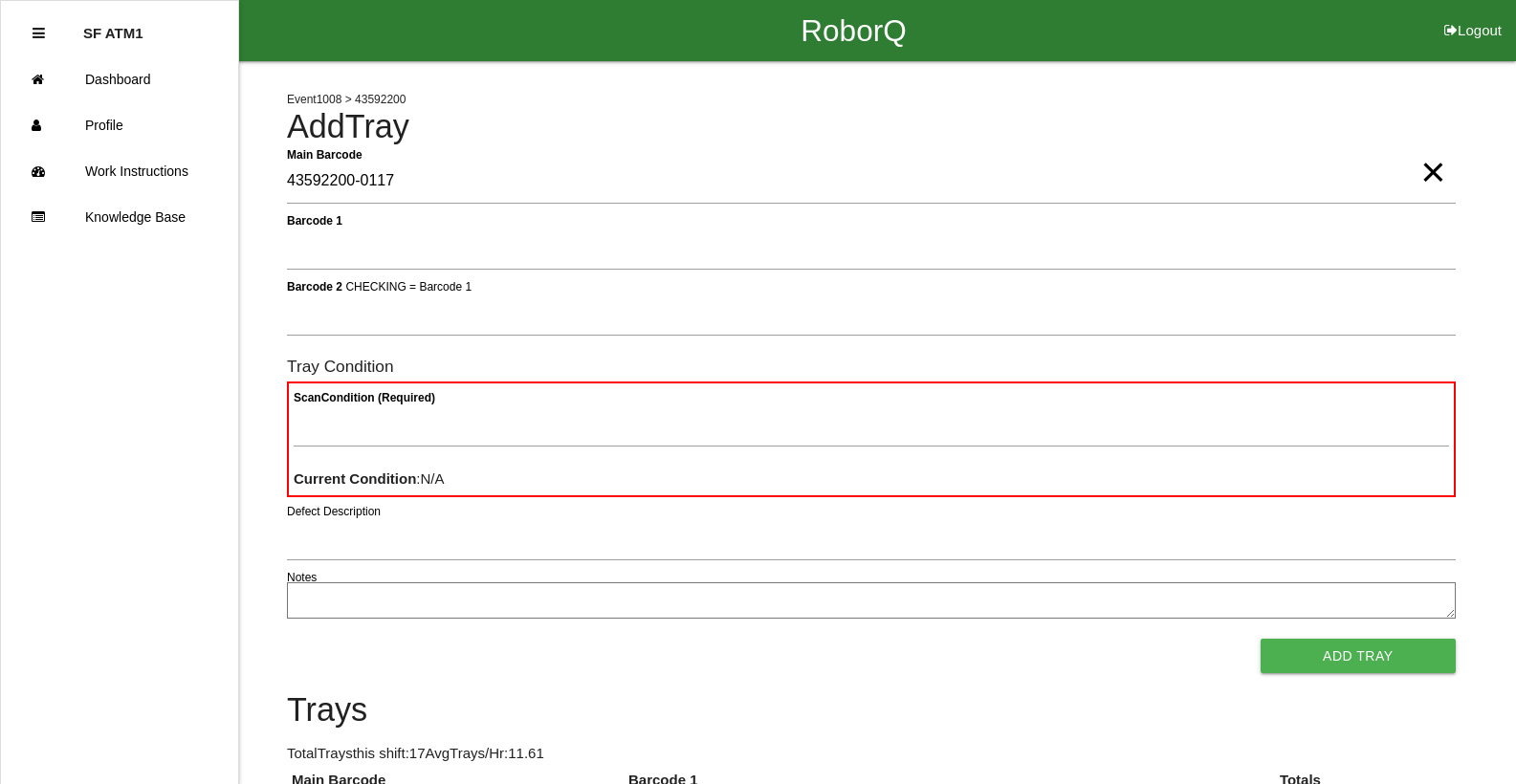 type on "43592200-0117" 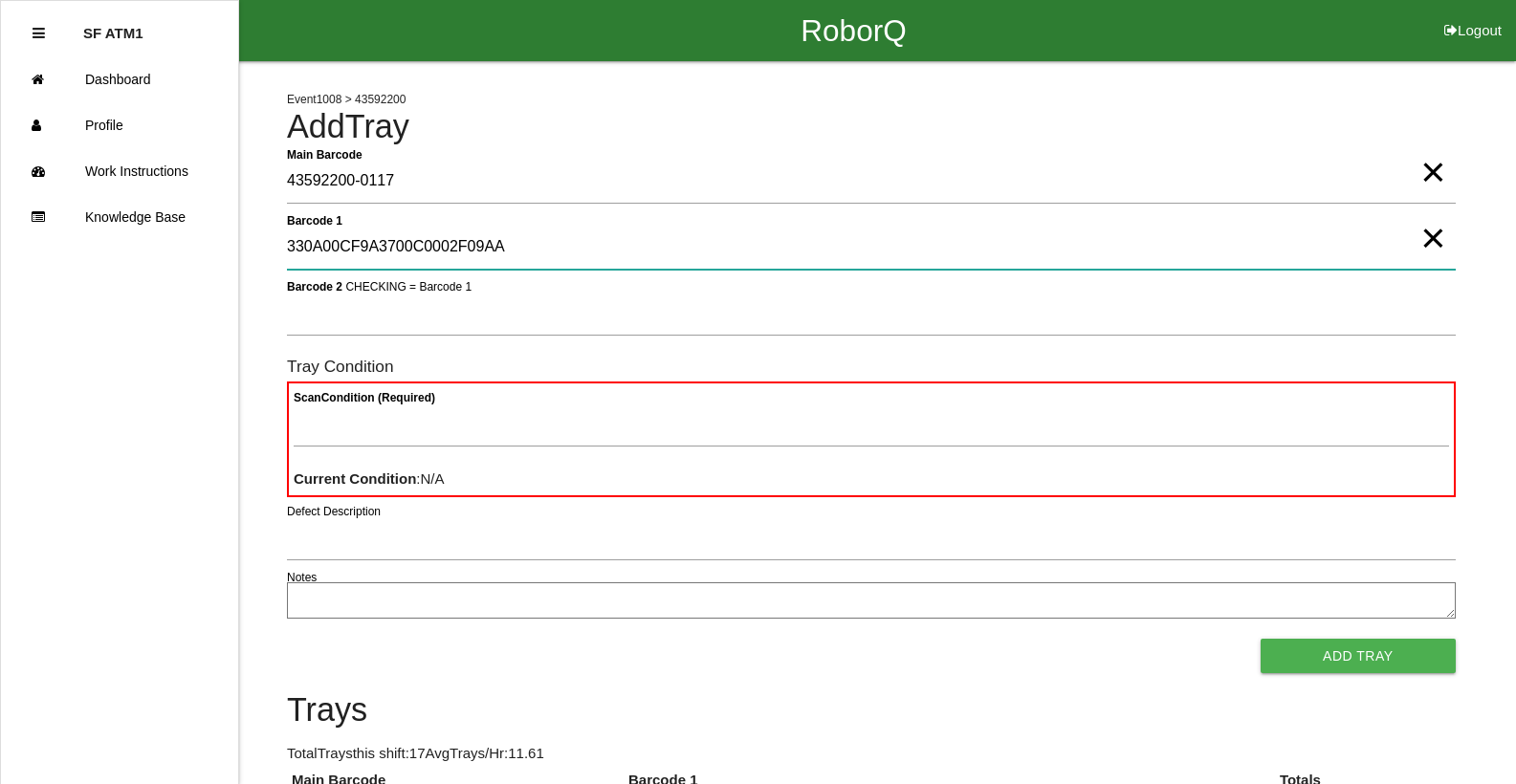type on "330A00CF9A3700C0002F09AA" 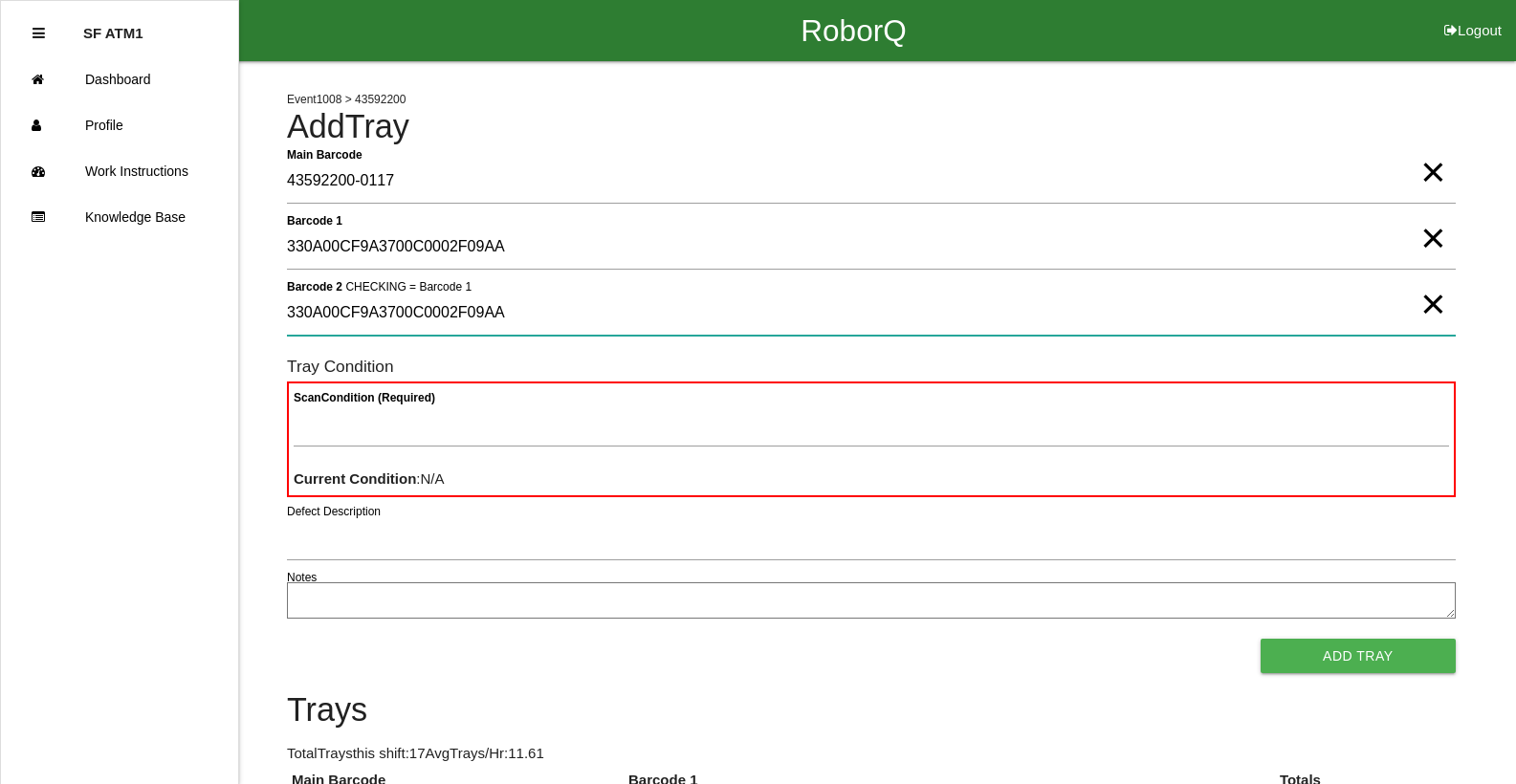type on "330A00CF9A3700C0002F09AA" 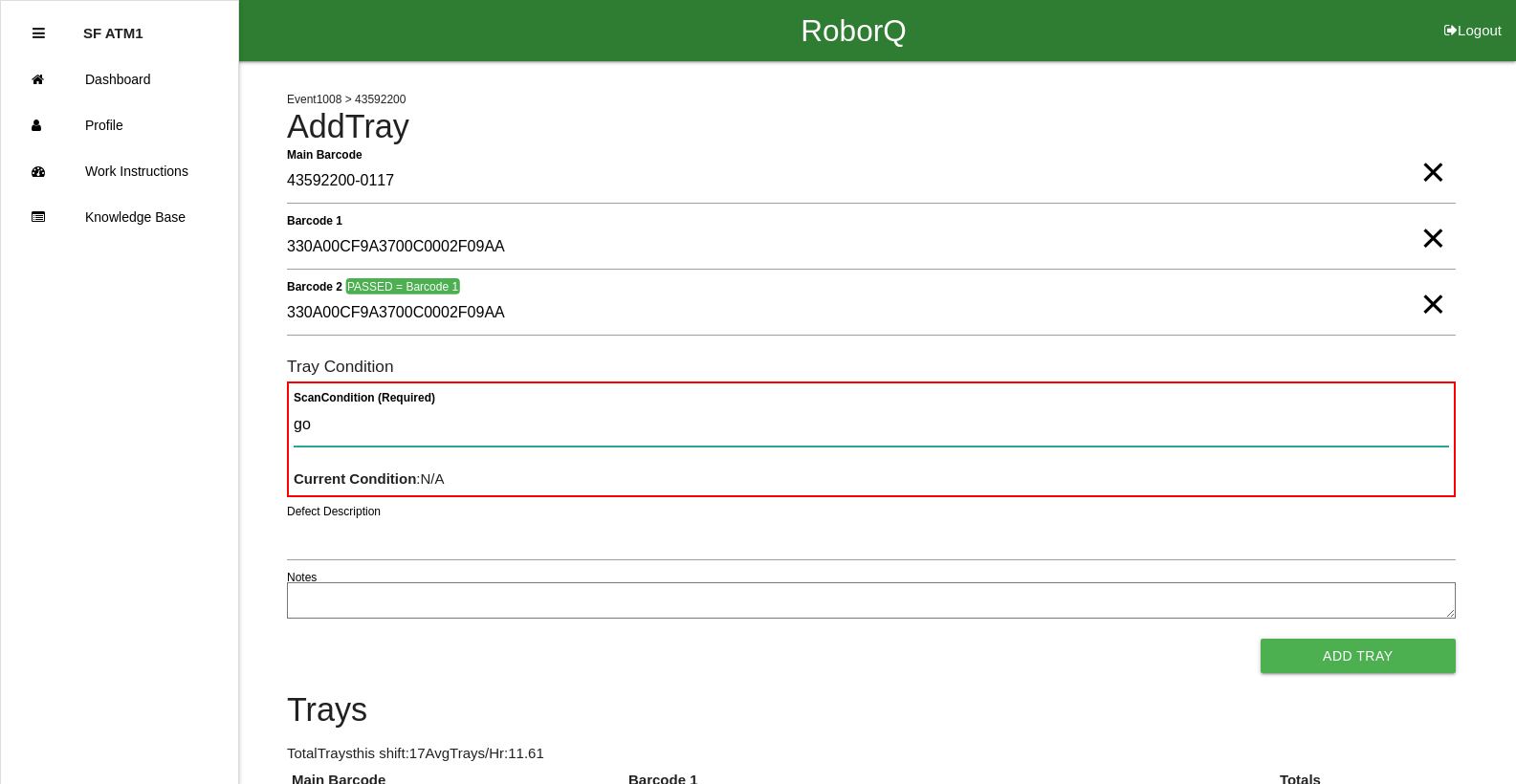 type on "goo" 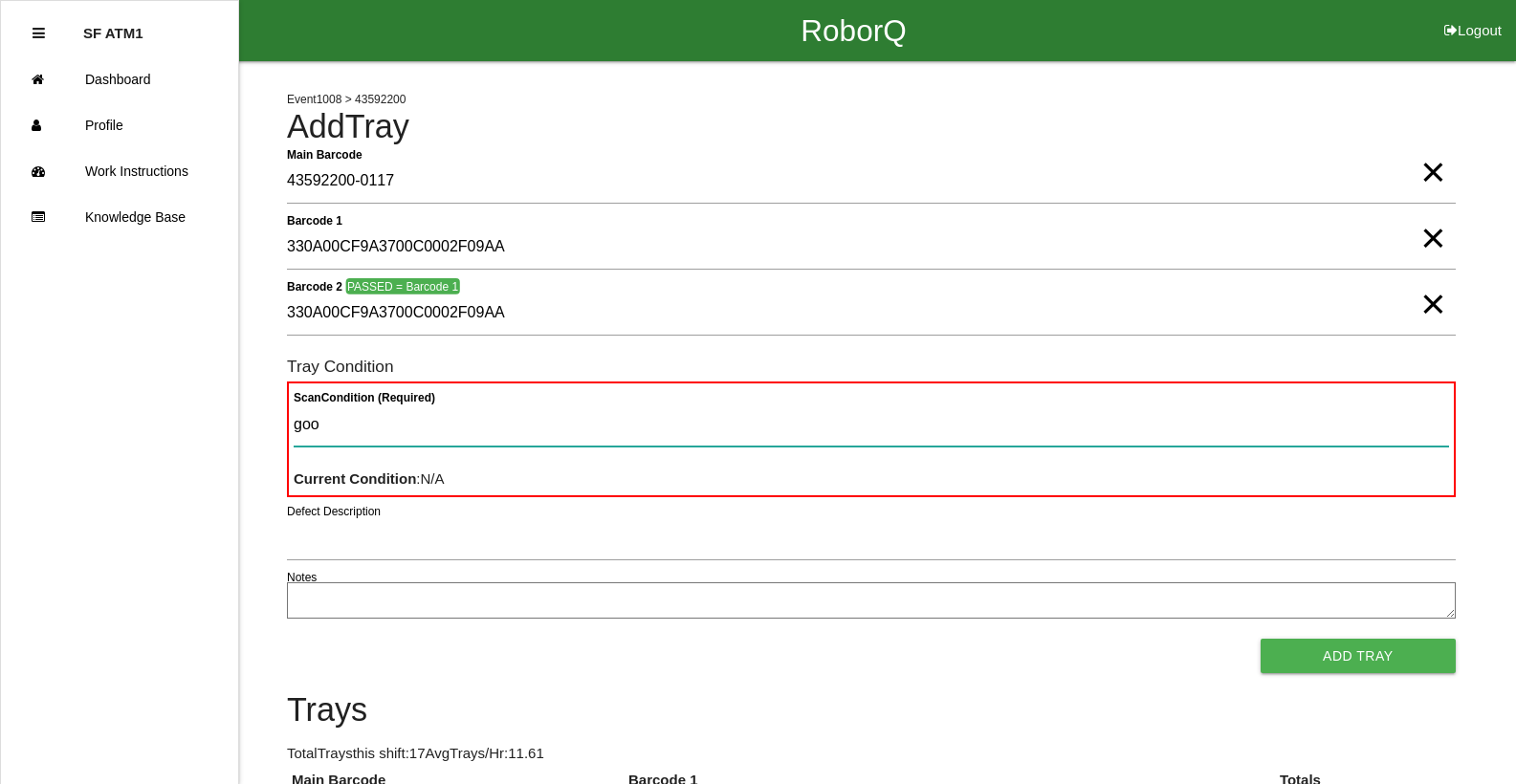 type 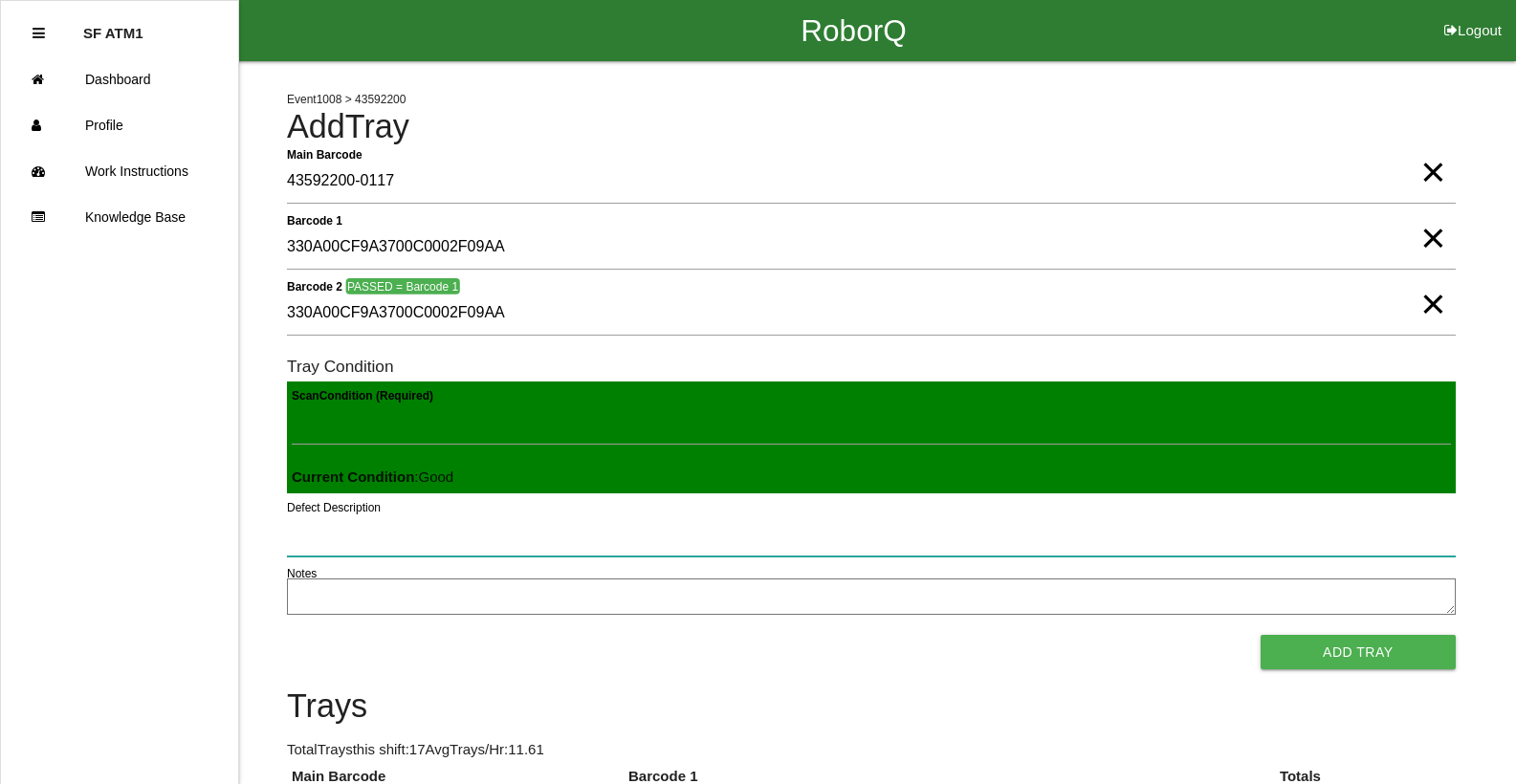 type 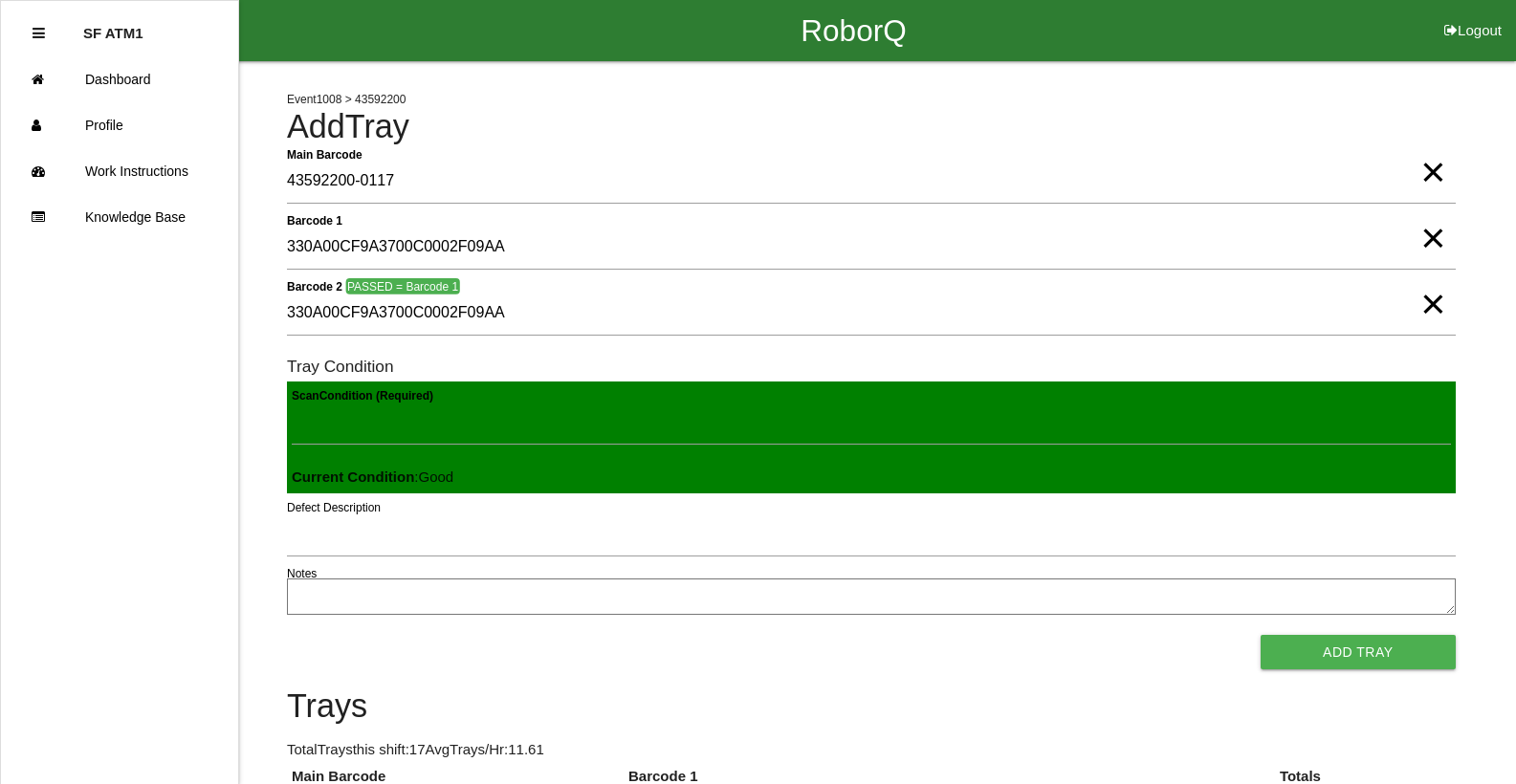 type 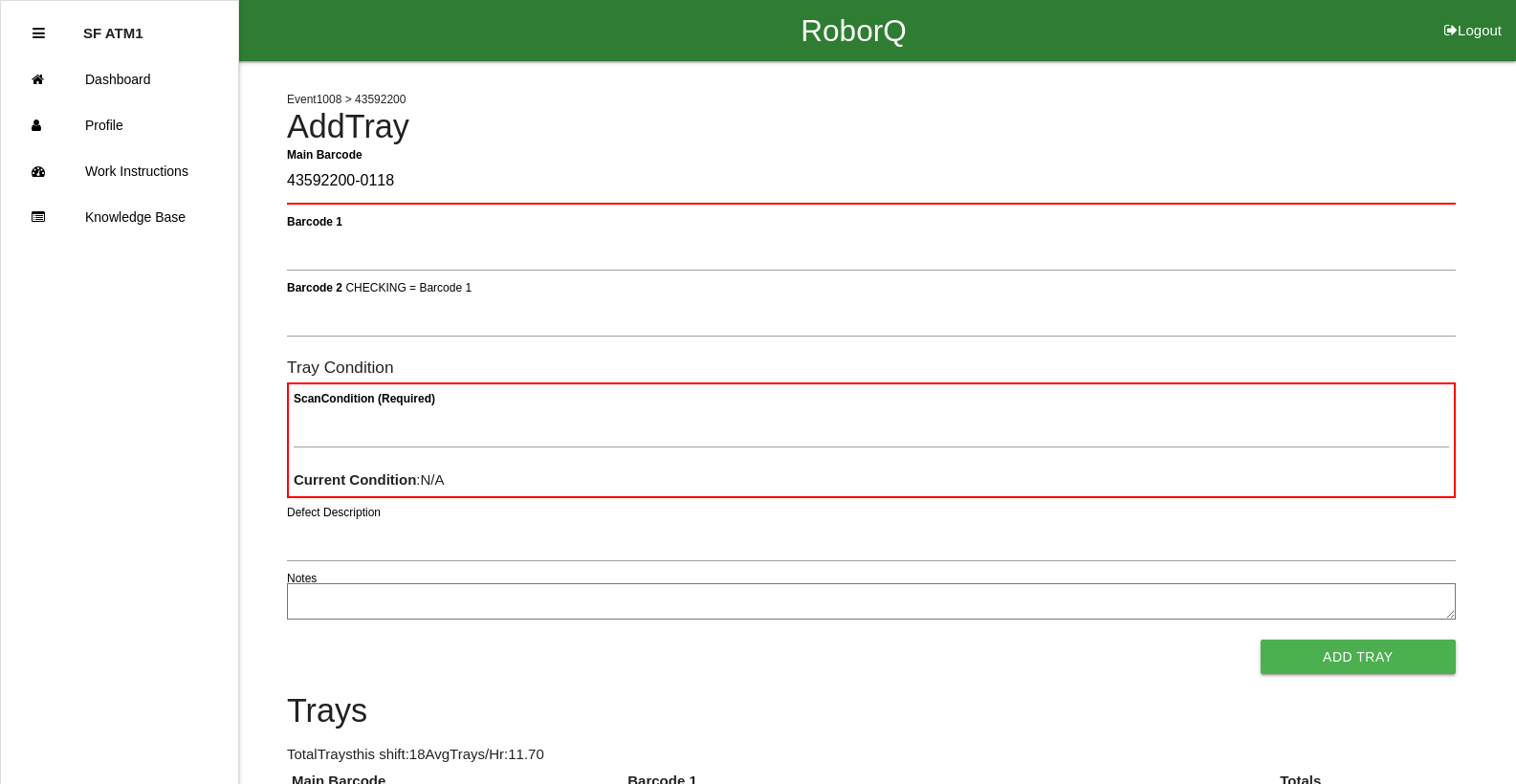 type on "43592200-0118" 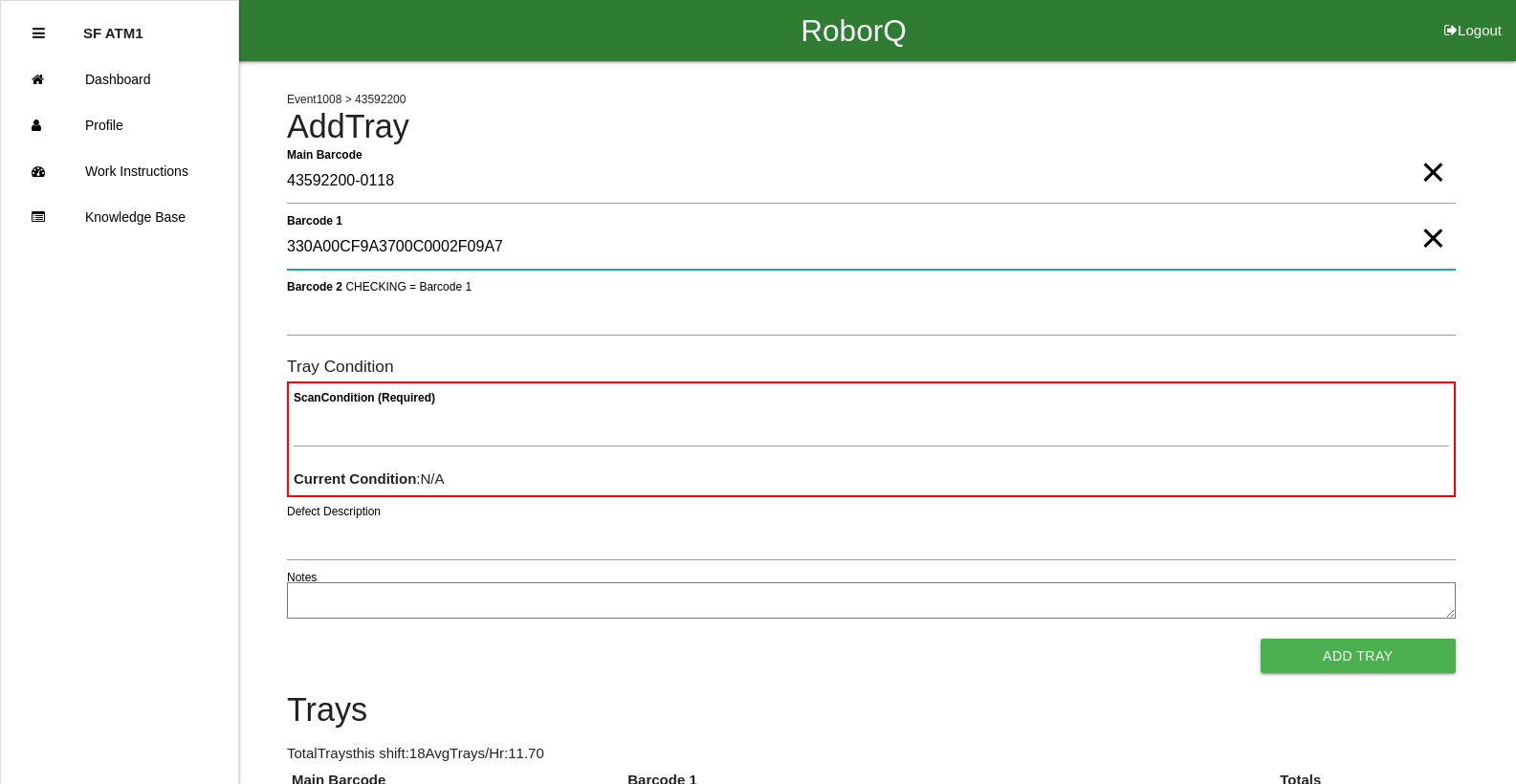 type on "330A00CF9A3700C0002F09A7" 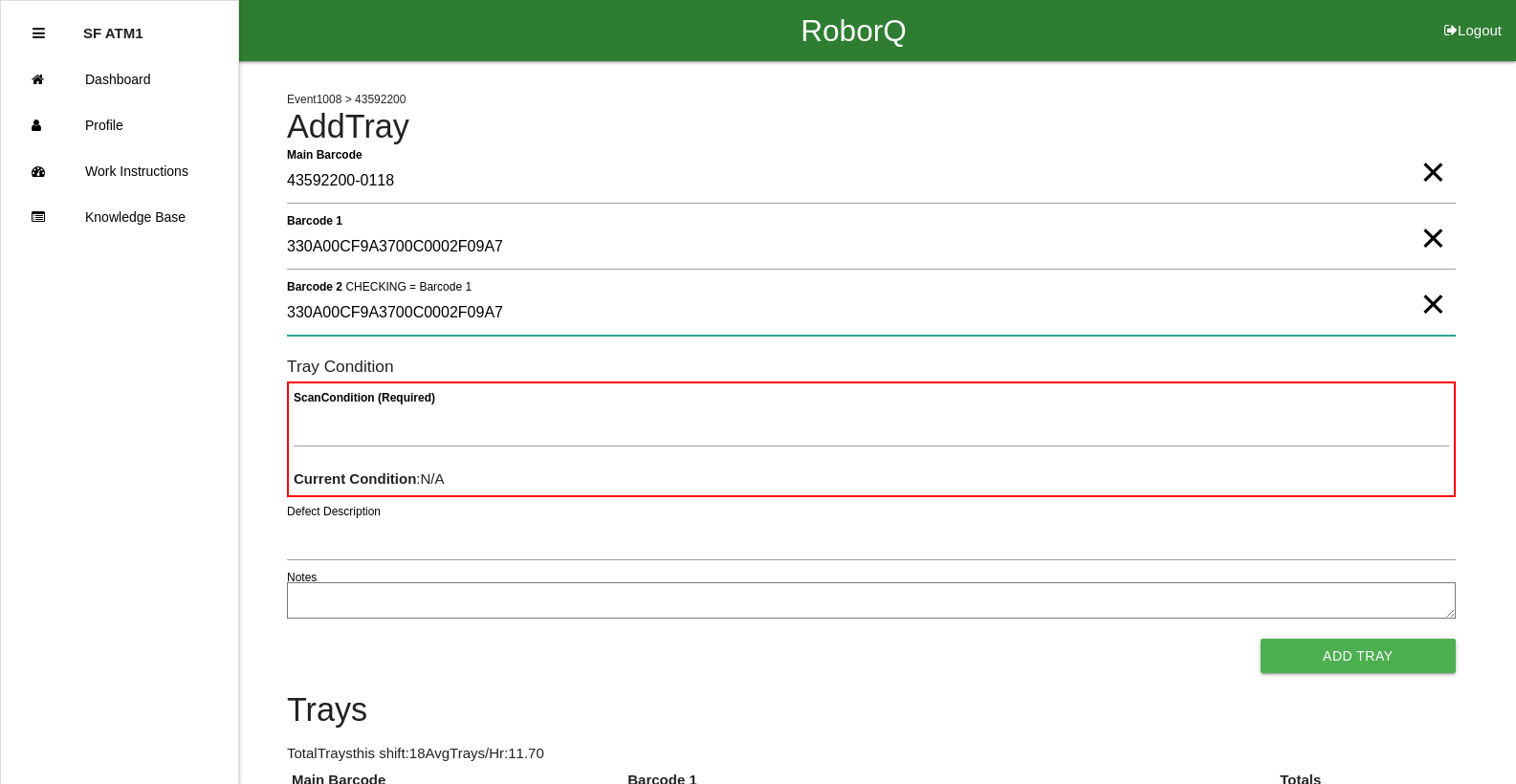 type on "330A00CF9A3700C0002F09A7" 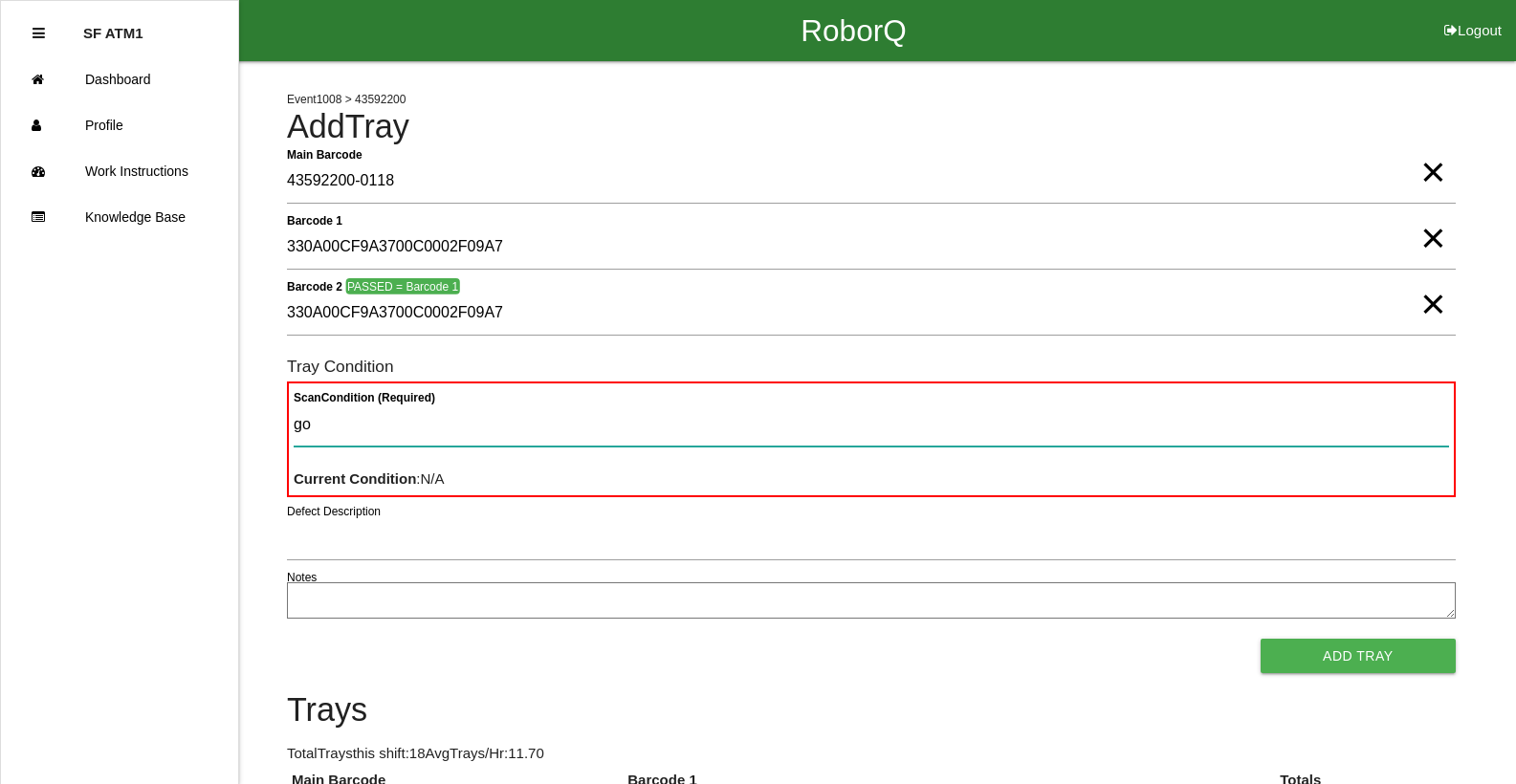 type on "goo" 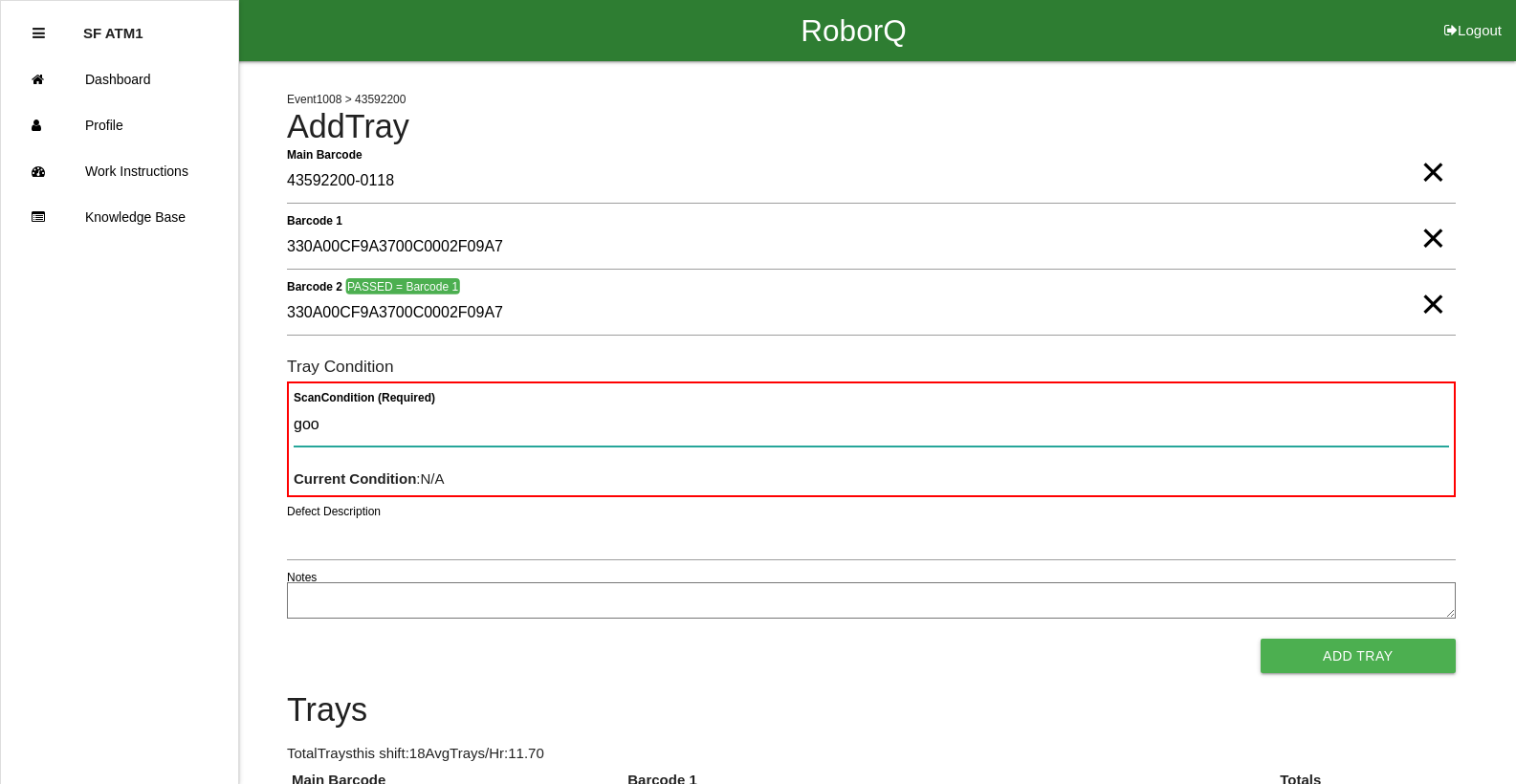 type 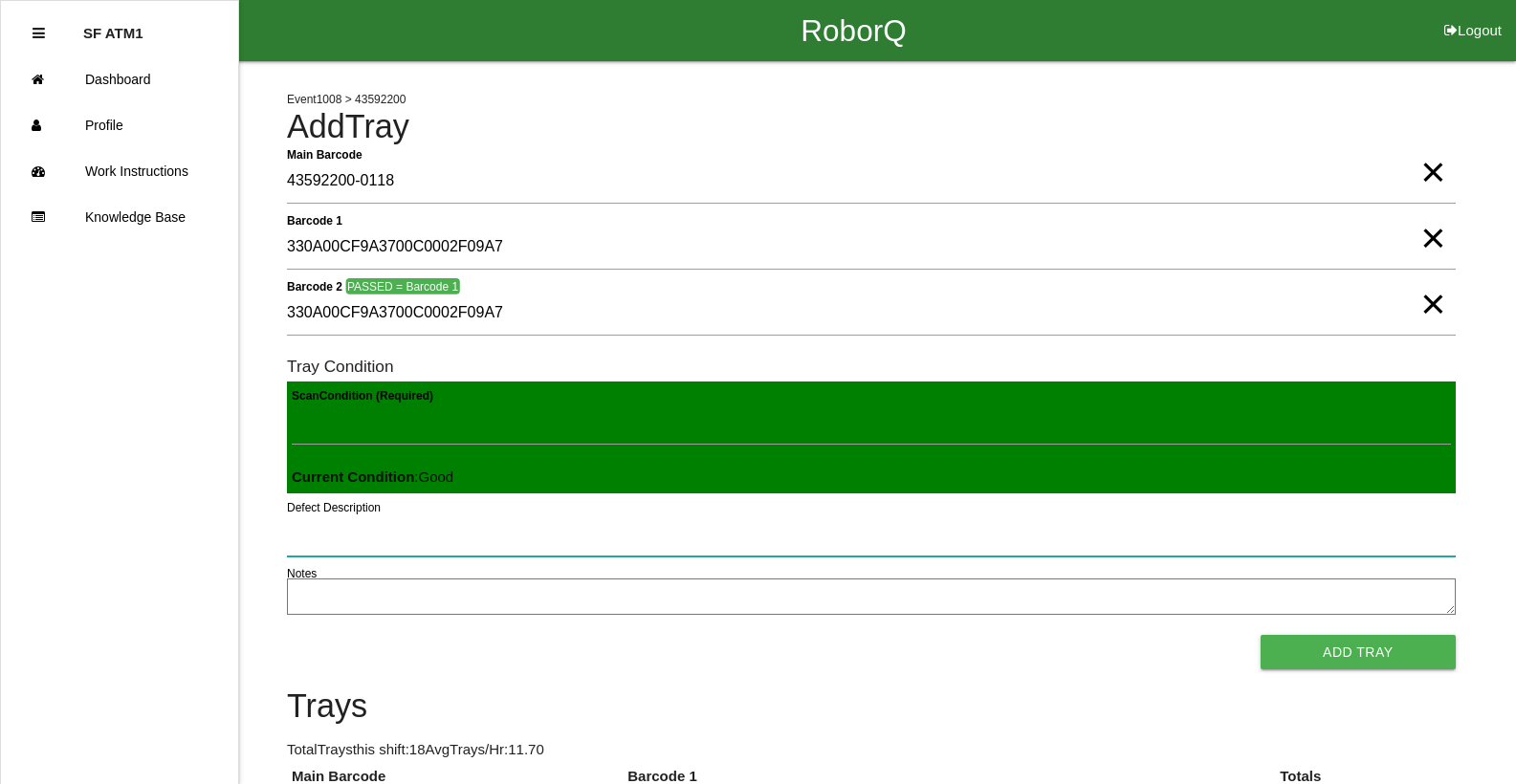 type 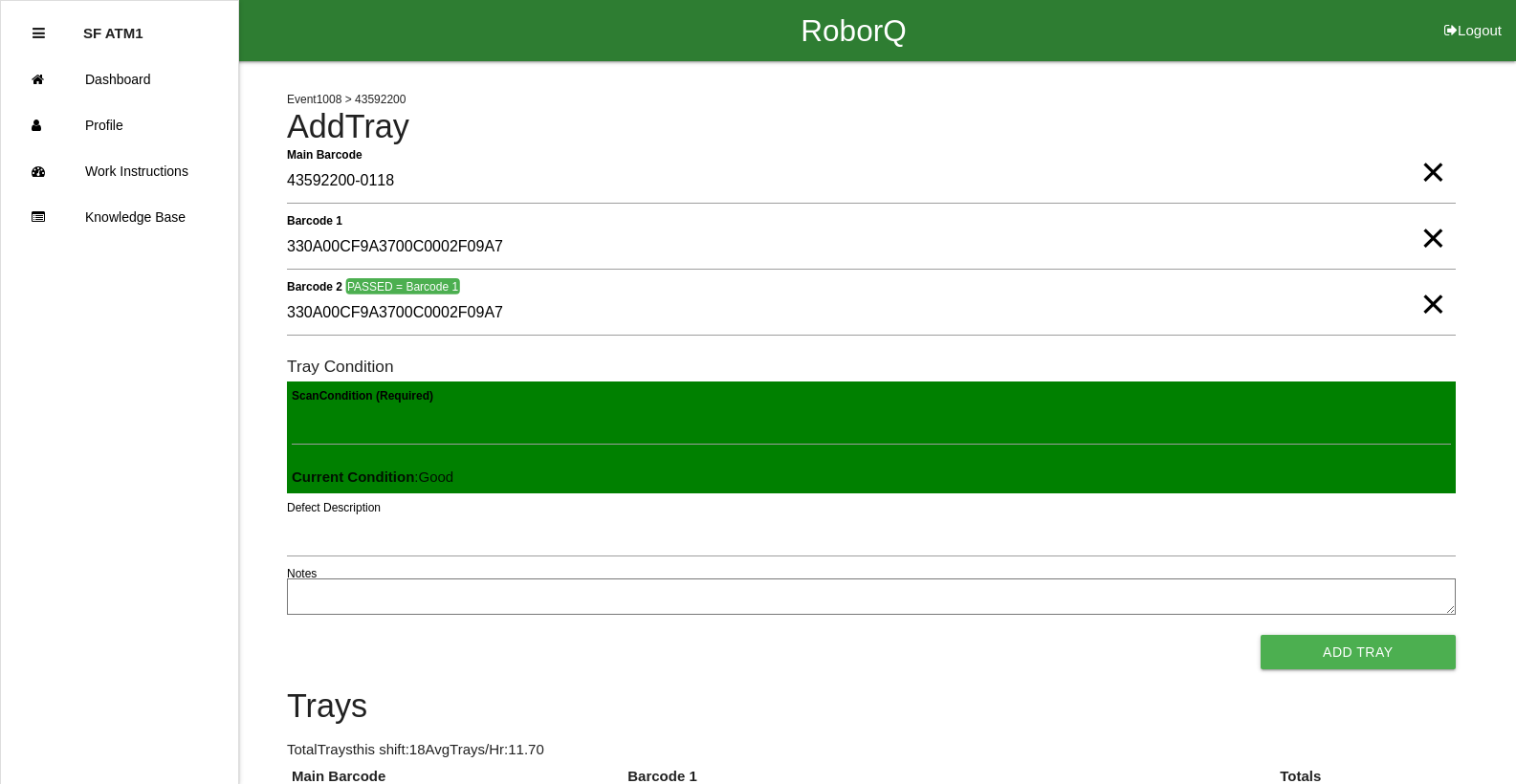 type 